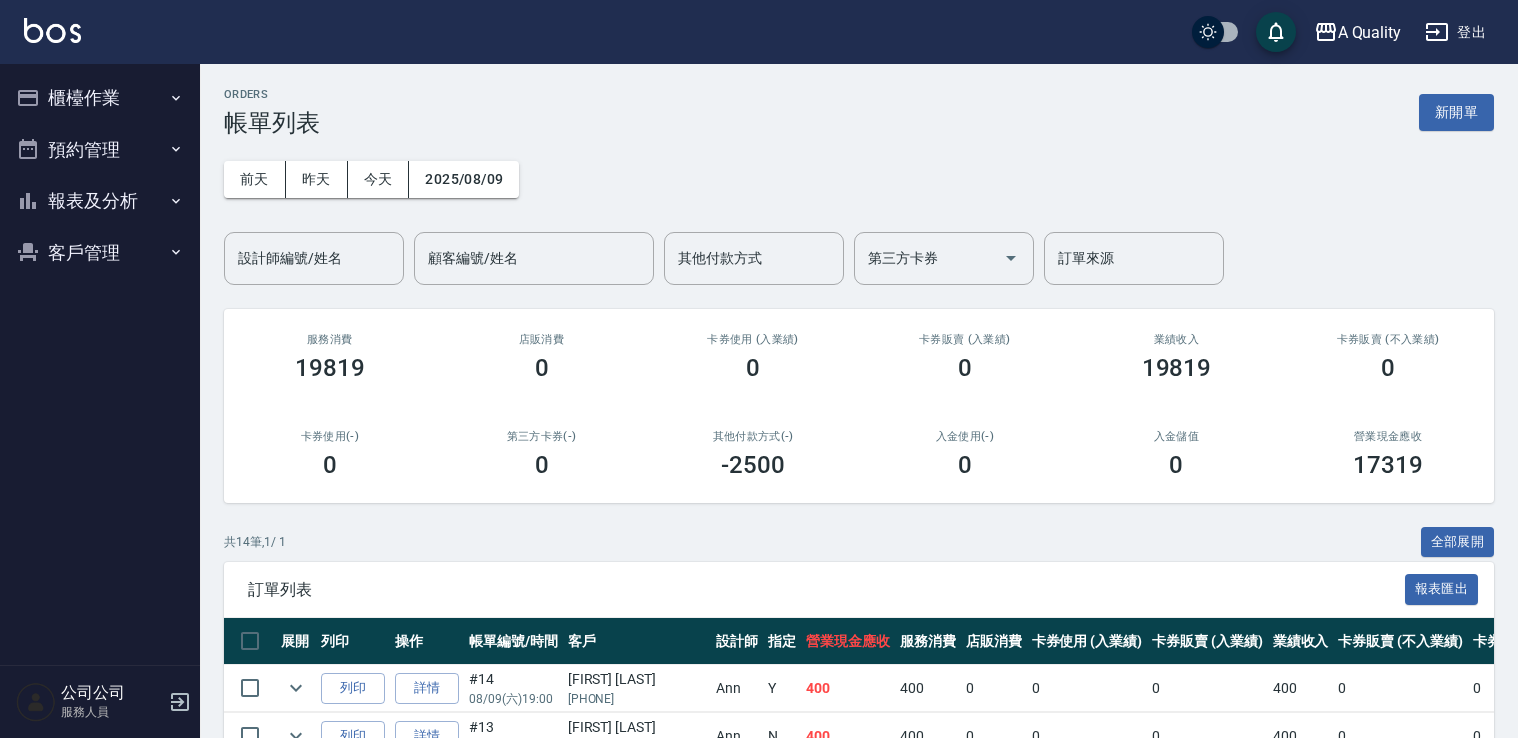 scroll, scrollTop: 300, scrollLeft: 0, axis: vertical 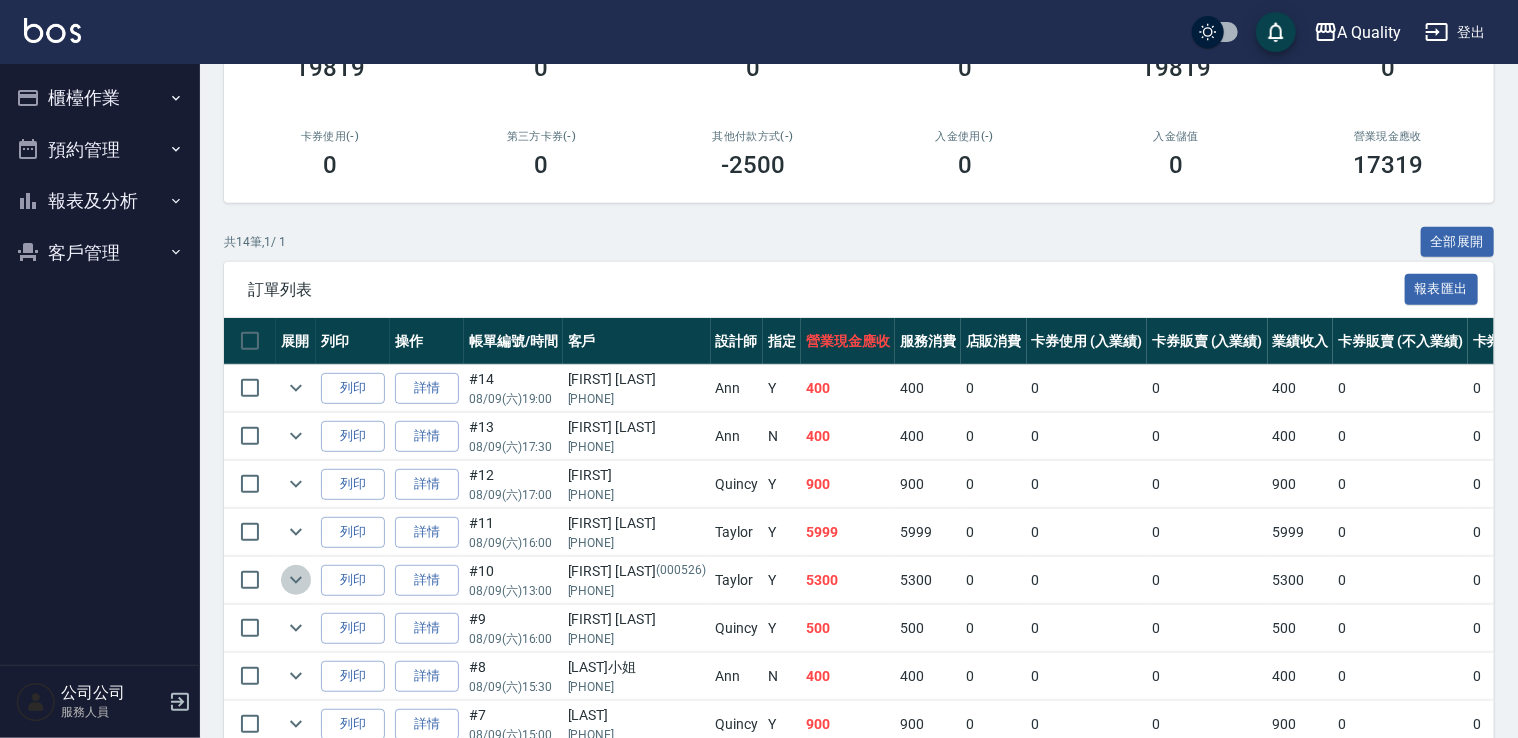 click 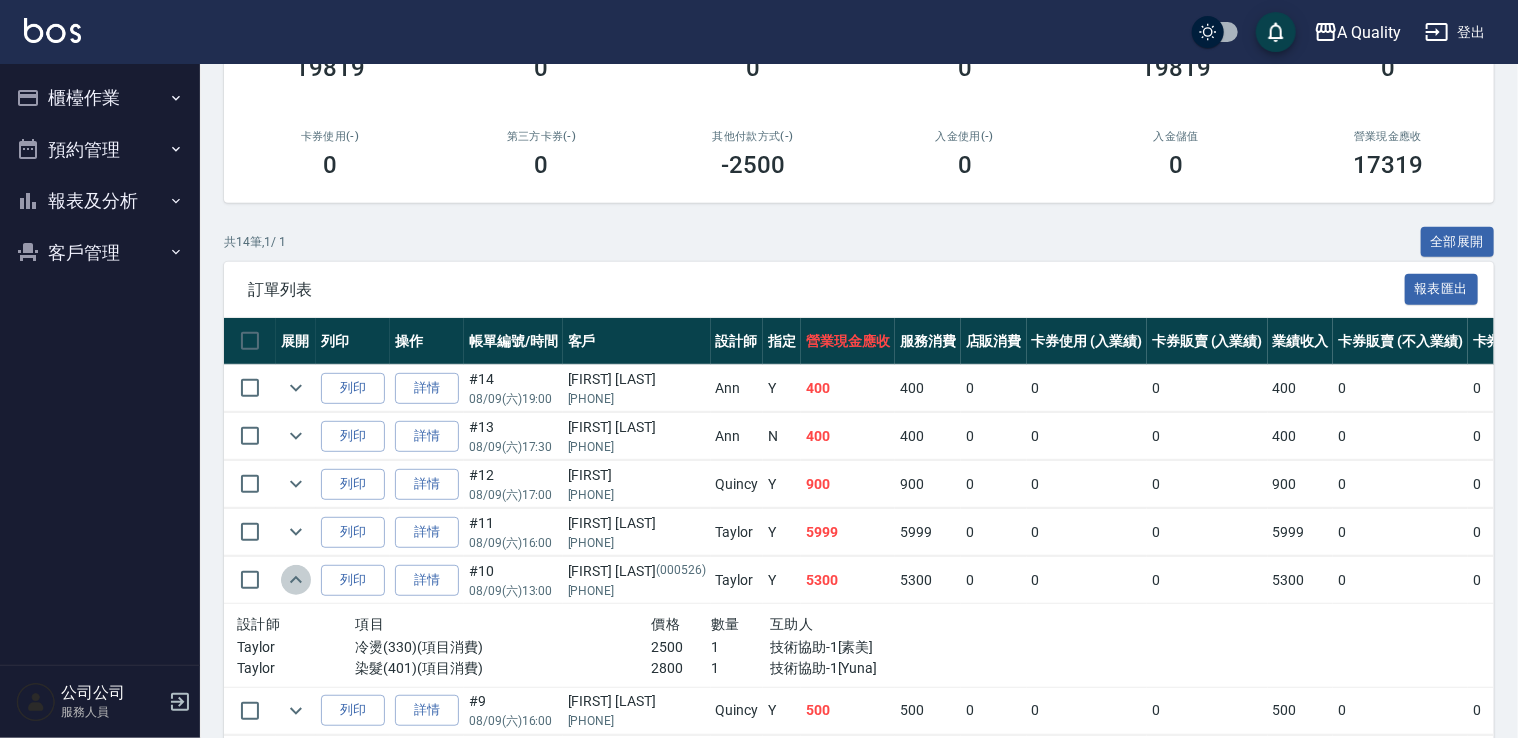 click 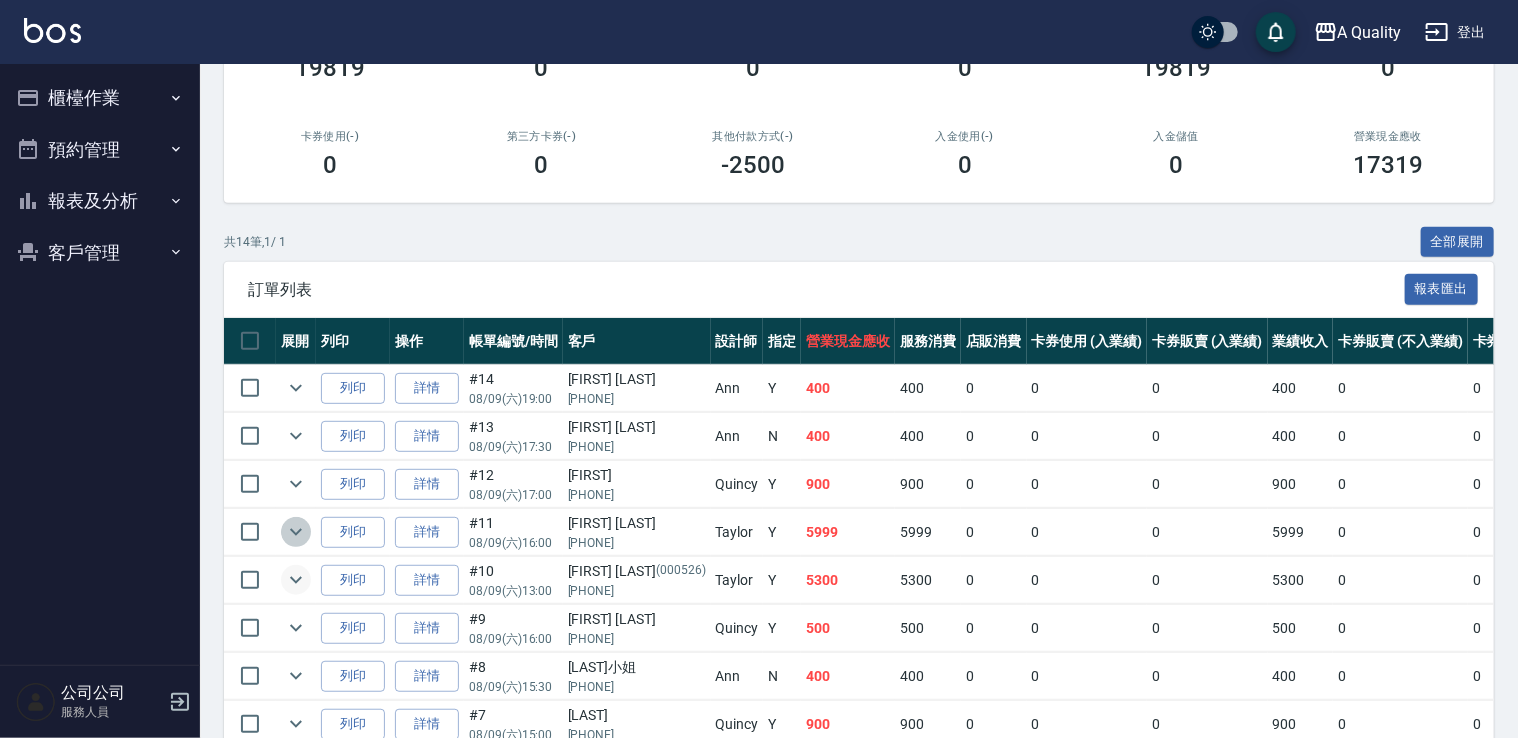 click 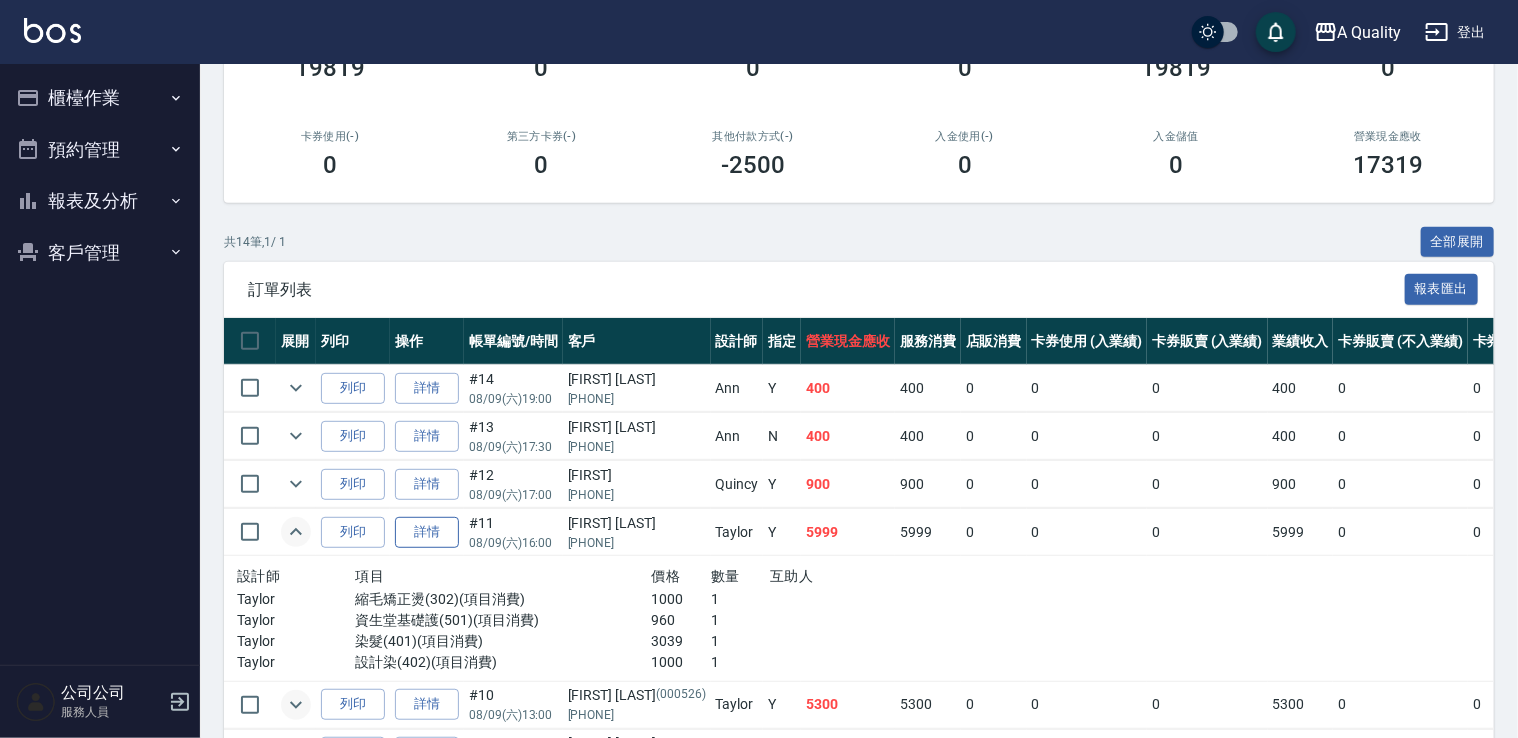 click on "詳情" at bounding box center [427, 532] 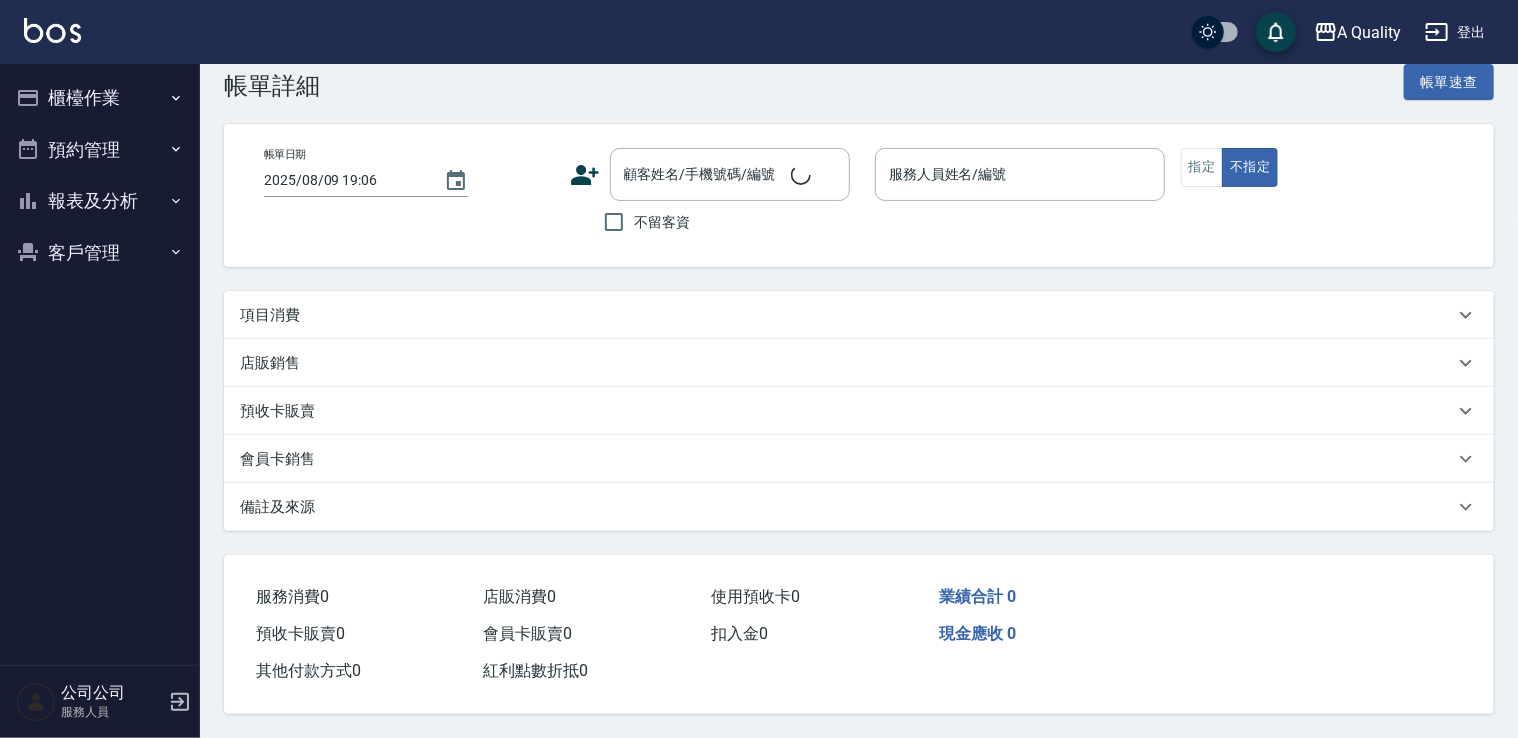 scroll, scrollTop: 0, scrollLeft: 0, axis: both 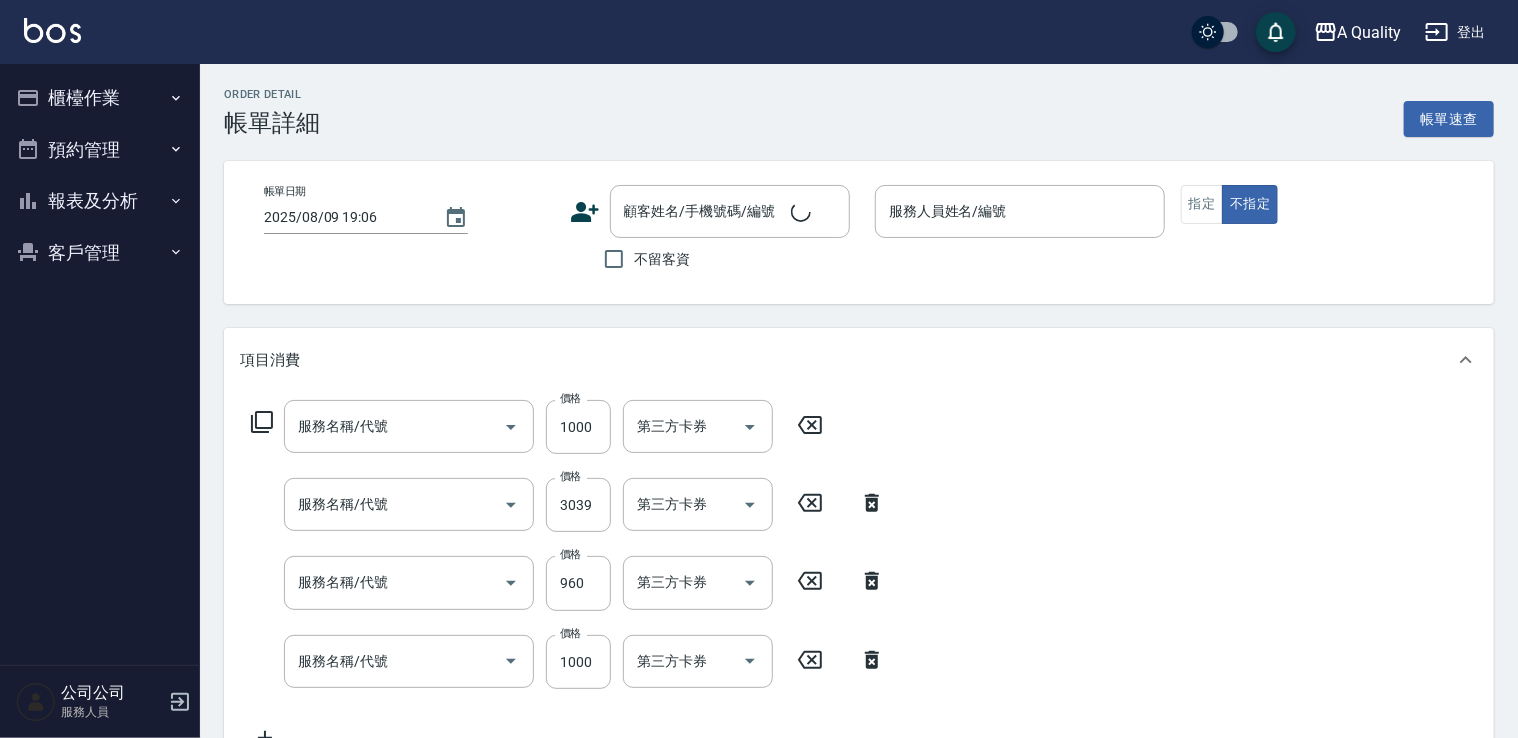 type on "2025/08/09 16:00" 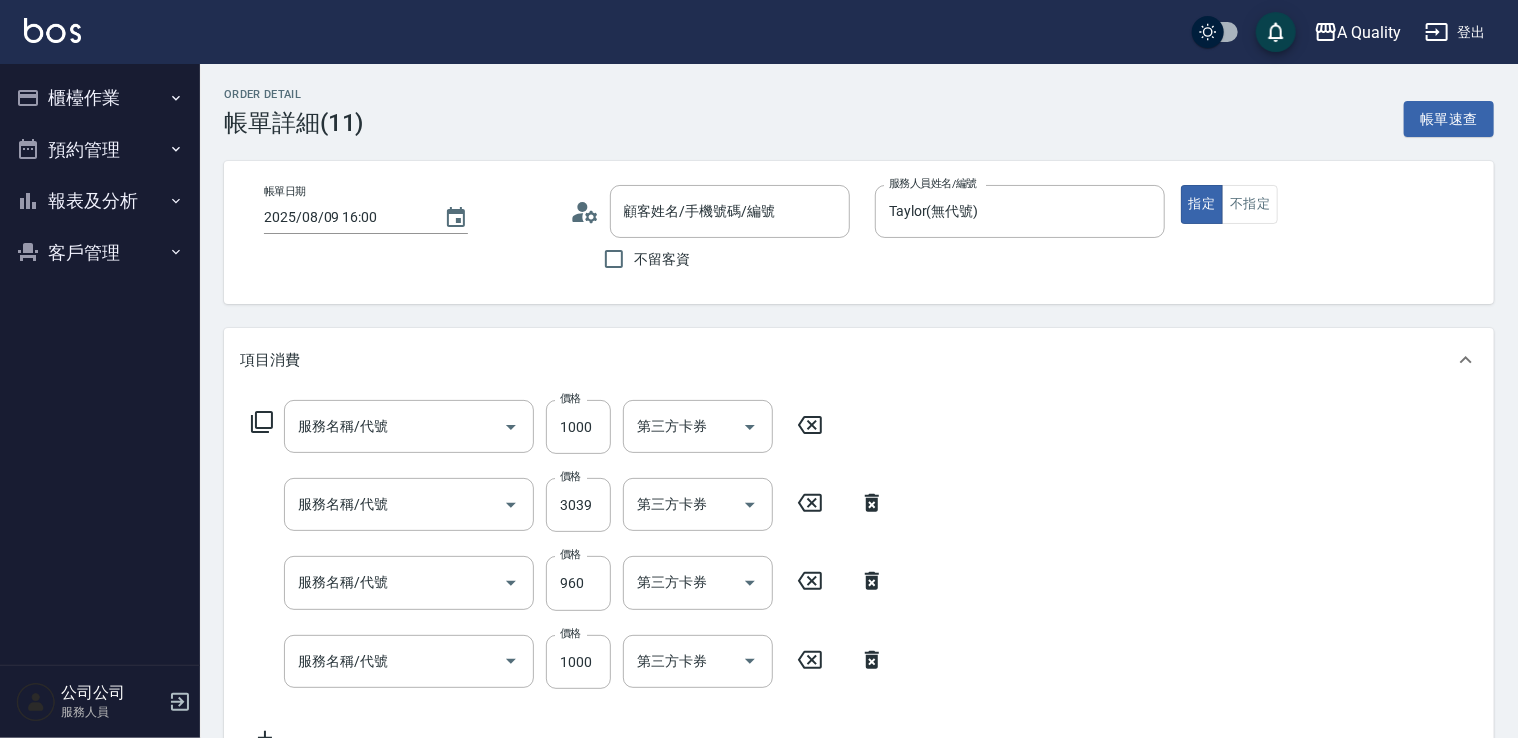type on "設計染(402)" 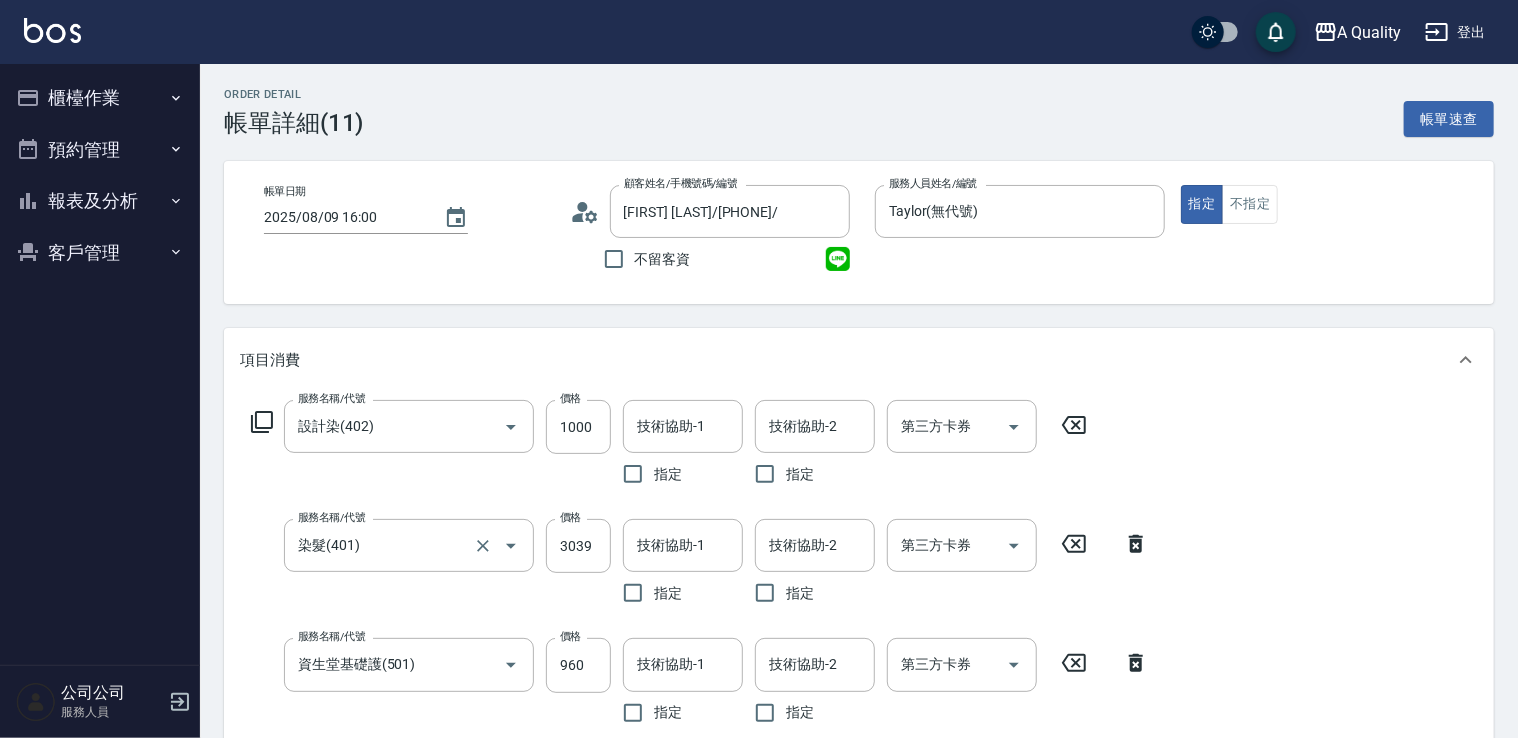 type on "[FIRST] [LAST]/[PHONE]/" 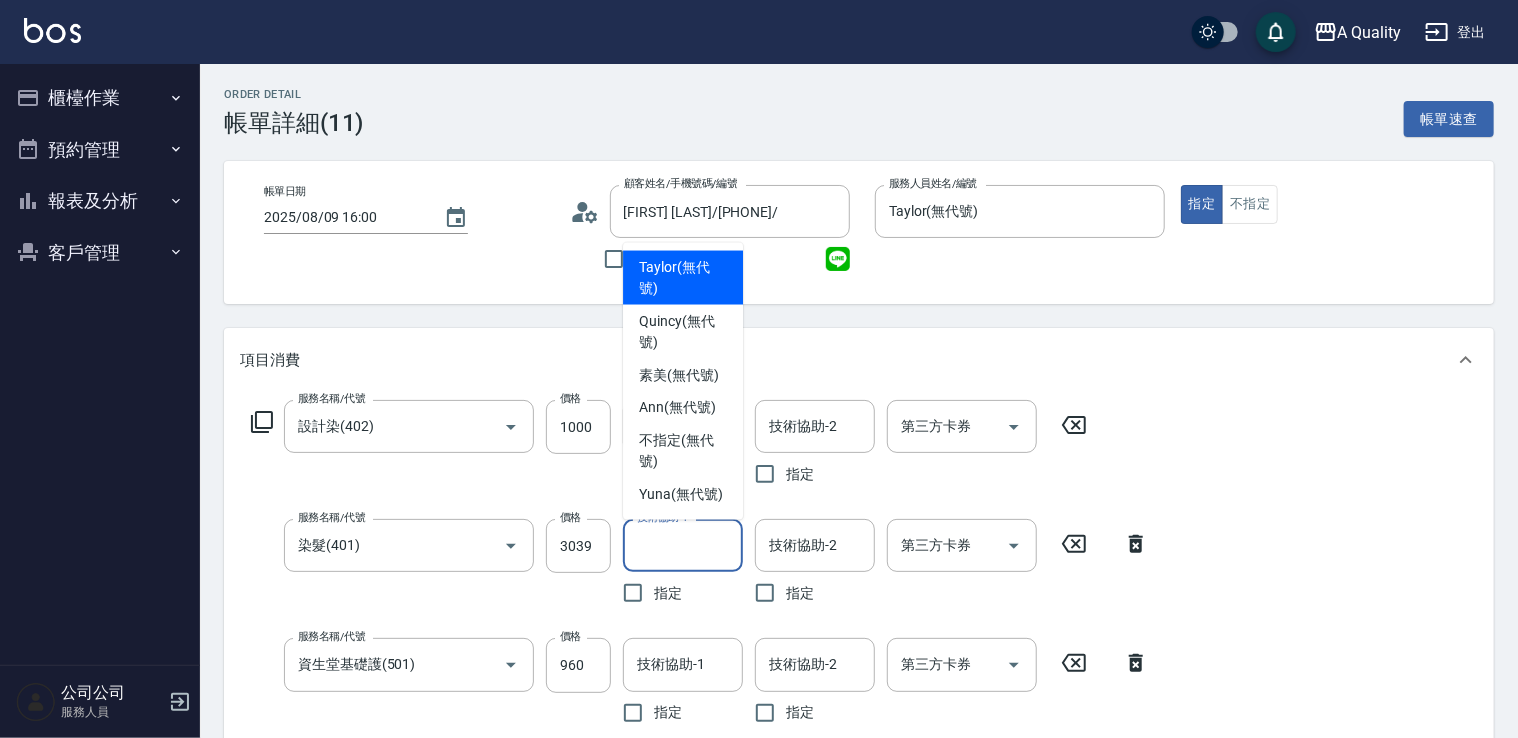 click on "技術協助-1 技術協助-1" at bounding box center [683, 545] 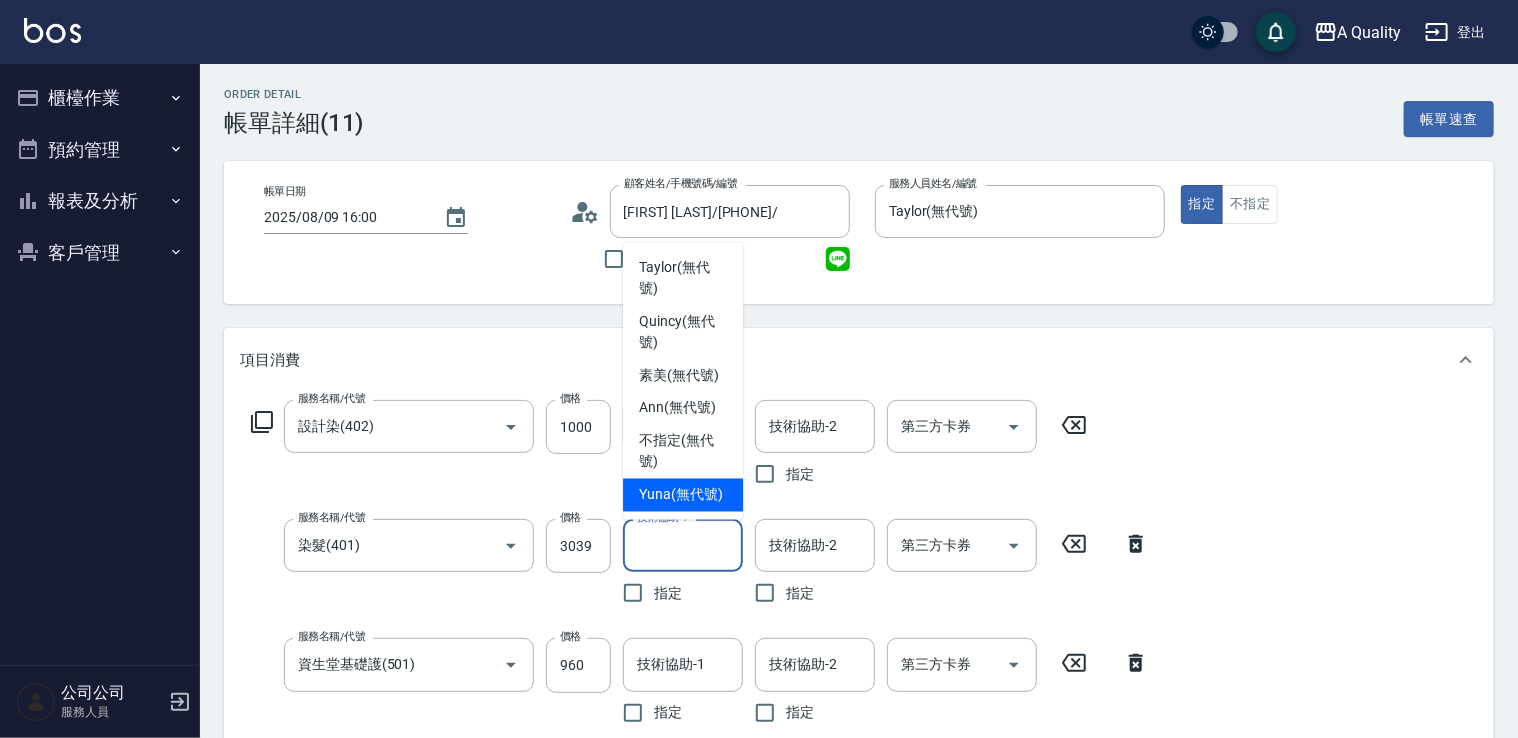click on "Yuna (無代號)" at bounding box center [681, 495] 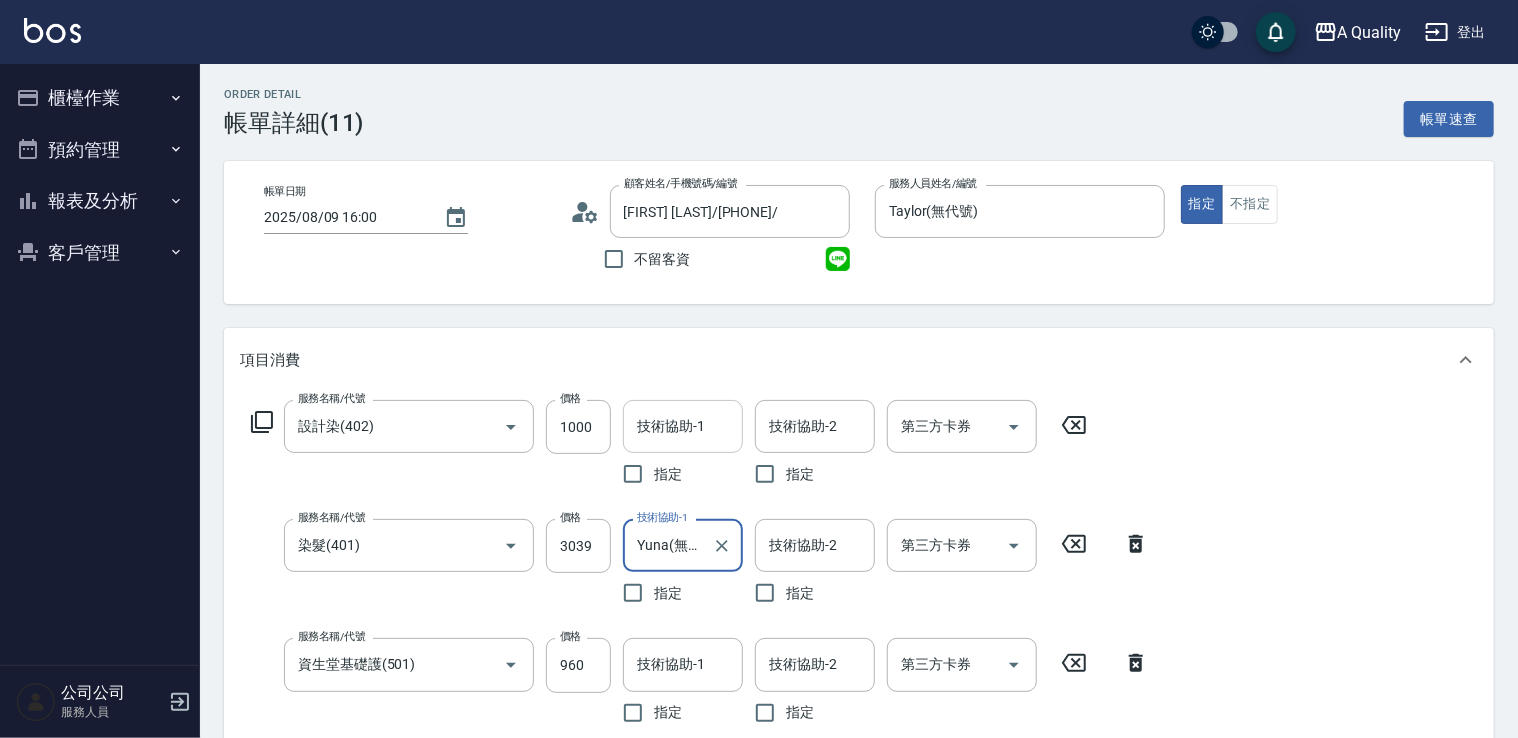 drag, startPoint x: 679, startPoint y: 428, endPoint x: 679, endPoint y: 448, distance: 20 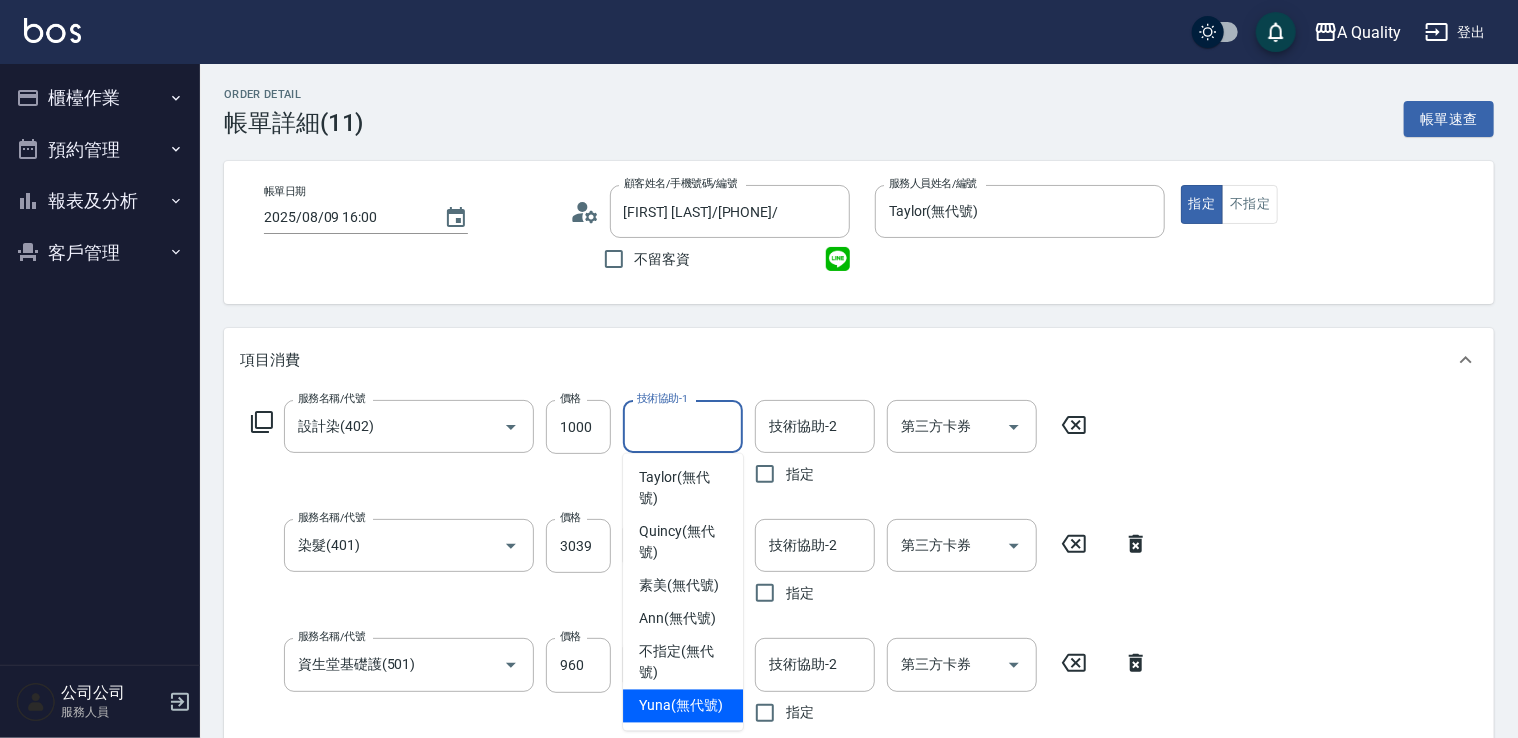 click on "Yuna (無代號)" at bounding box center [681, 706] 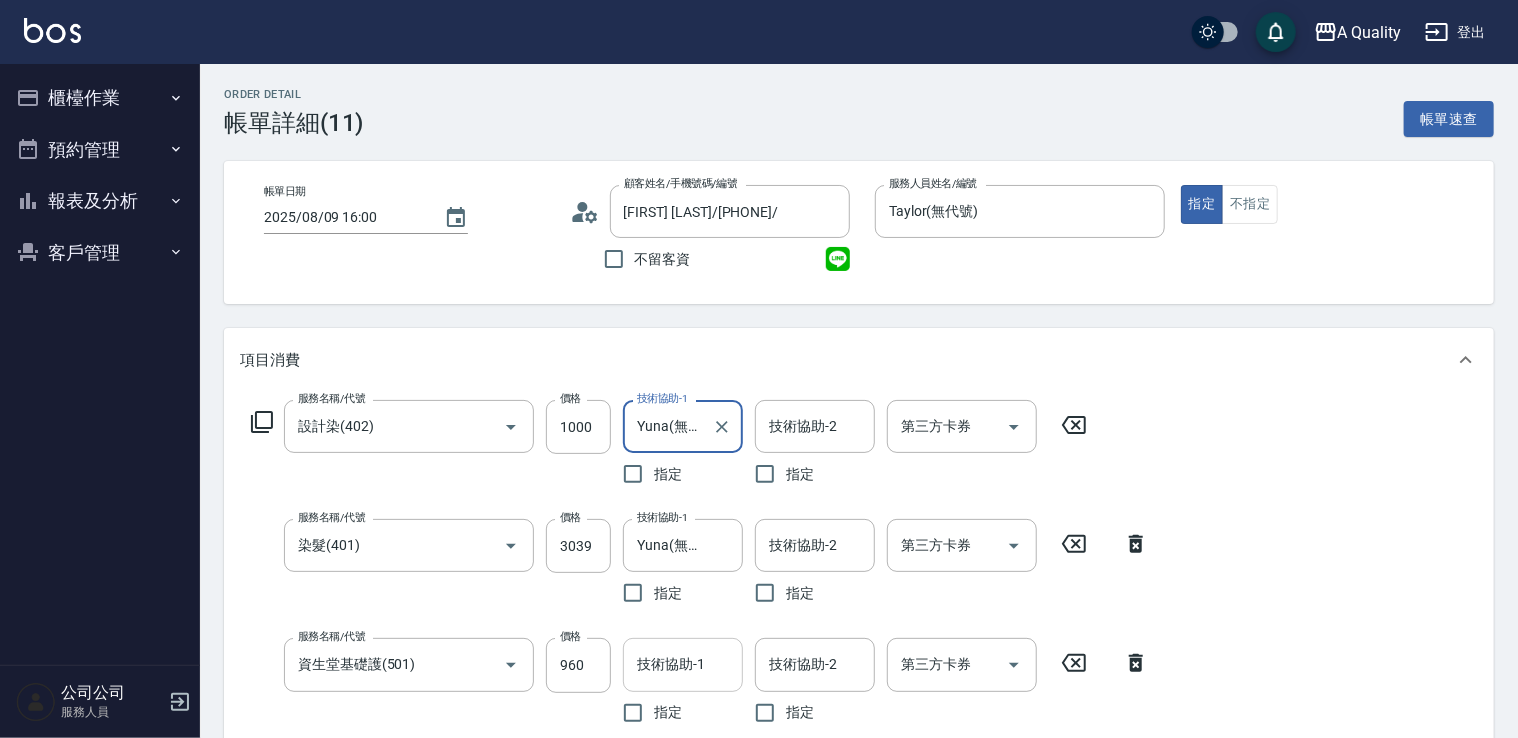 scroll, scrollTop: 300, scrollLeft: 0, axis: vertical 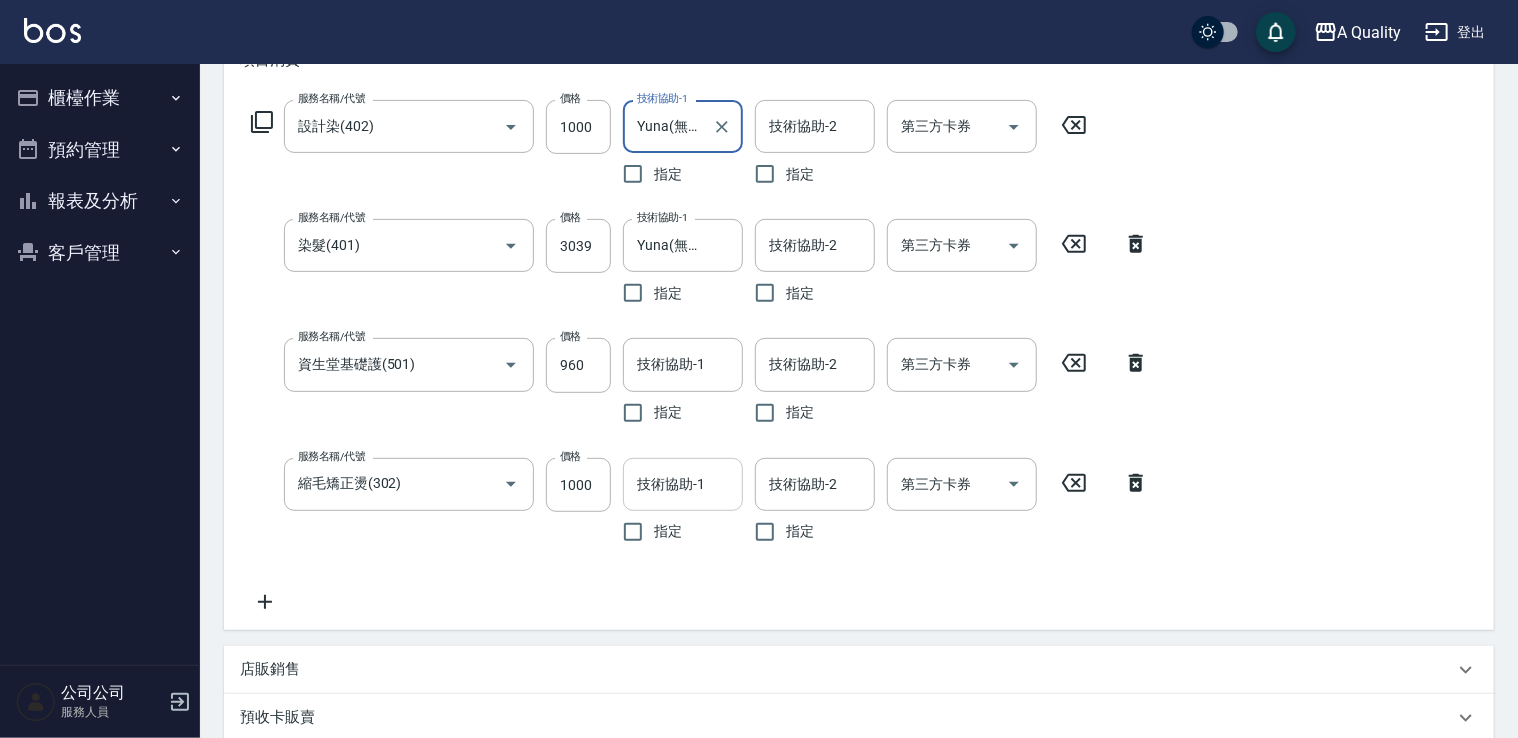 click on "技術協助-1" at bounding box center (683, 484) 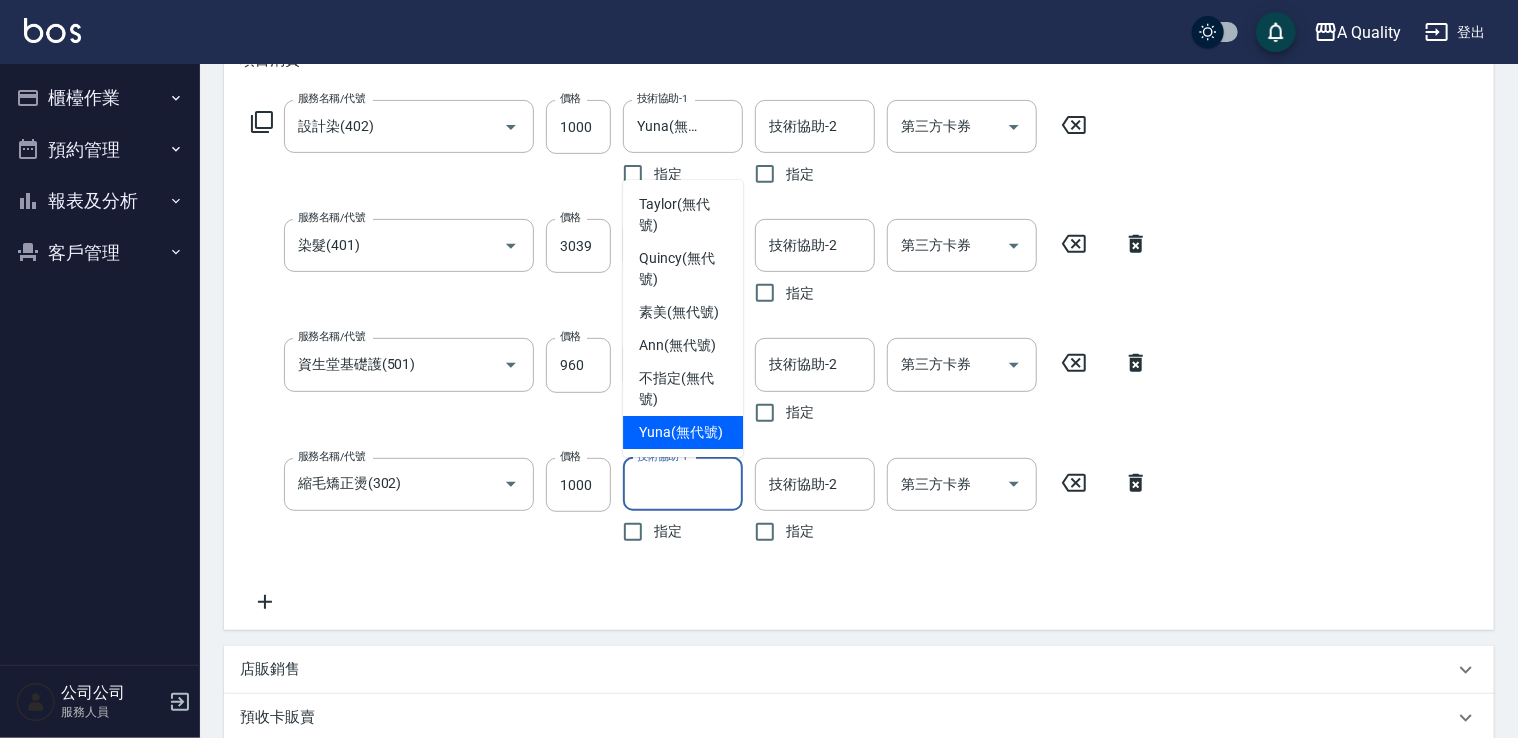 click on "Yuna (無代號)" at bounding box center [681, 432] 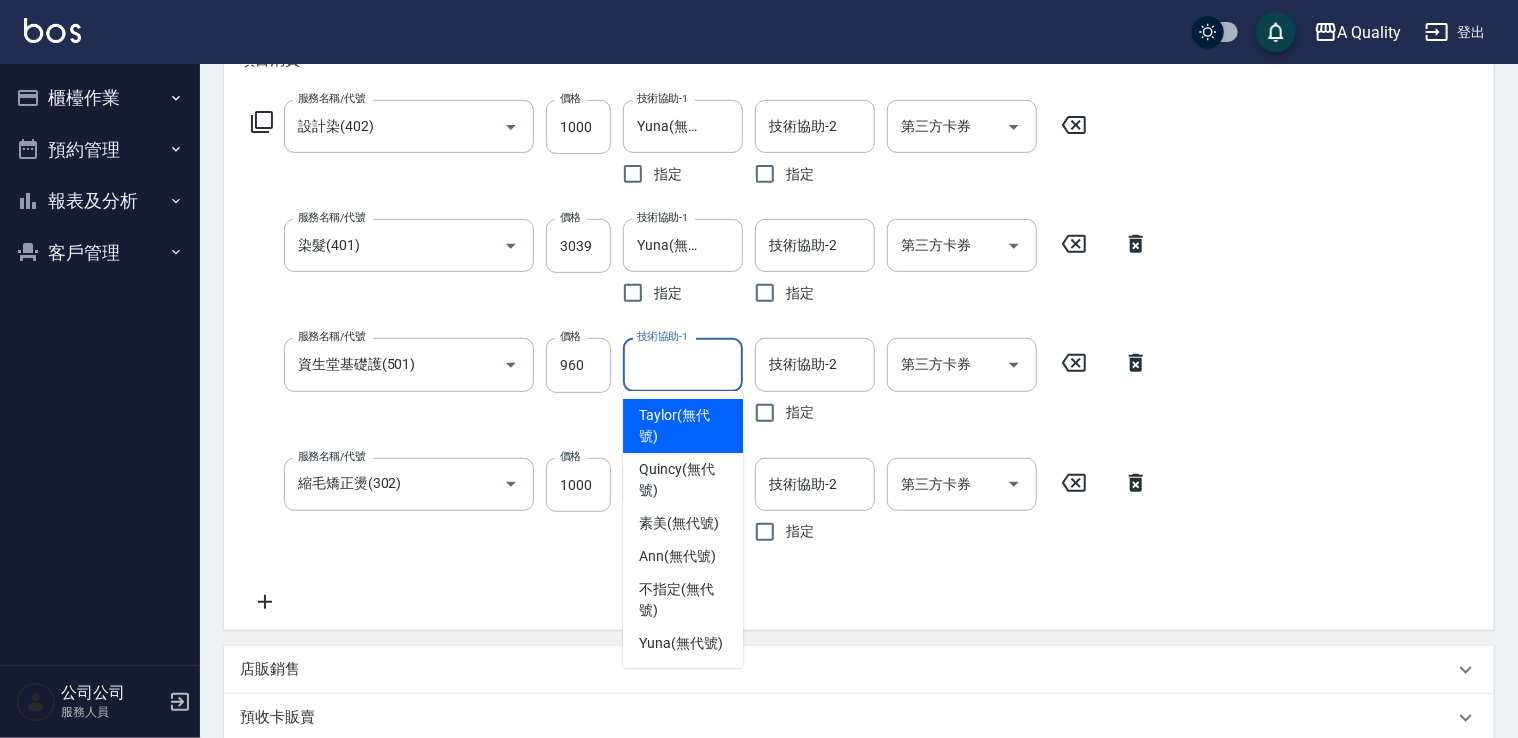 click on "技術協助-1" at bounding box center [683, 364] 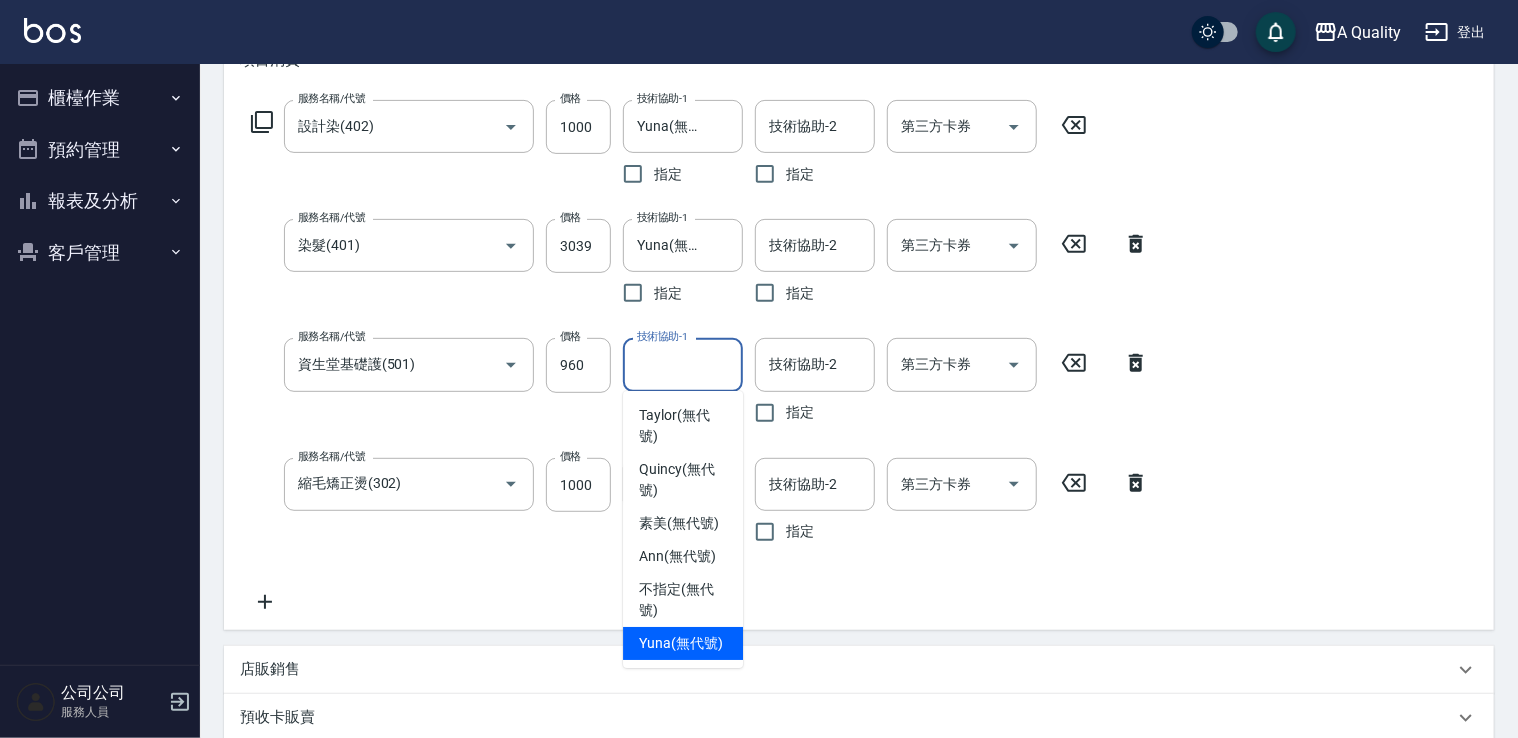 click on "Yuna (無代號)" at bounding box center (681, 643) 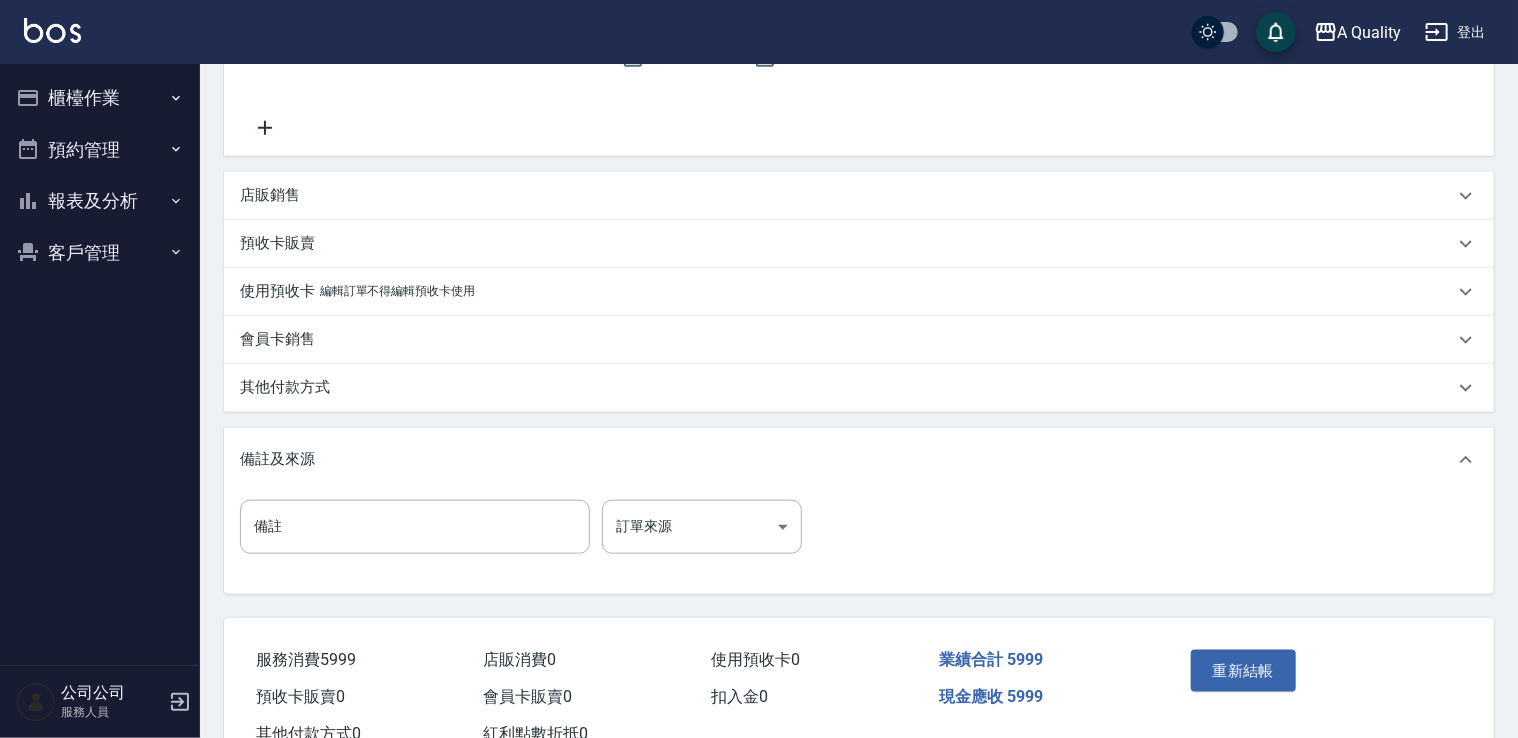 scroll, scrollTop: 843, scrollLeft: 0, axis: vertical 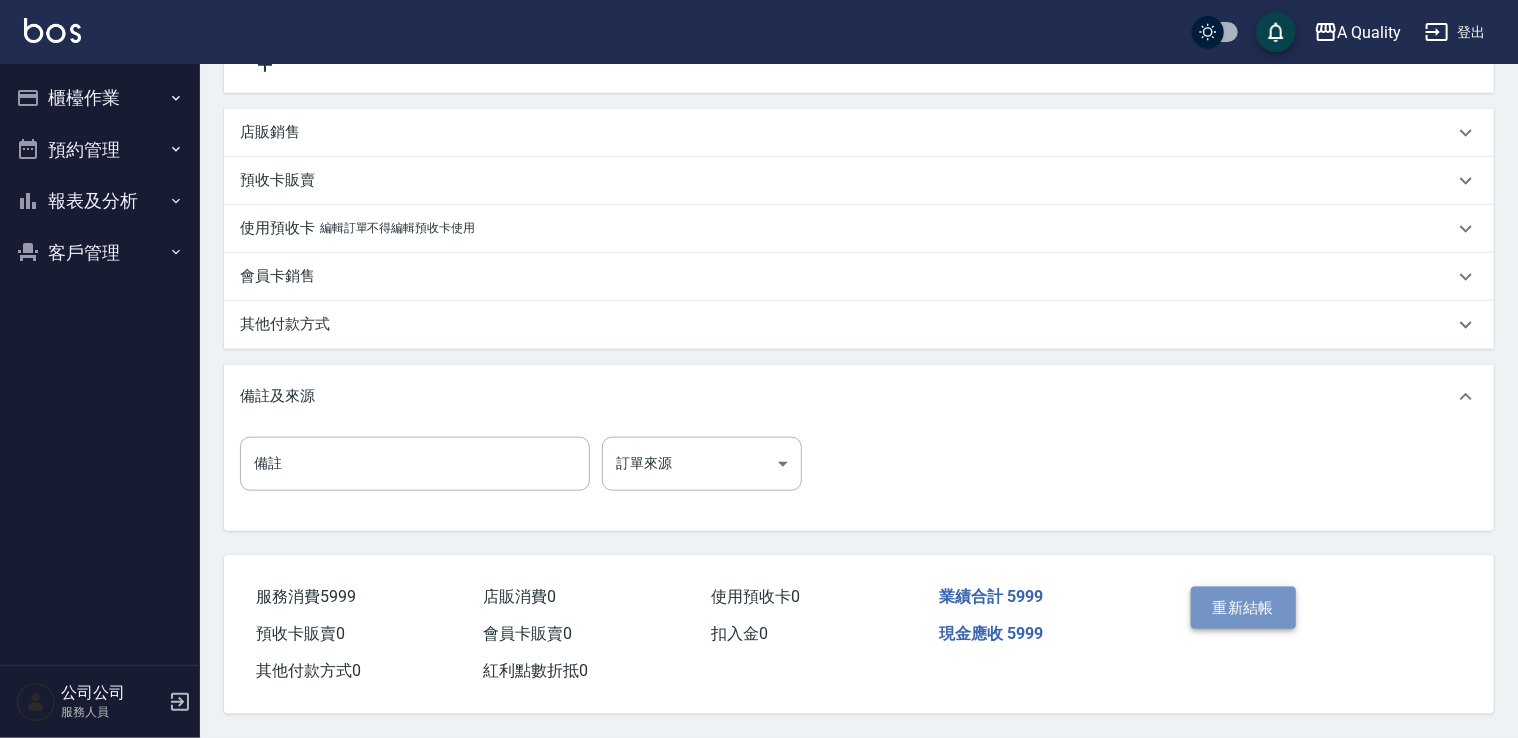 click on "重新結帳" at bounding box center (1244, 608) 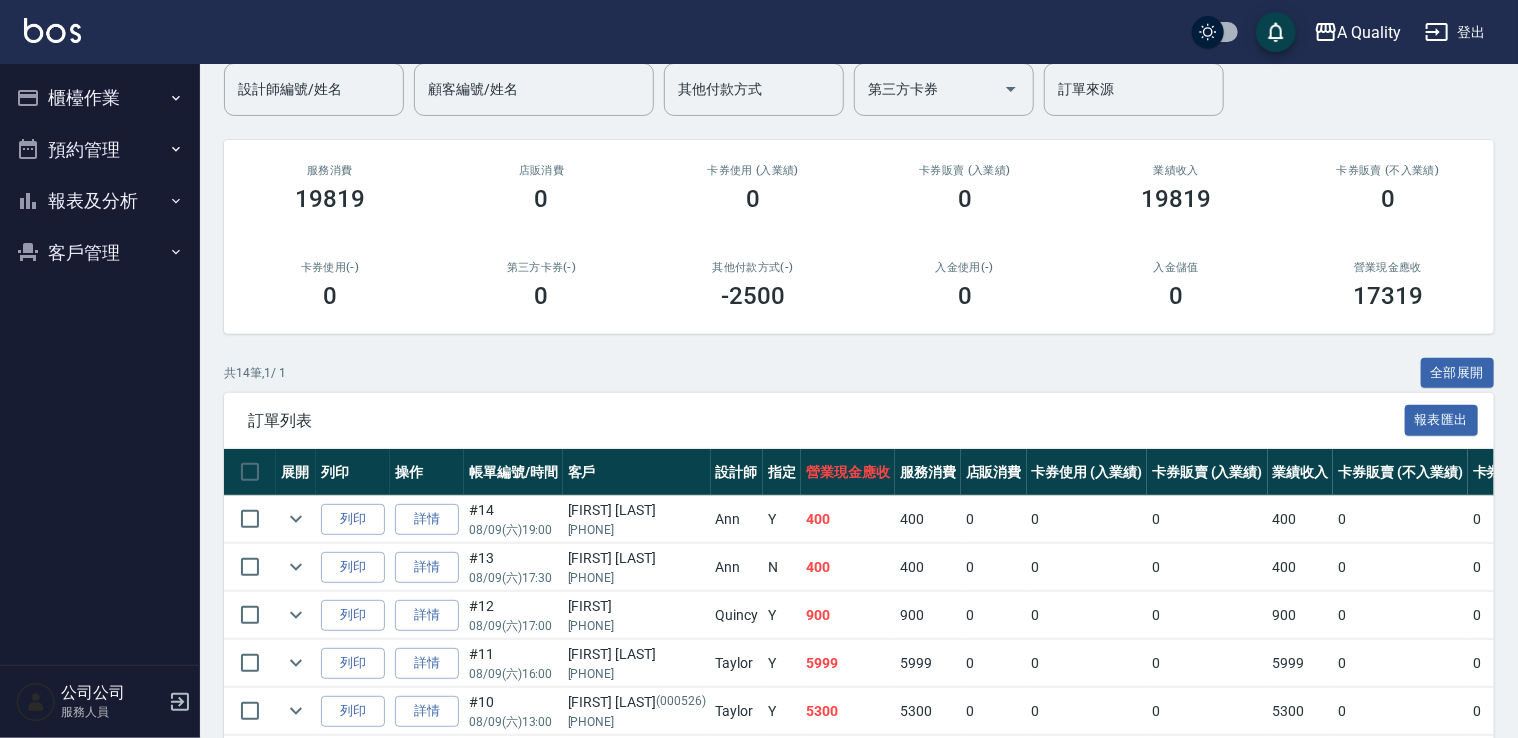 scroll, scrollTop: 200, scrollLeft: 0, axis: vertical 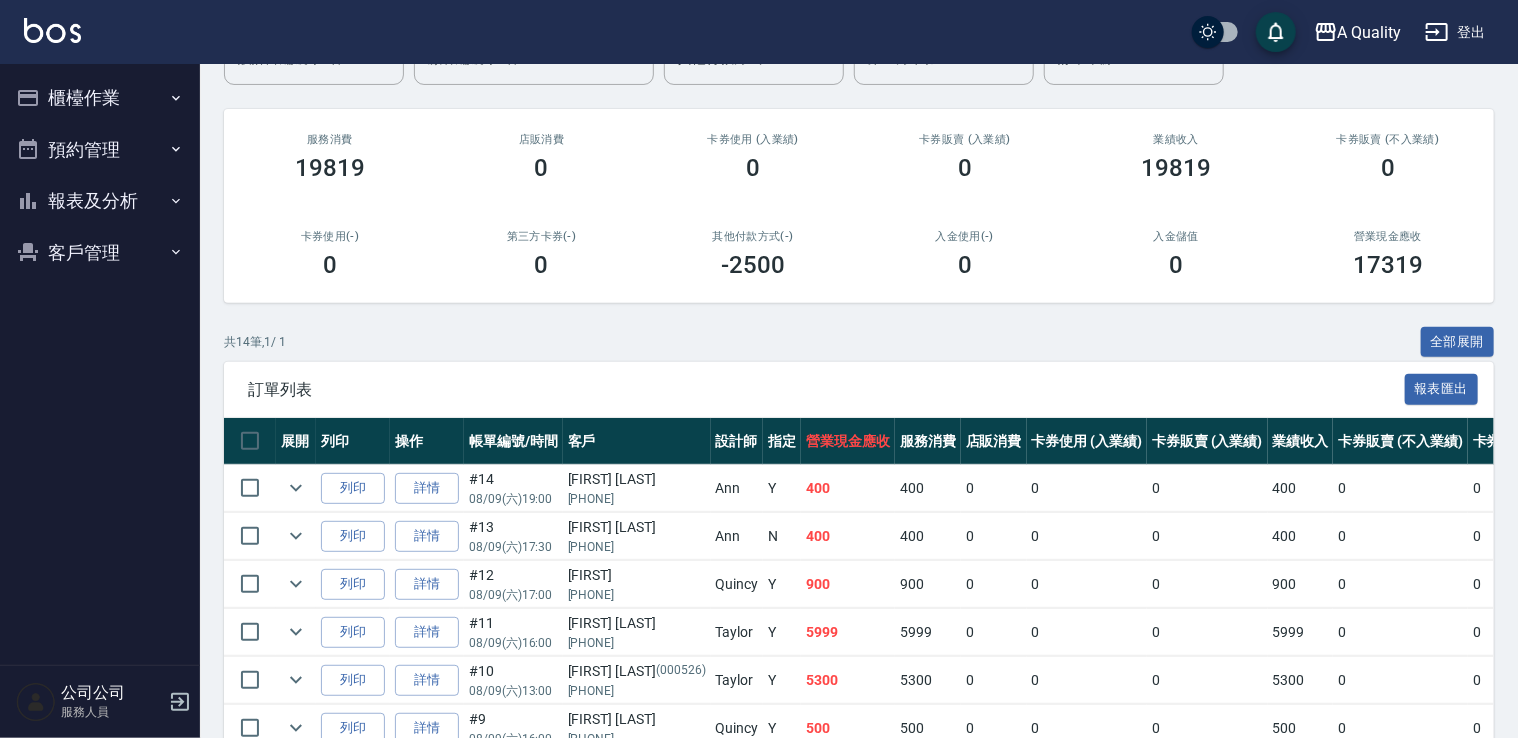click on "預約管理" at bounding box center (100, 150) 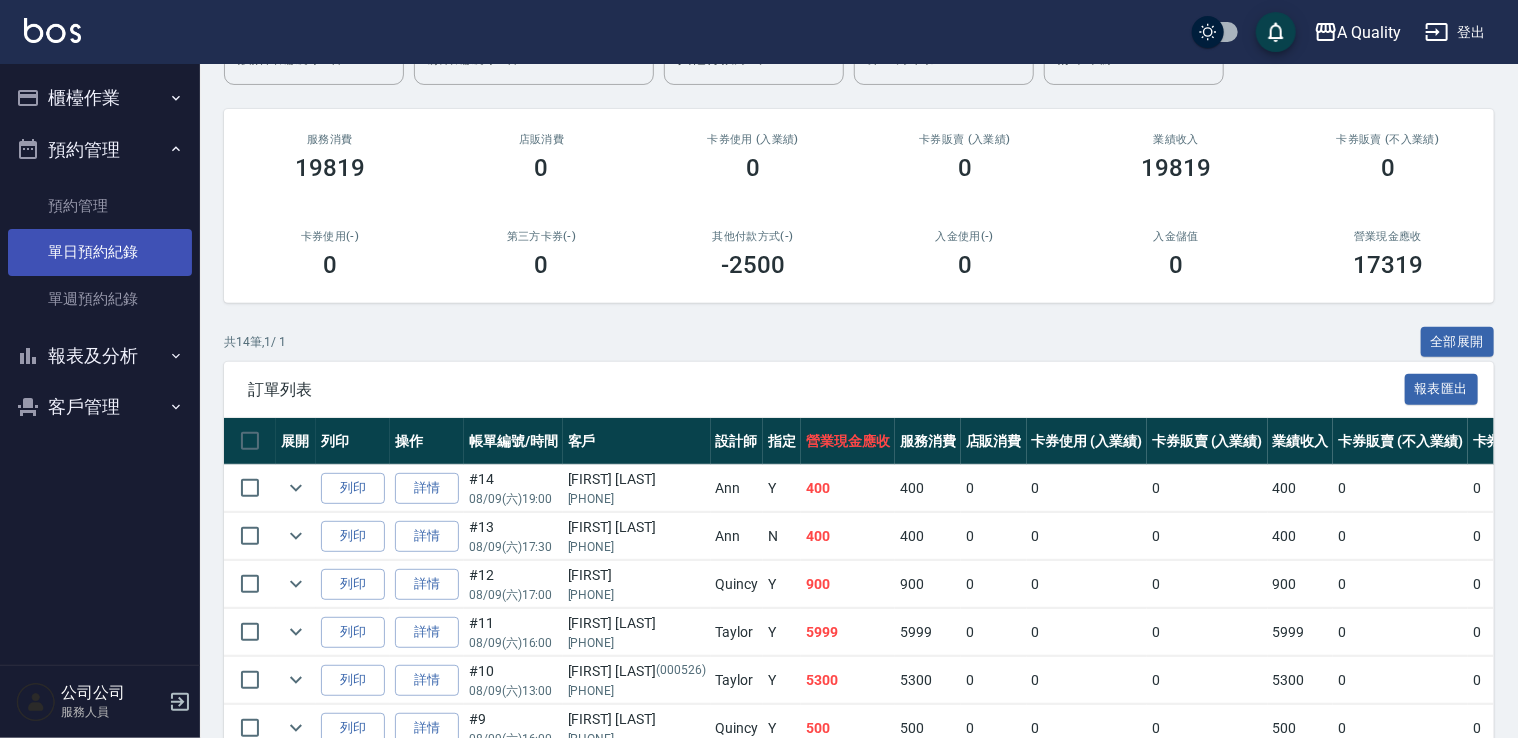 click on "單日預約紀錄" at bounding box center (100, 252) 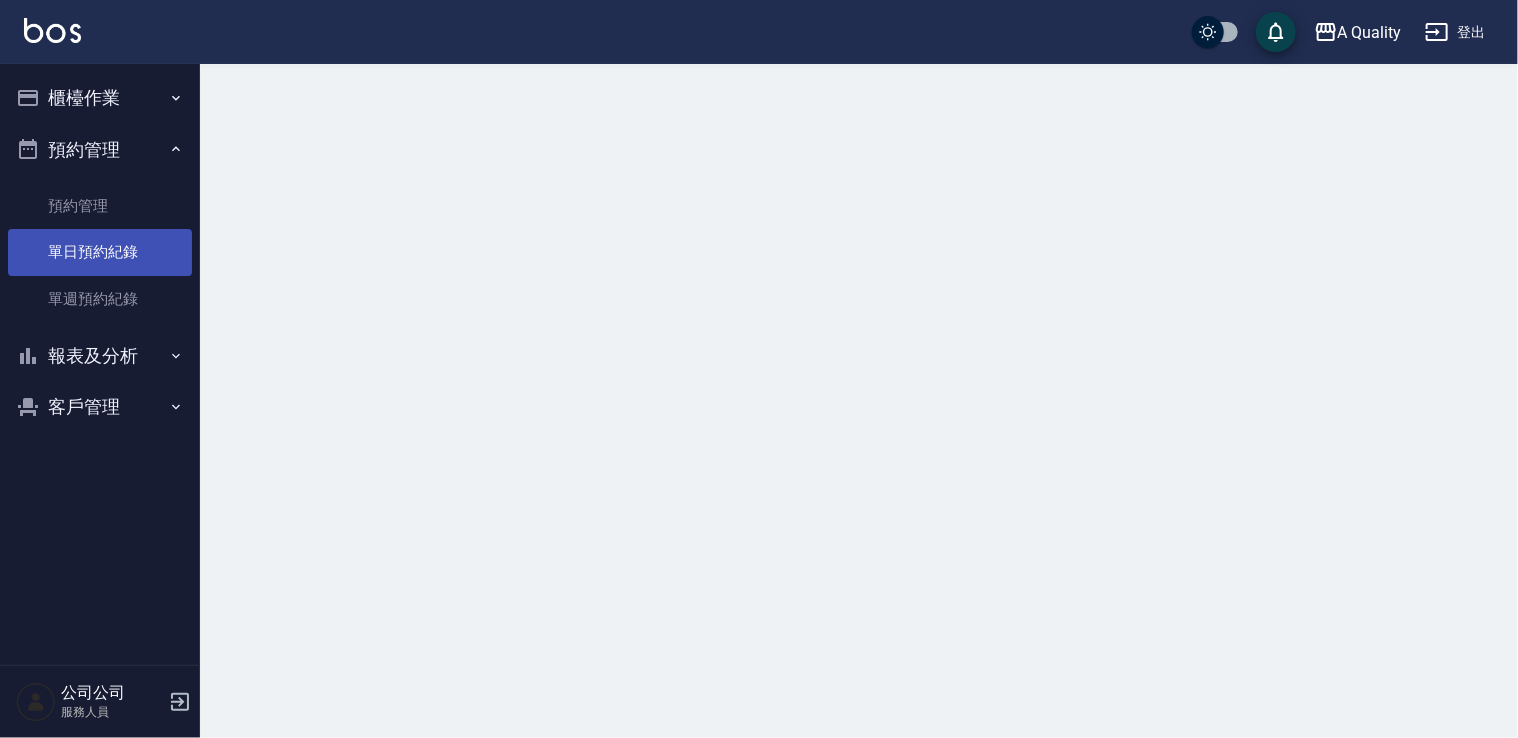 scroll, scrollTop: 0, scrollLeft: 0, axis: both 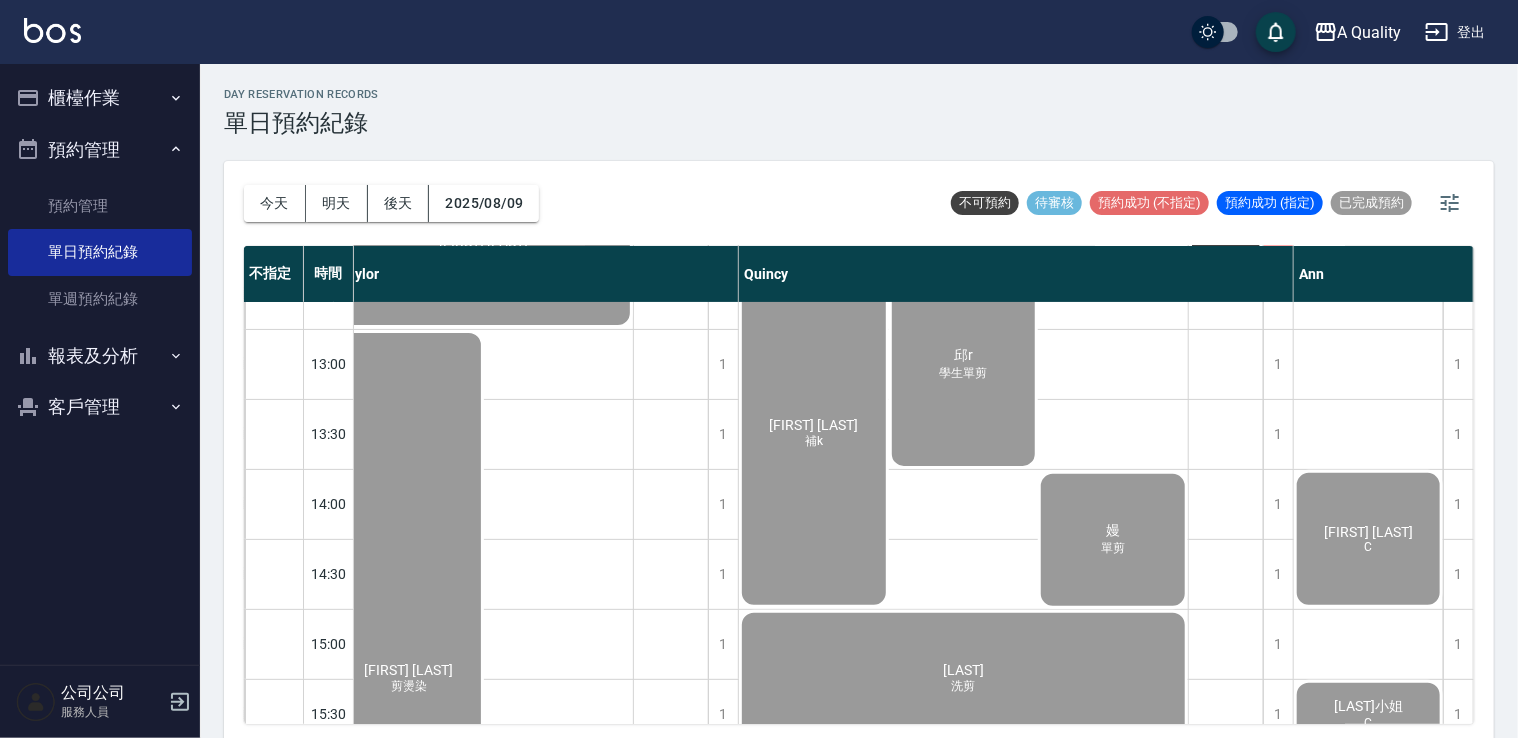 click on "櫃檯作業" at bounding box center (100, 98) 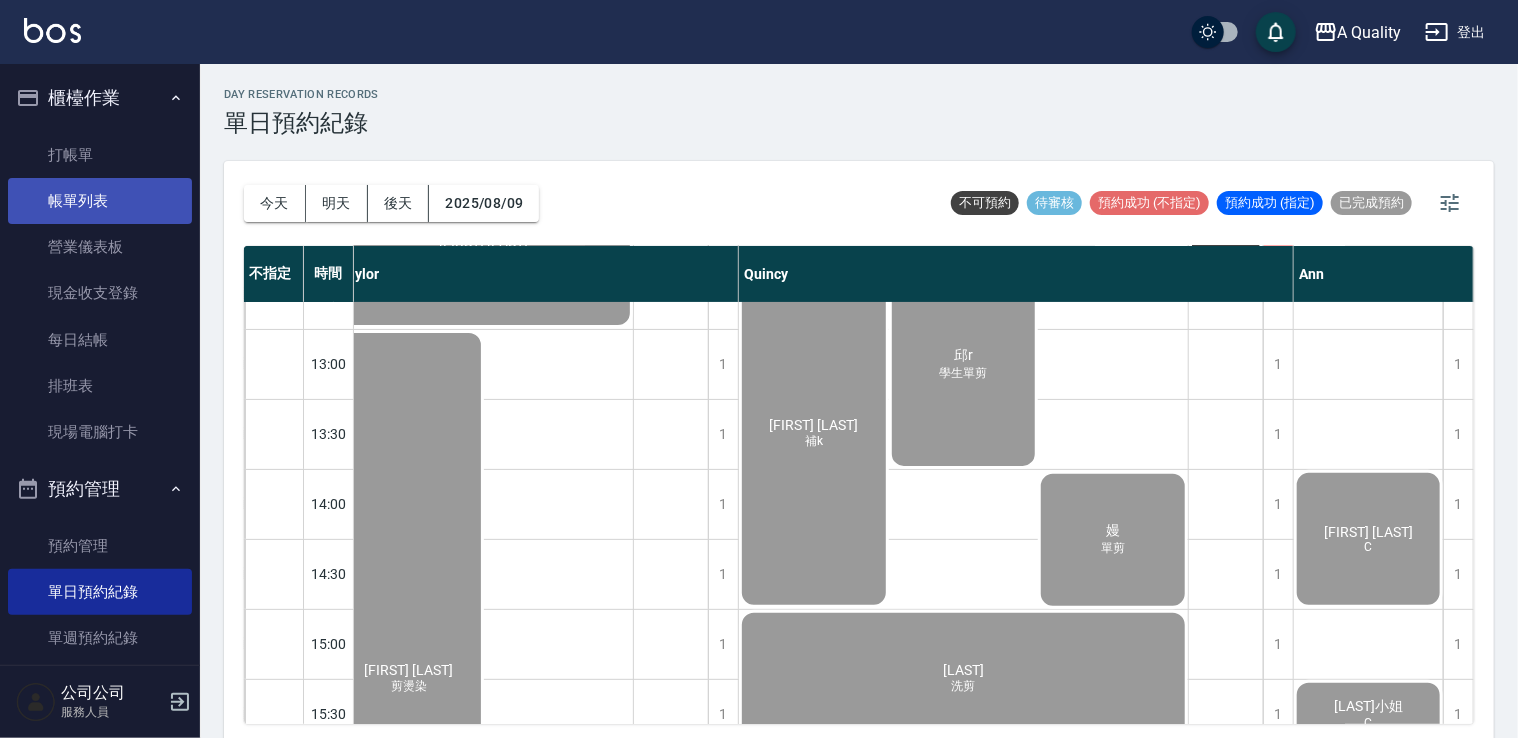 click on "帳單列表" at bounding box center [100, 201] 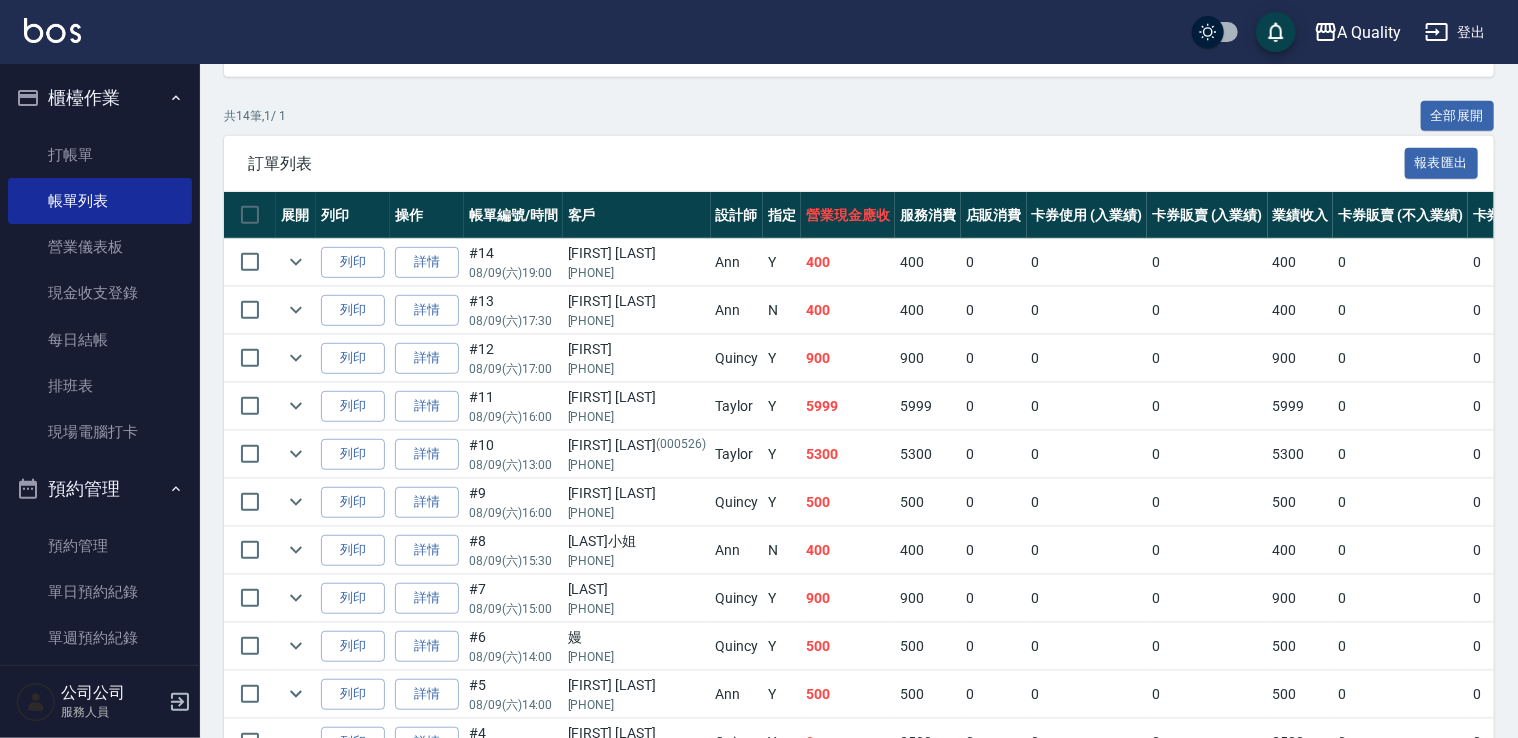 scroll, scrollTop: 500, scrollLeft: 0, axis: vertical 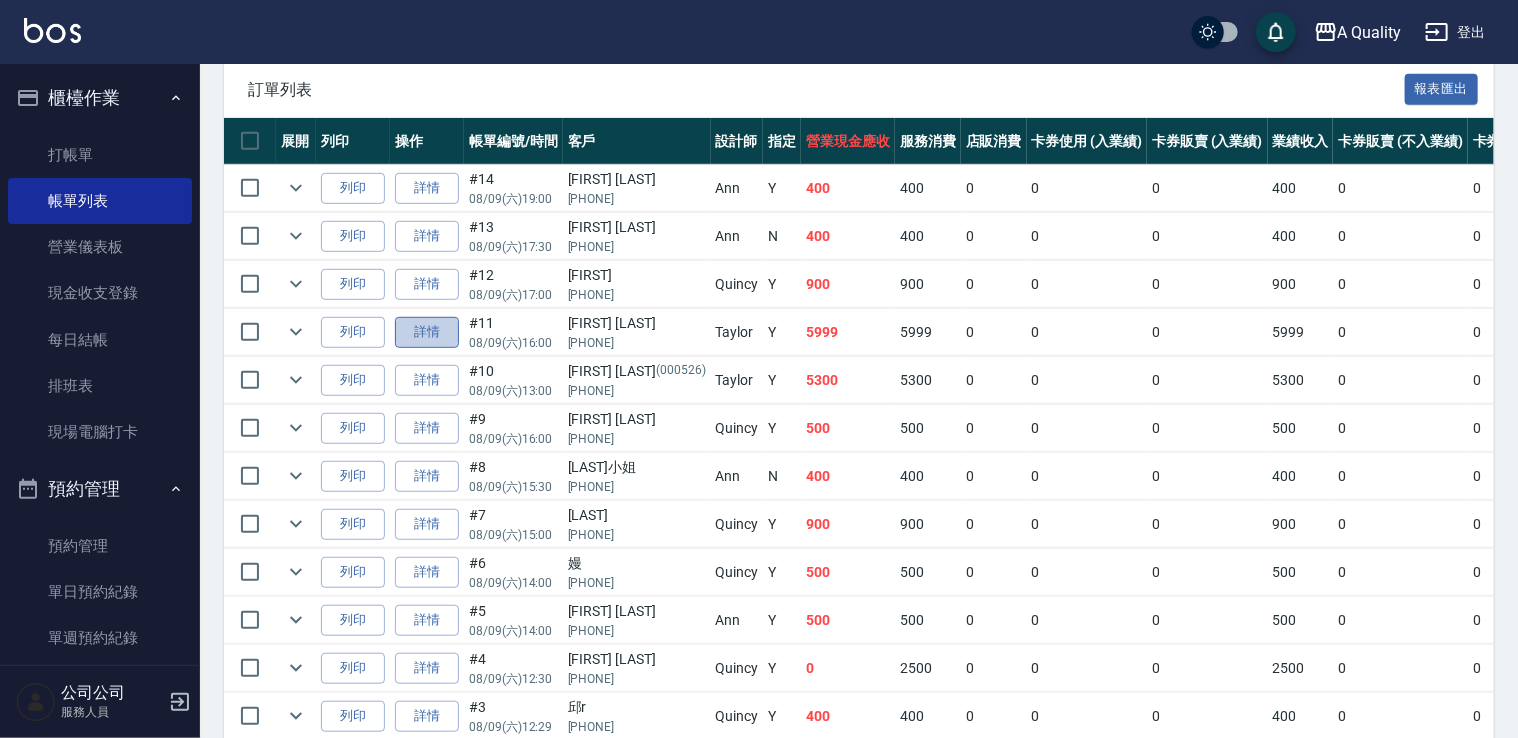 click on "詳情" at bounding box center [427, 332] 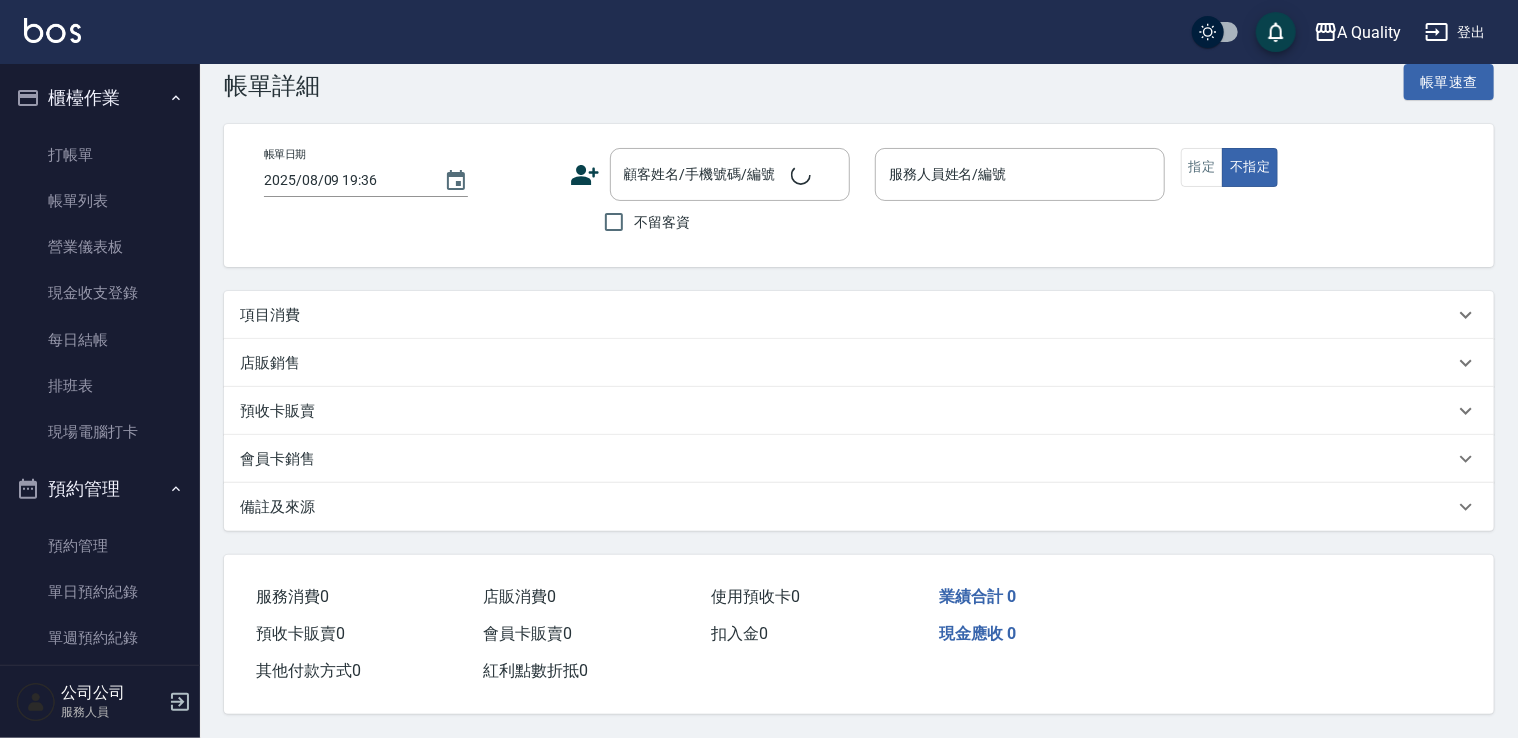 scroll, scrollTop: 0, scrollLeft: 0, axis: both 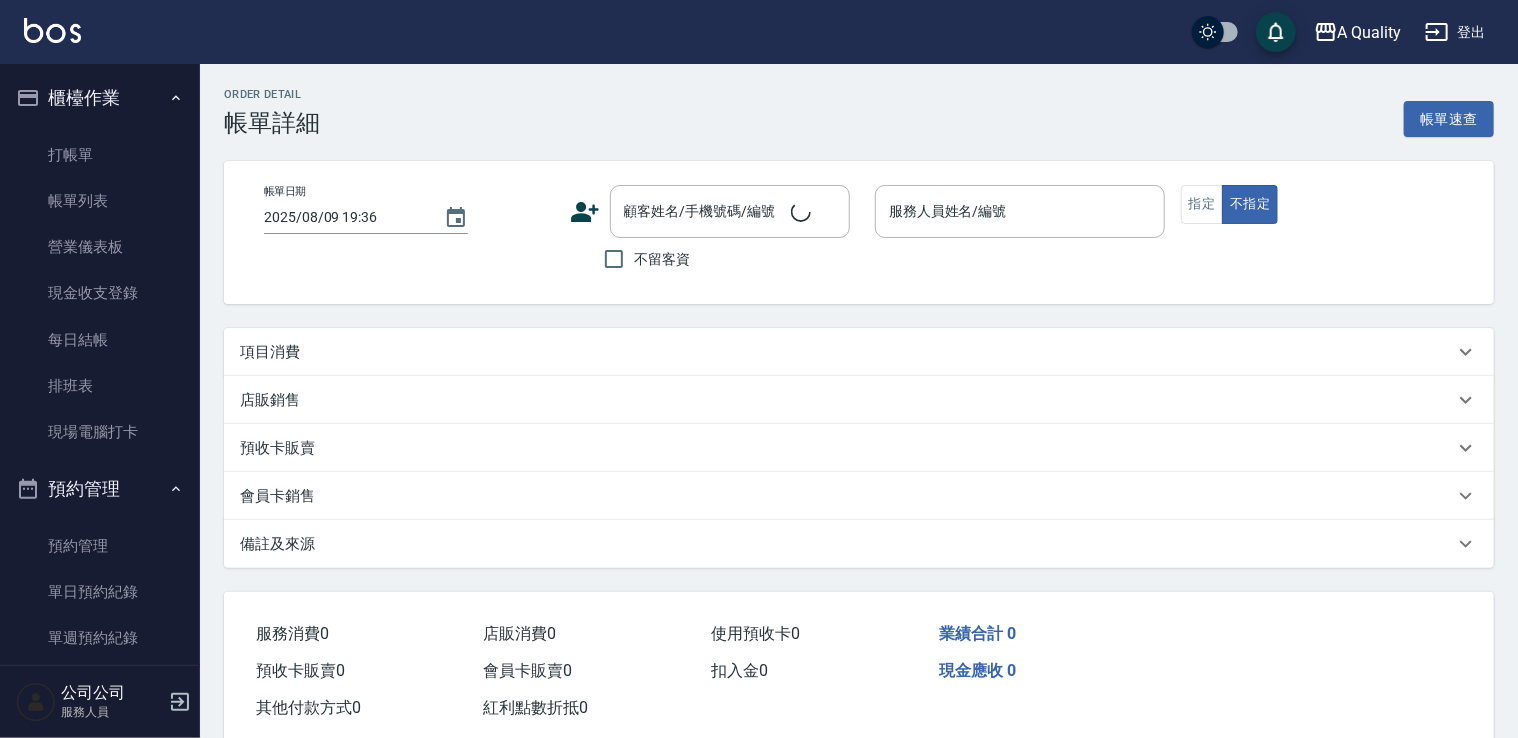 type on "2025/08/09 16:00" 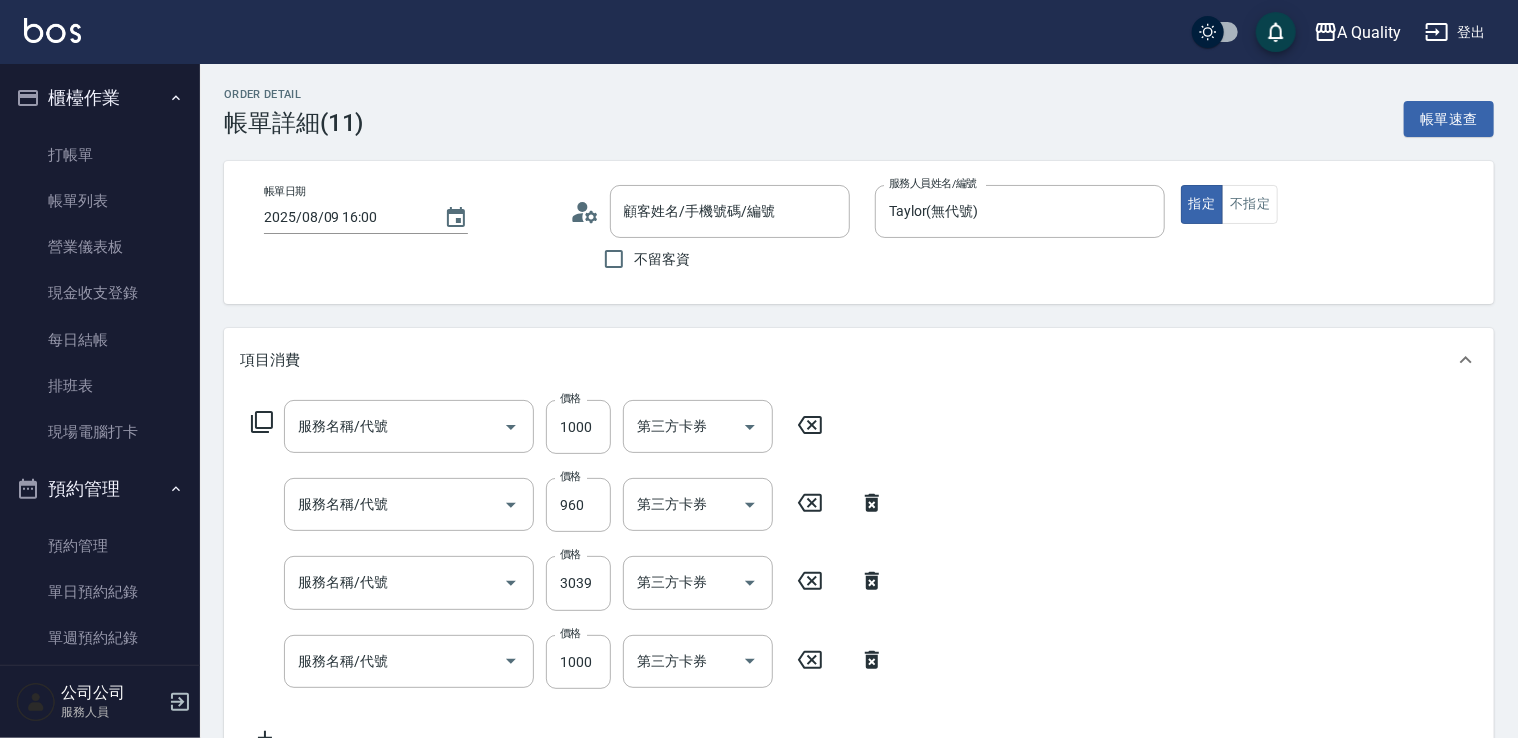 type on "[FIRST] [LAST]/[PHONE]/" 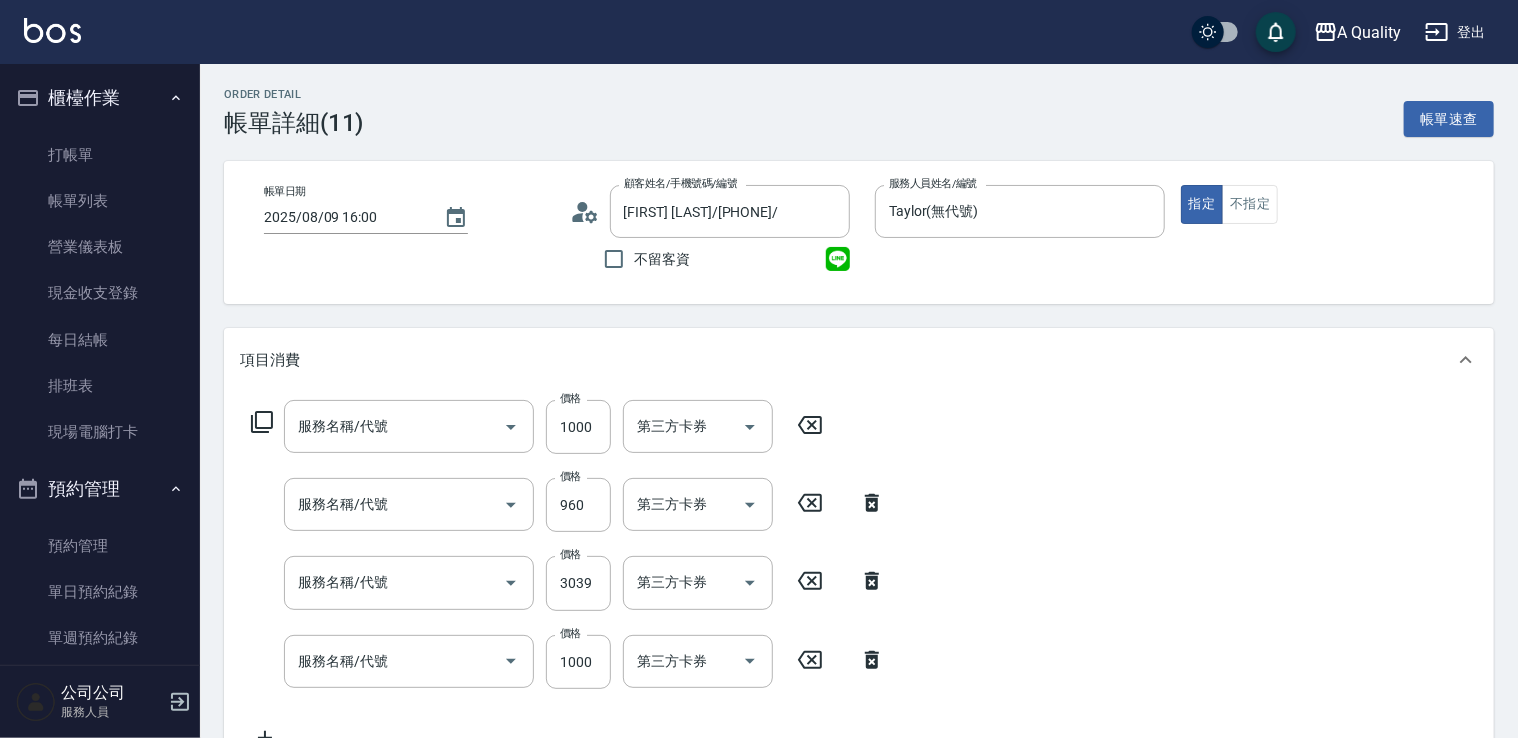 type on "縮毛矯正燙(302)" 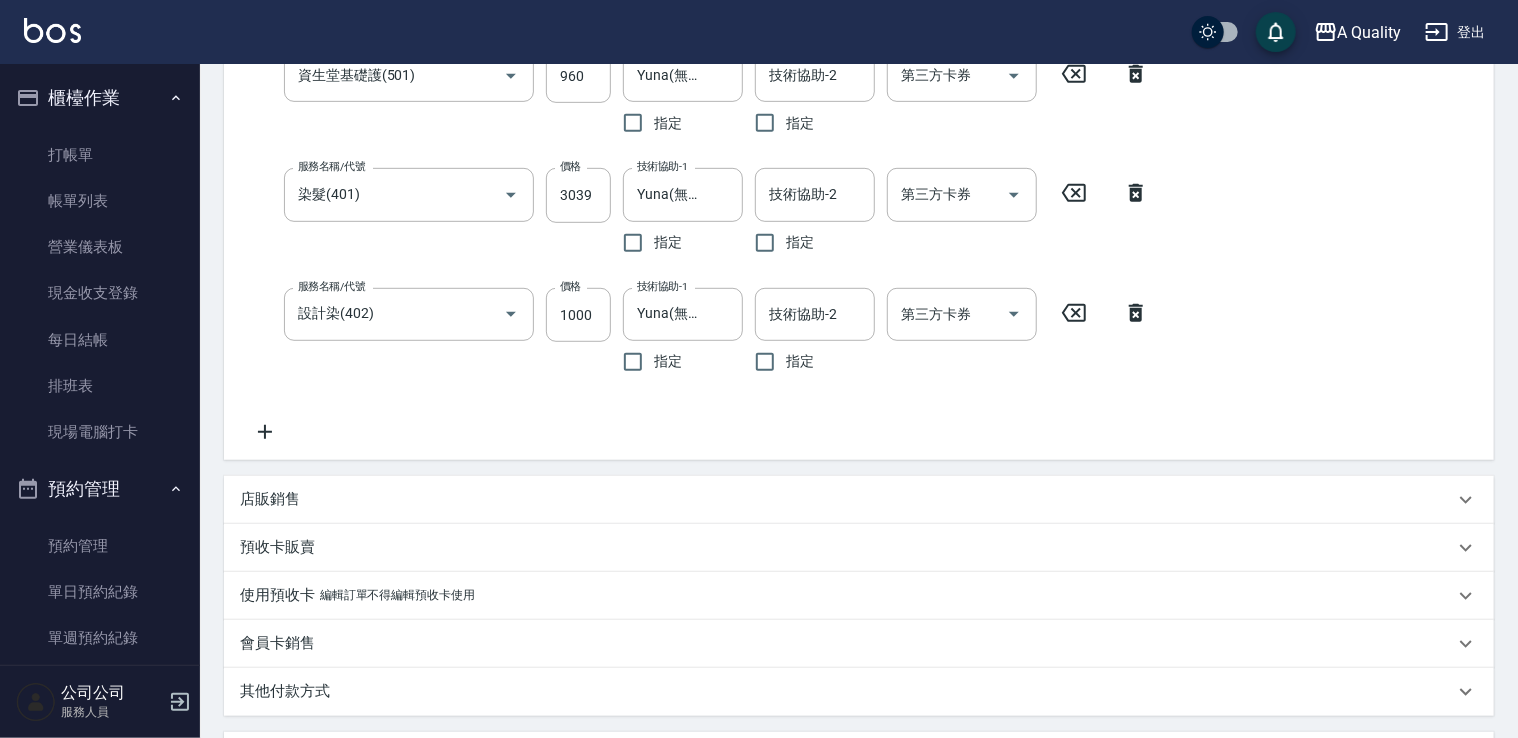scroll, scrollTop: 500, scrollLeft: 0, axis: vertical 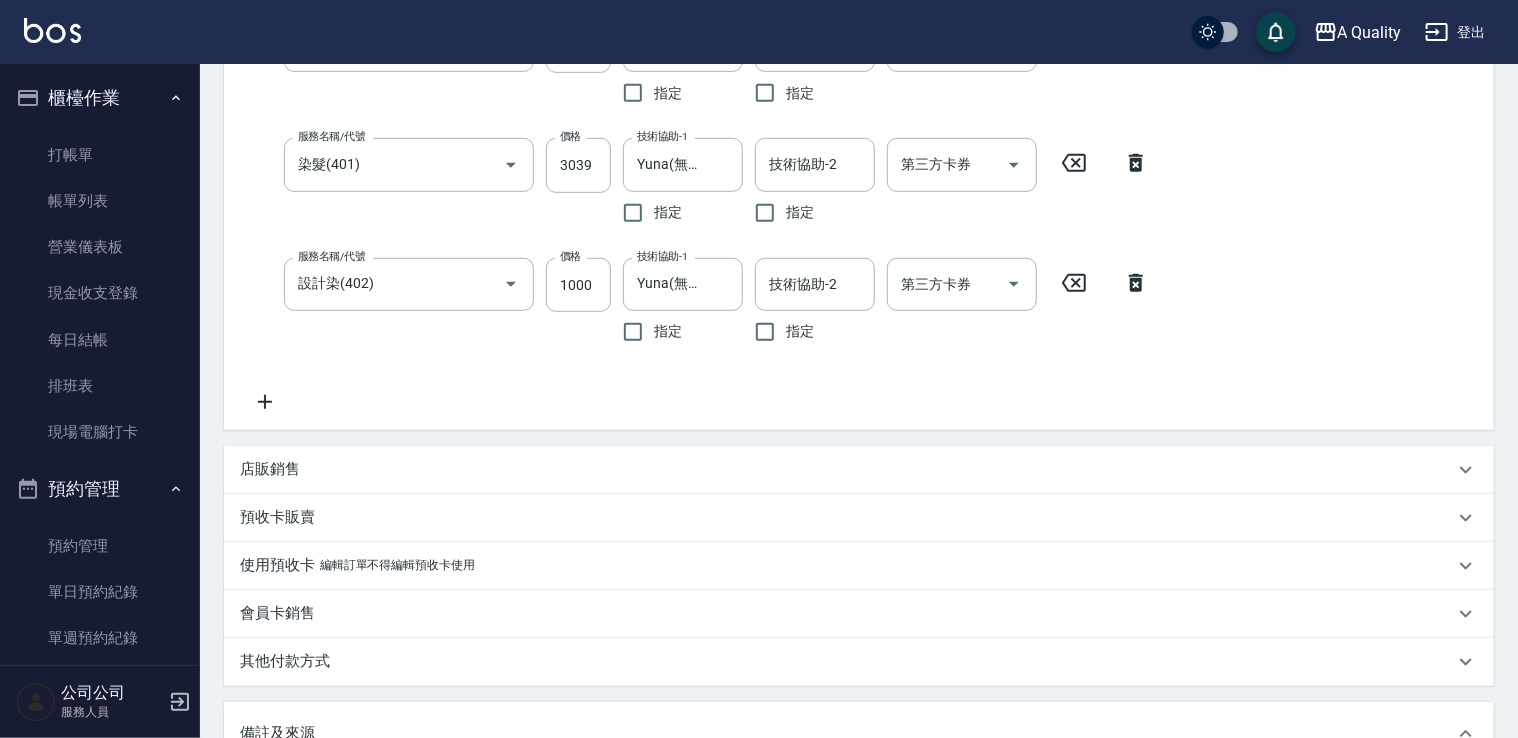 click on "其他付款方式" at bounding box center (285, 661) 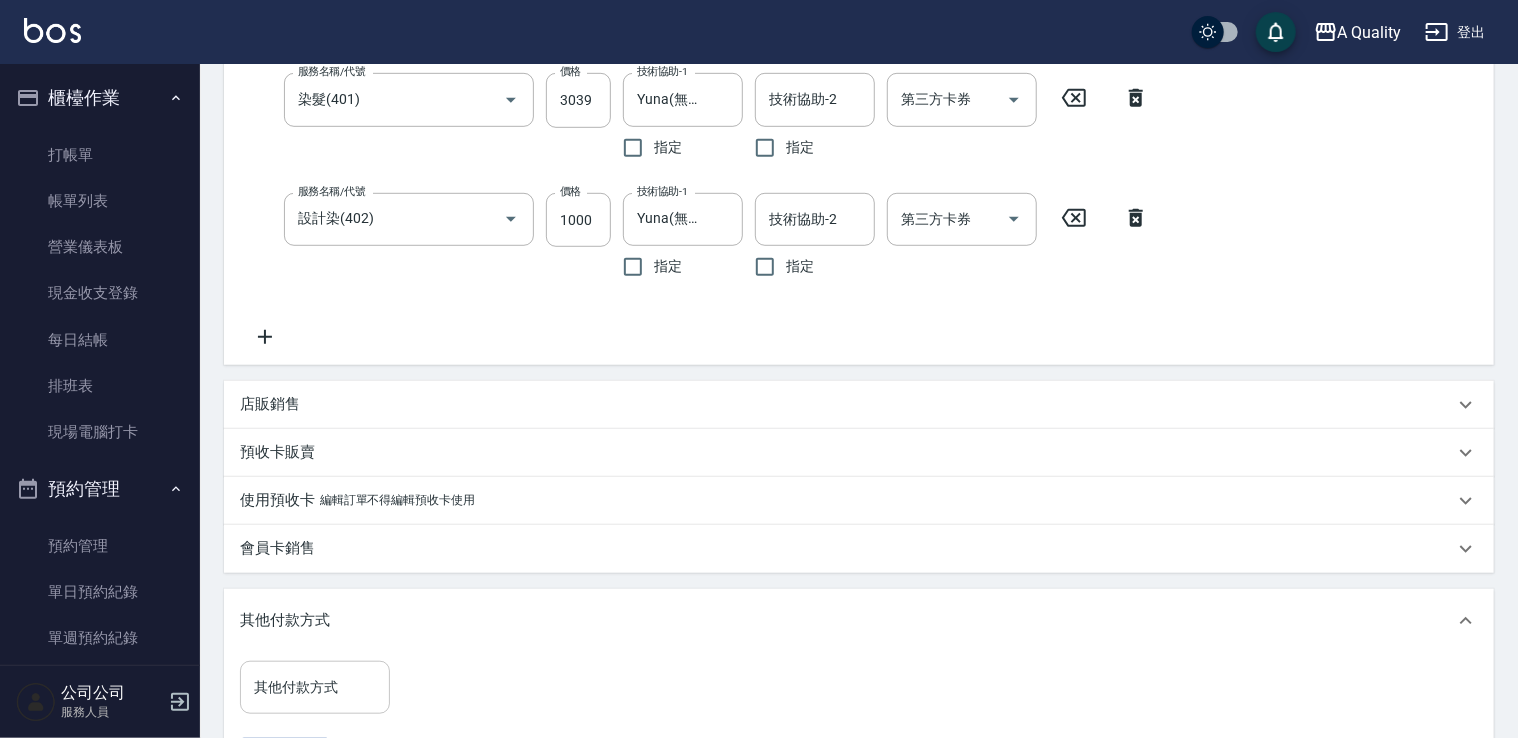 scroll, scrollTop: 600, scrollLeft: 0, axis: vertical 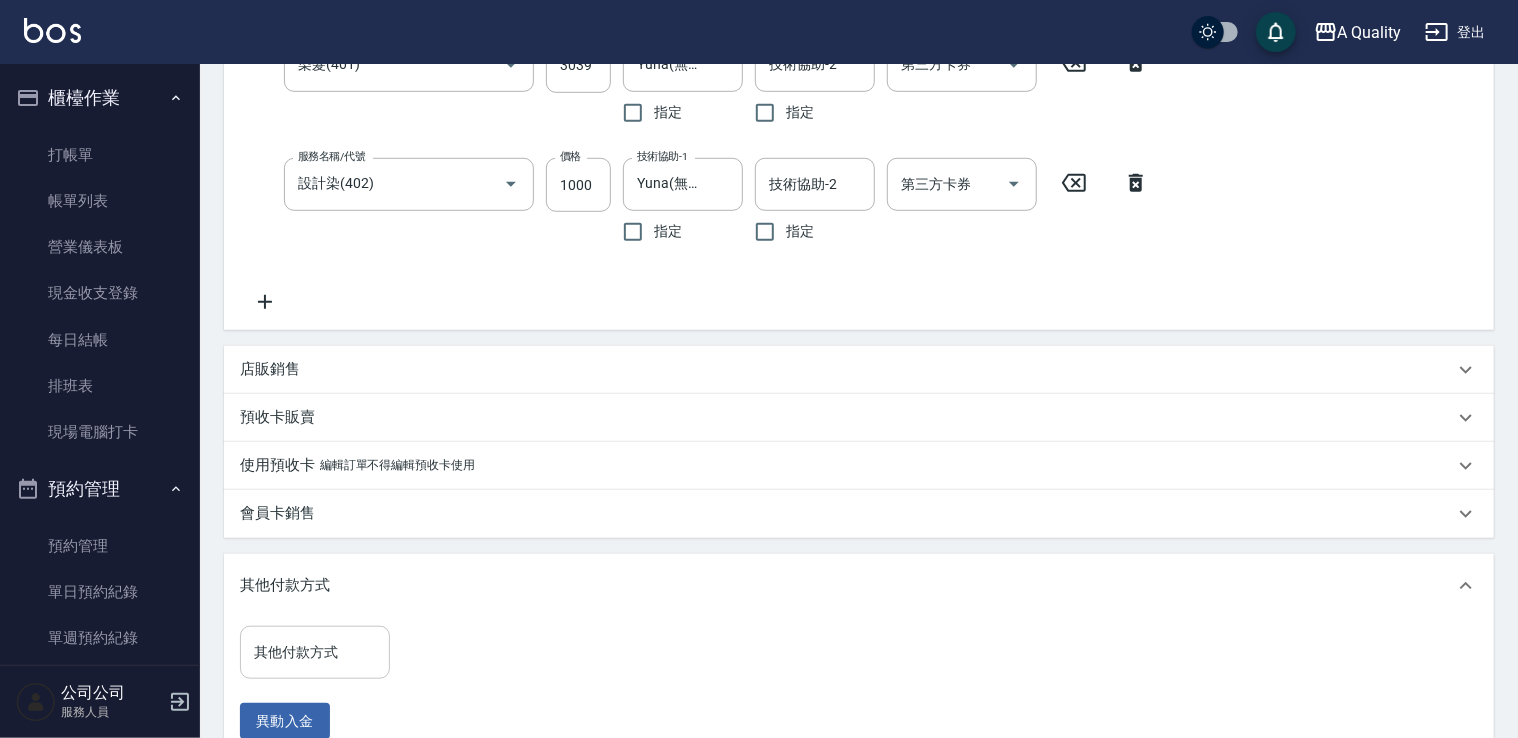 click on "其他付款方式" at bounding box center (315, 652) 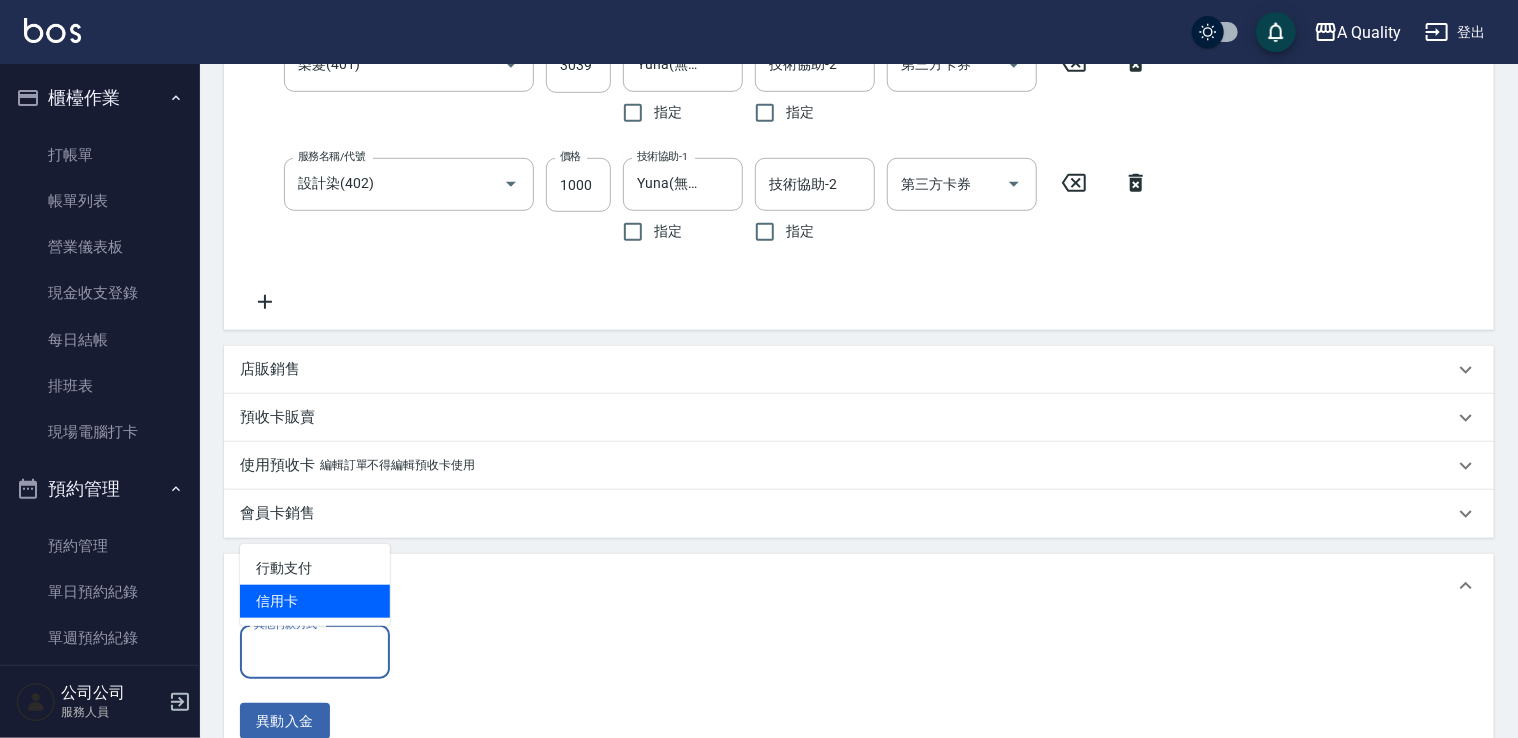 drag, startPoint x: 312, startPoint y: 606, endPoint x: 333, endPoint y: 611, distance: 21.587032 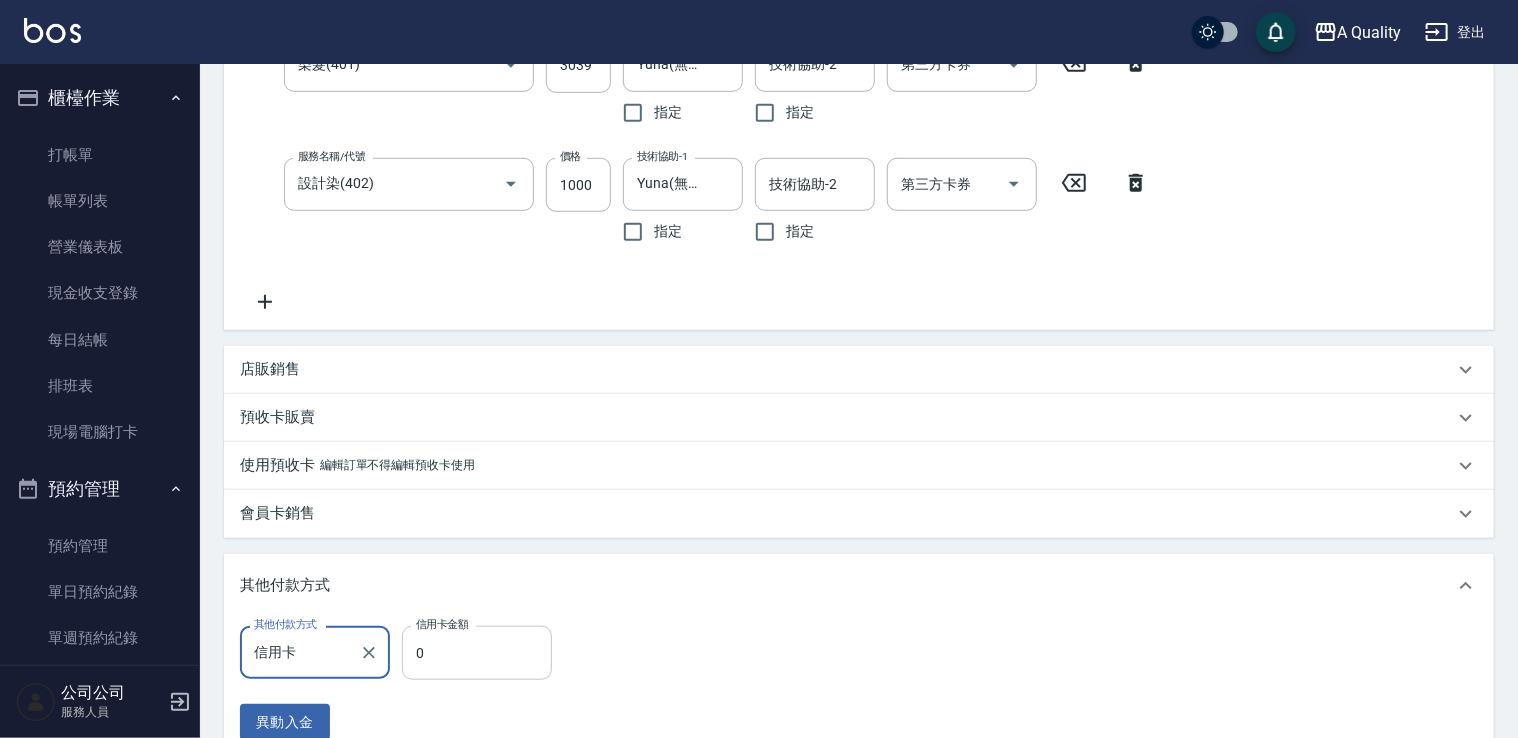 drag, startPoint x: 441, startPoint y: 654, endPoint x: 454, endPoint y: 645, distance: 15.811388 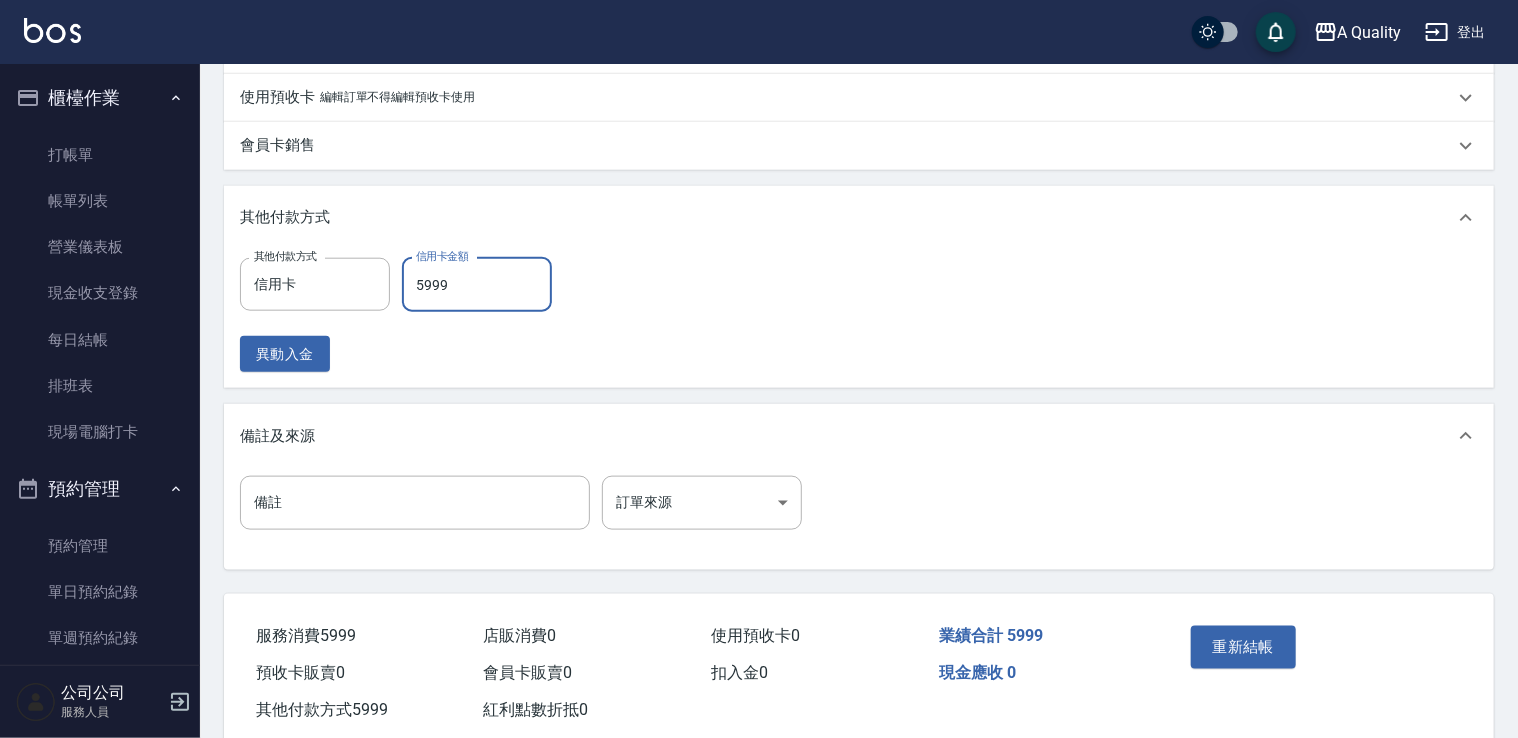 scroll, scrollTop: 1013, scrollLeft: 0, axis: vertical 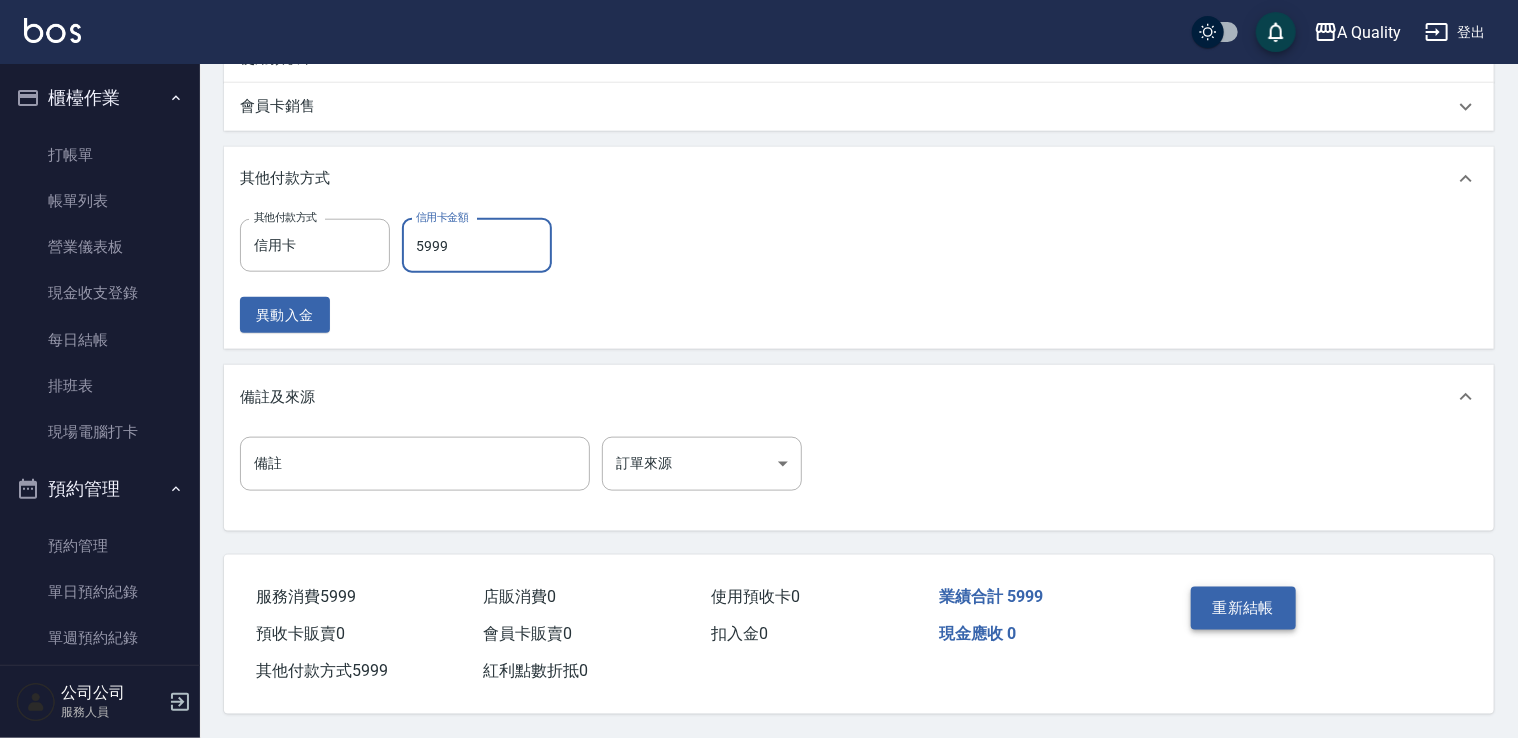 type on "5999" 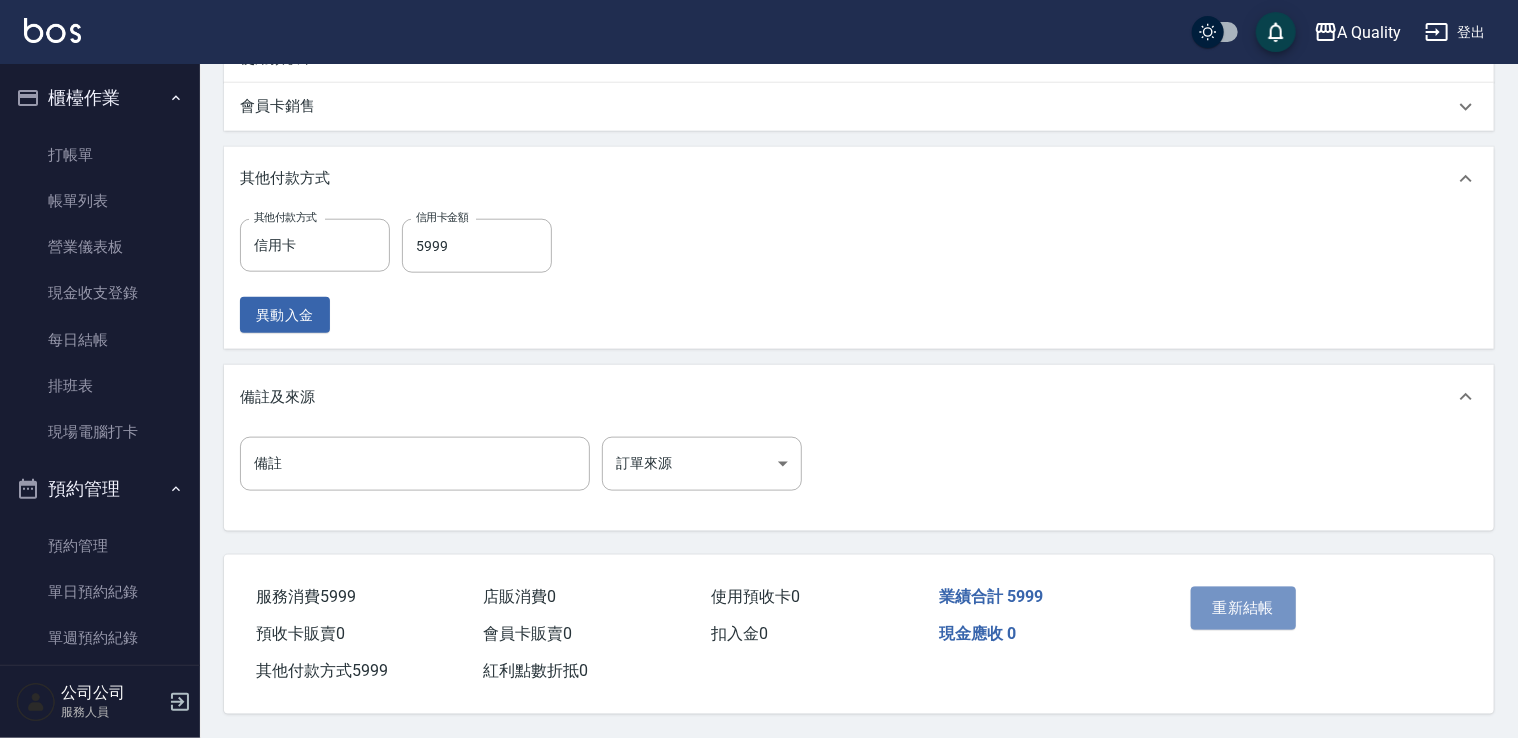 click on "重新結帳" at bounding box center (1244, 608) 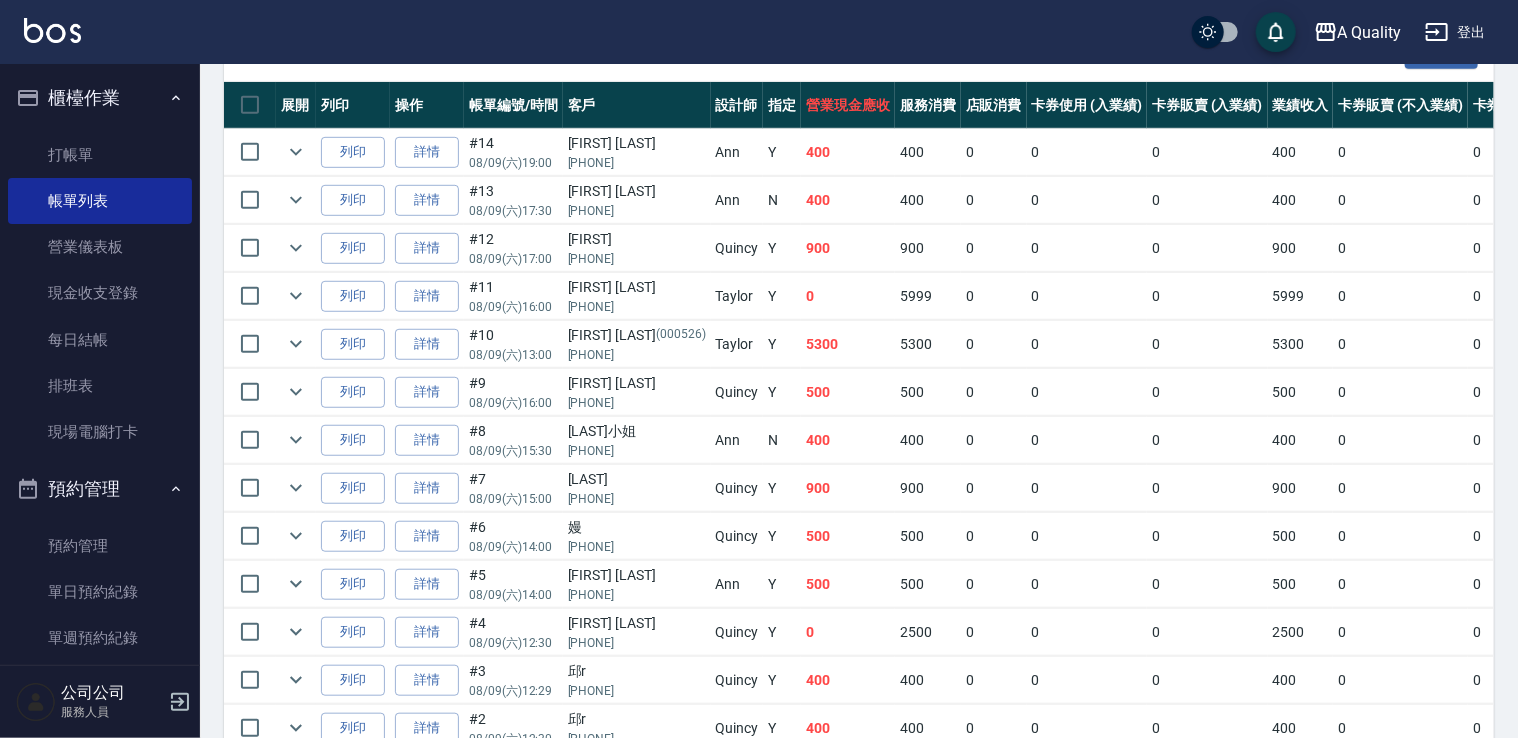 scroll, scrollTop: 386, scrollLeft: 0, axis: vertical 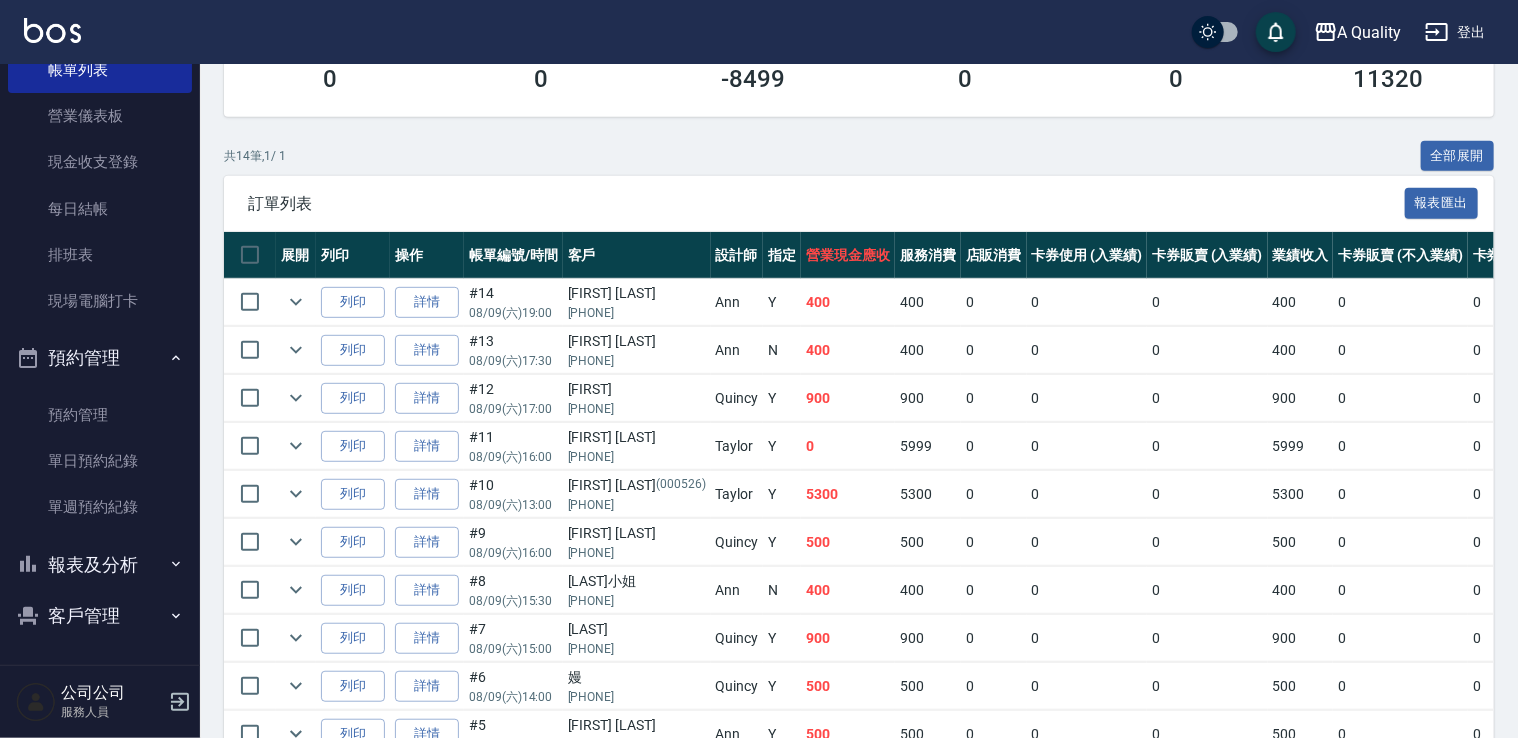 click on "報表及分析" at bounding box center (100, 565) 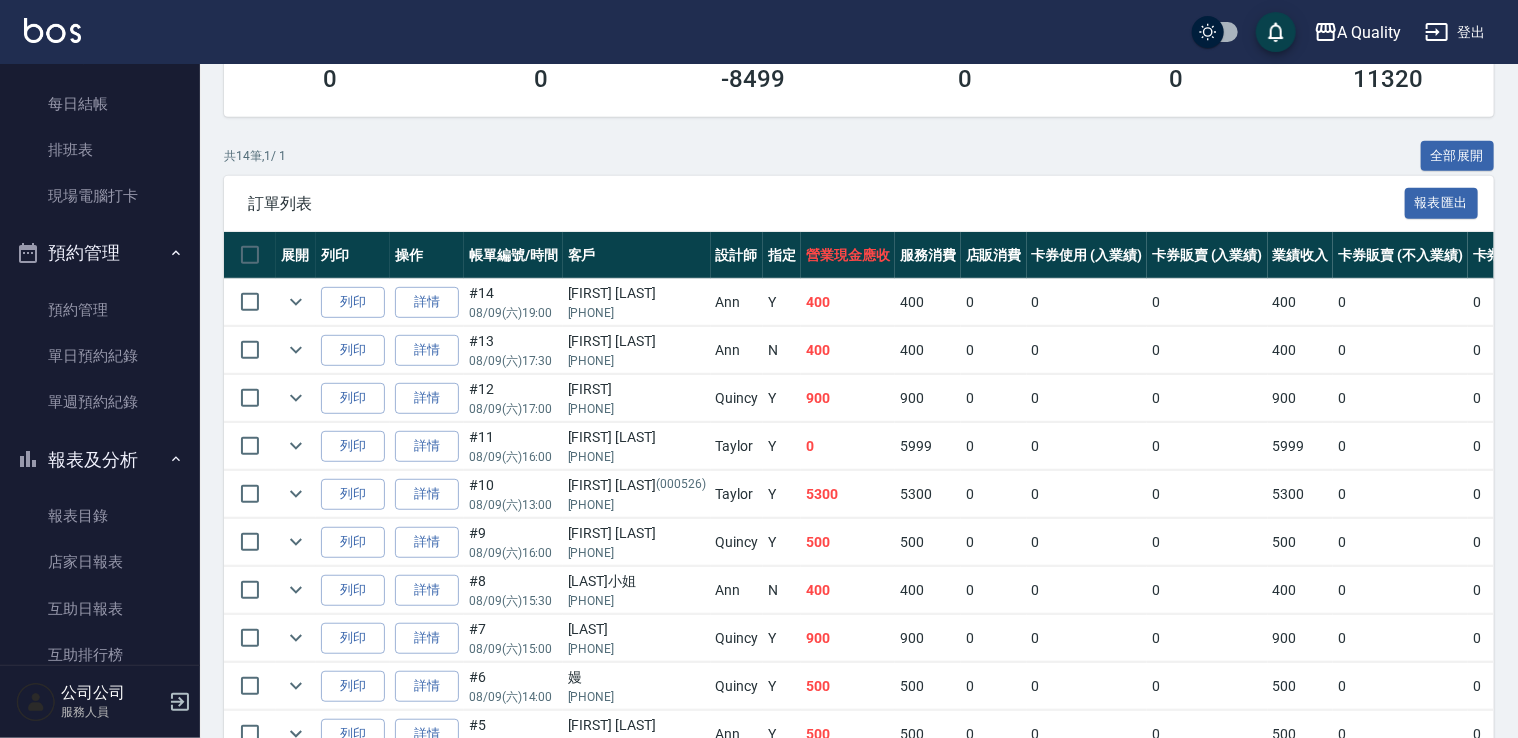 scroll, scrollTop: 331, scrollLeft: 0, axis: vertical 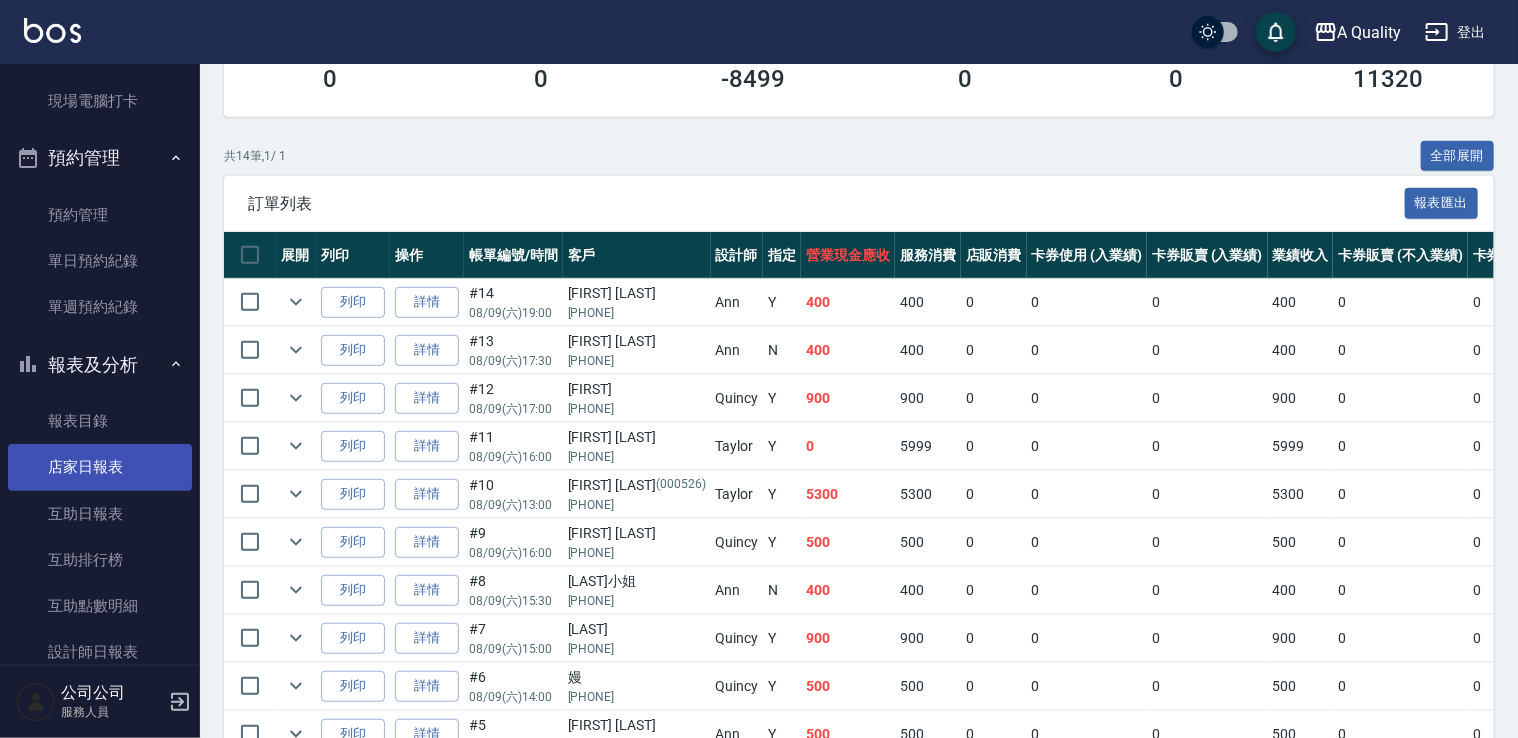 click on "店家日報表" at bounding box center [100, 467] 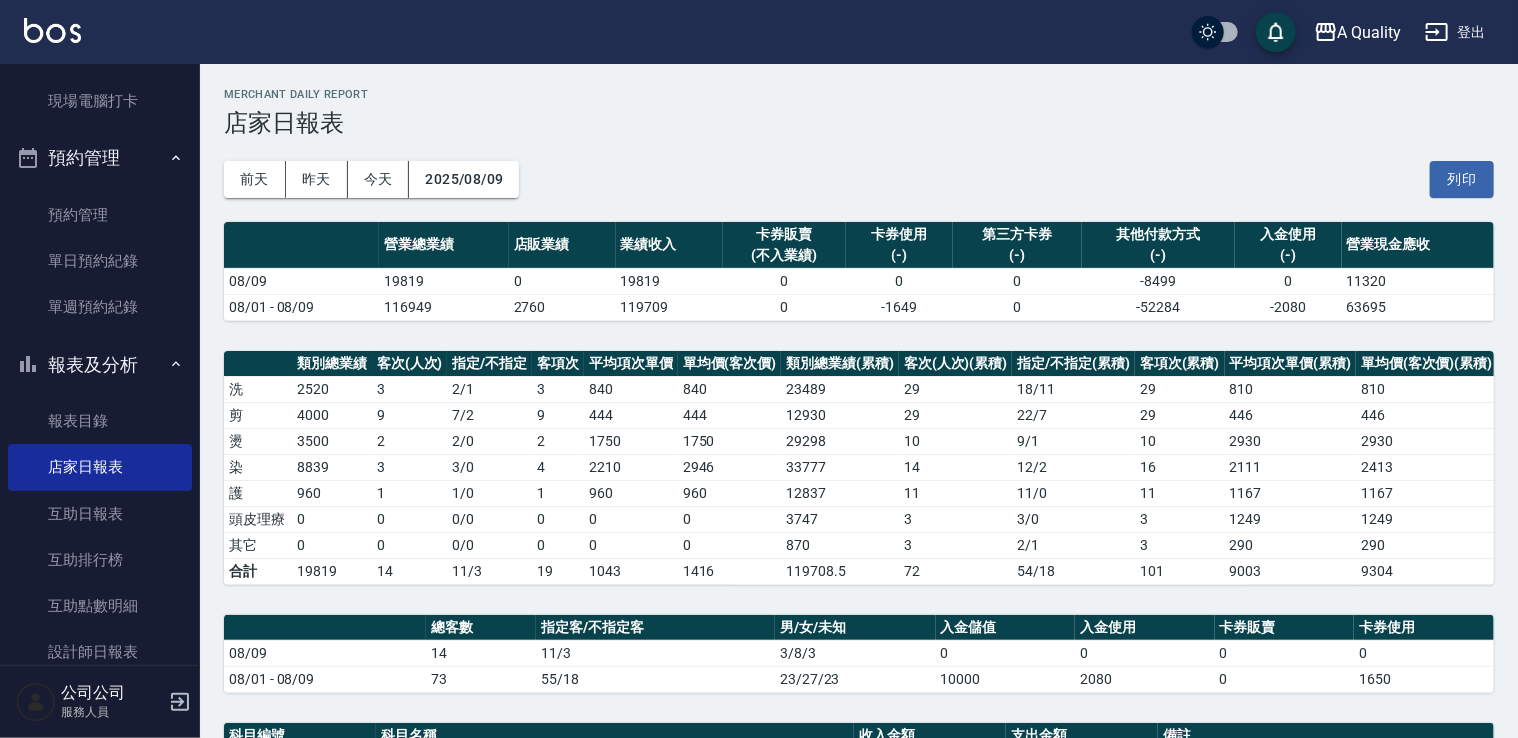 scroll, scrollTop: 300, scrollLeft: 0, axis: vertical 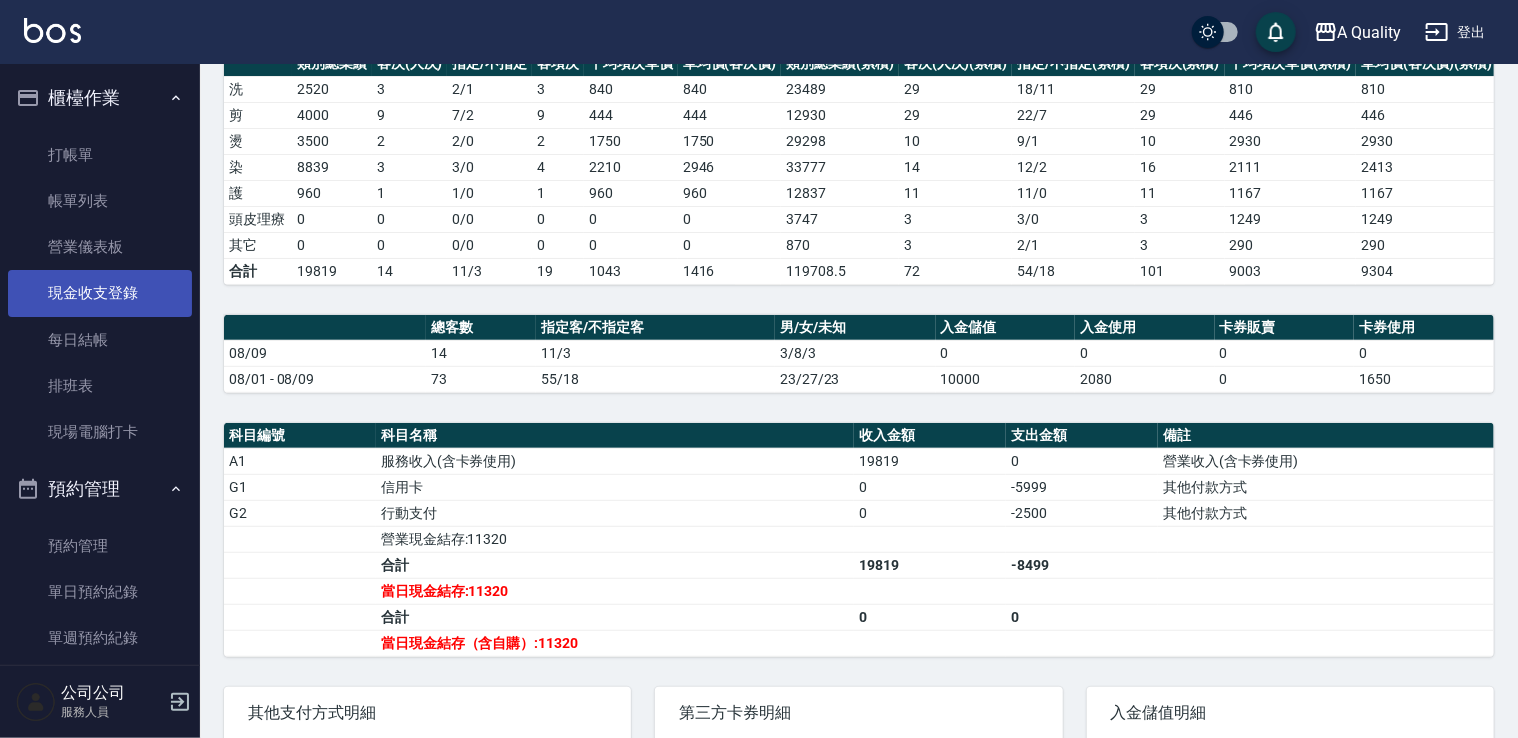 click on "現金收支登錄" at bounding box center [100, 293] 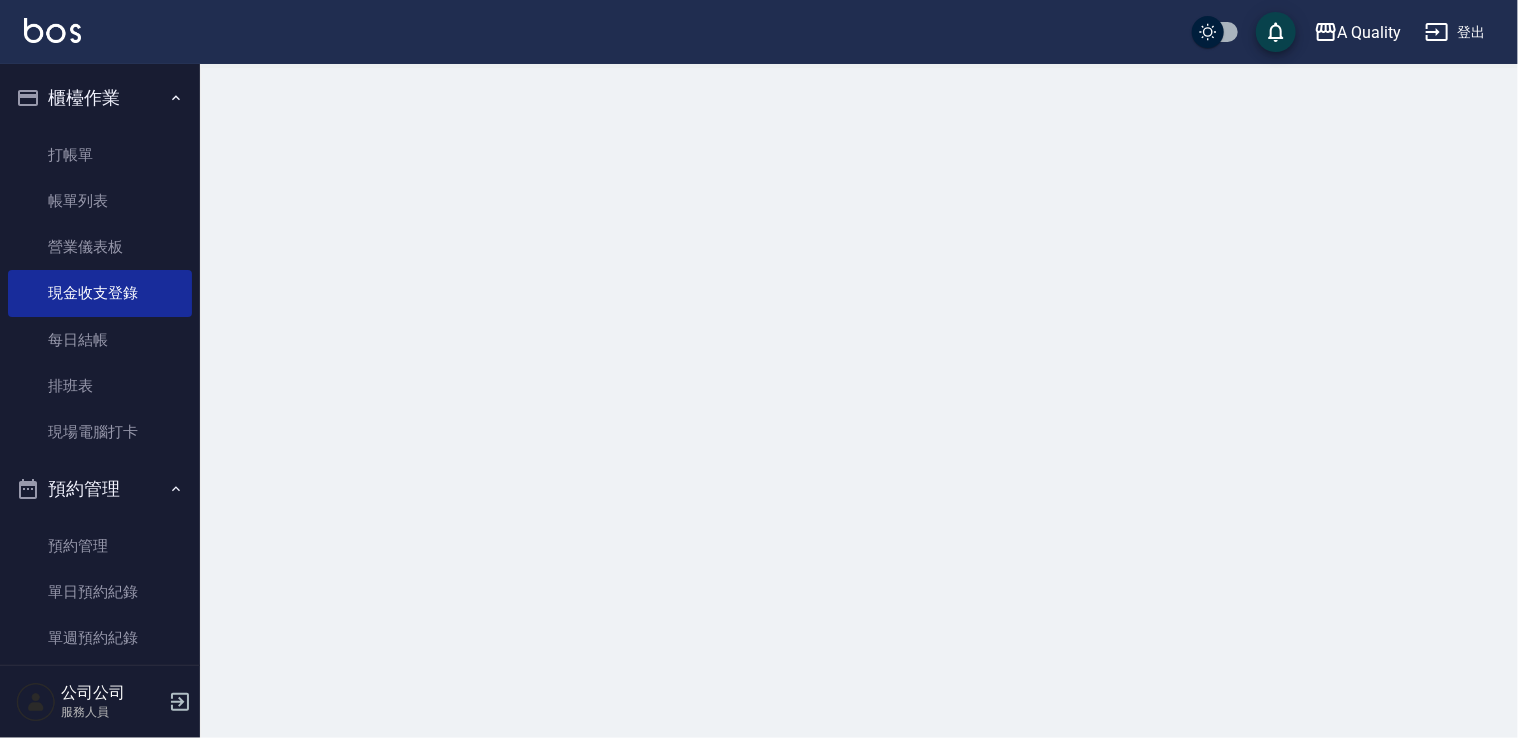 scroll, scrollTop: 0, scrollLeft: 0, axis: both 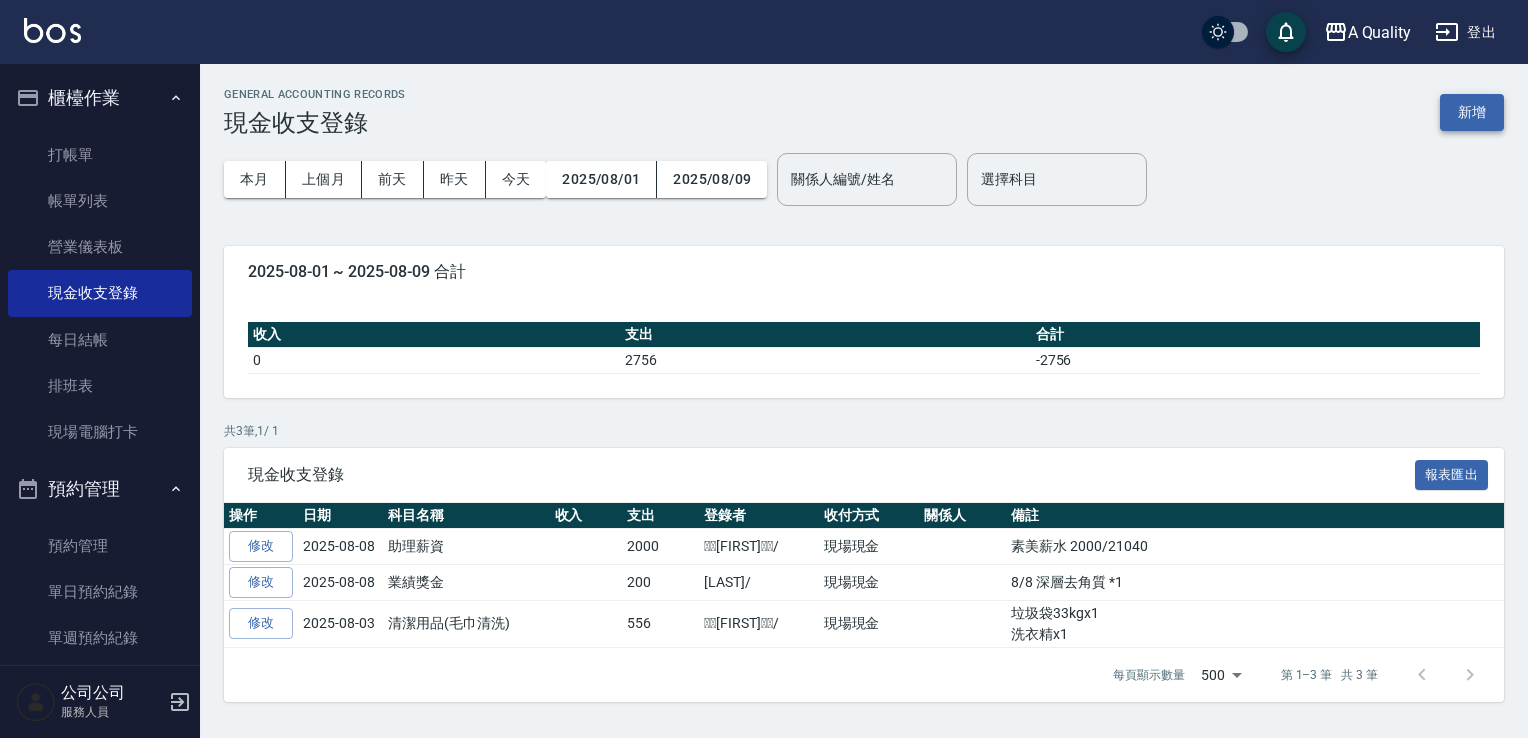 click on "新增" at bounding box center (1472, 112) 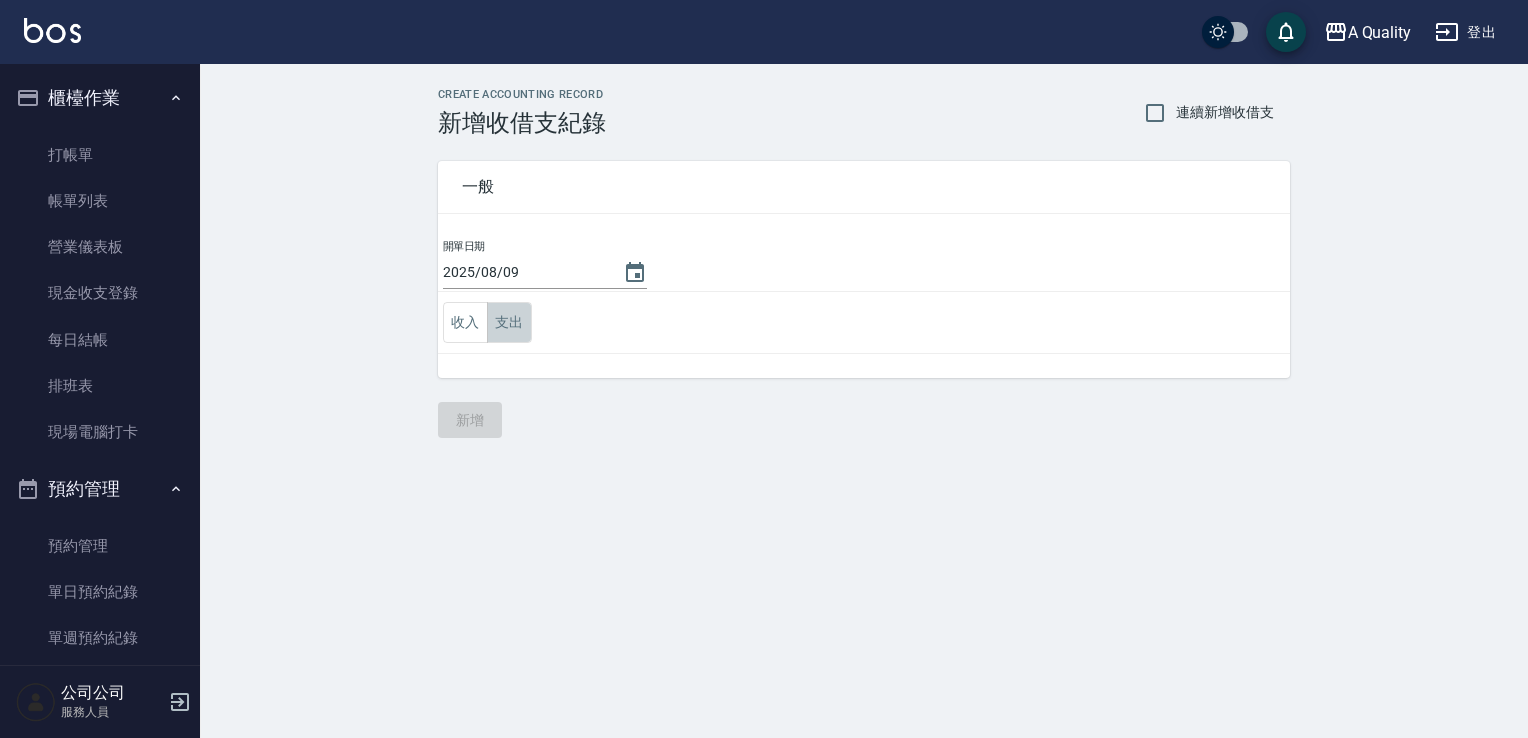 drag, startPoint x: 498, startPoint y: 335, endPoint x: 520, endPoint y: 345, distance: 24.166092 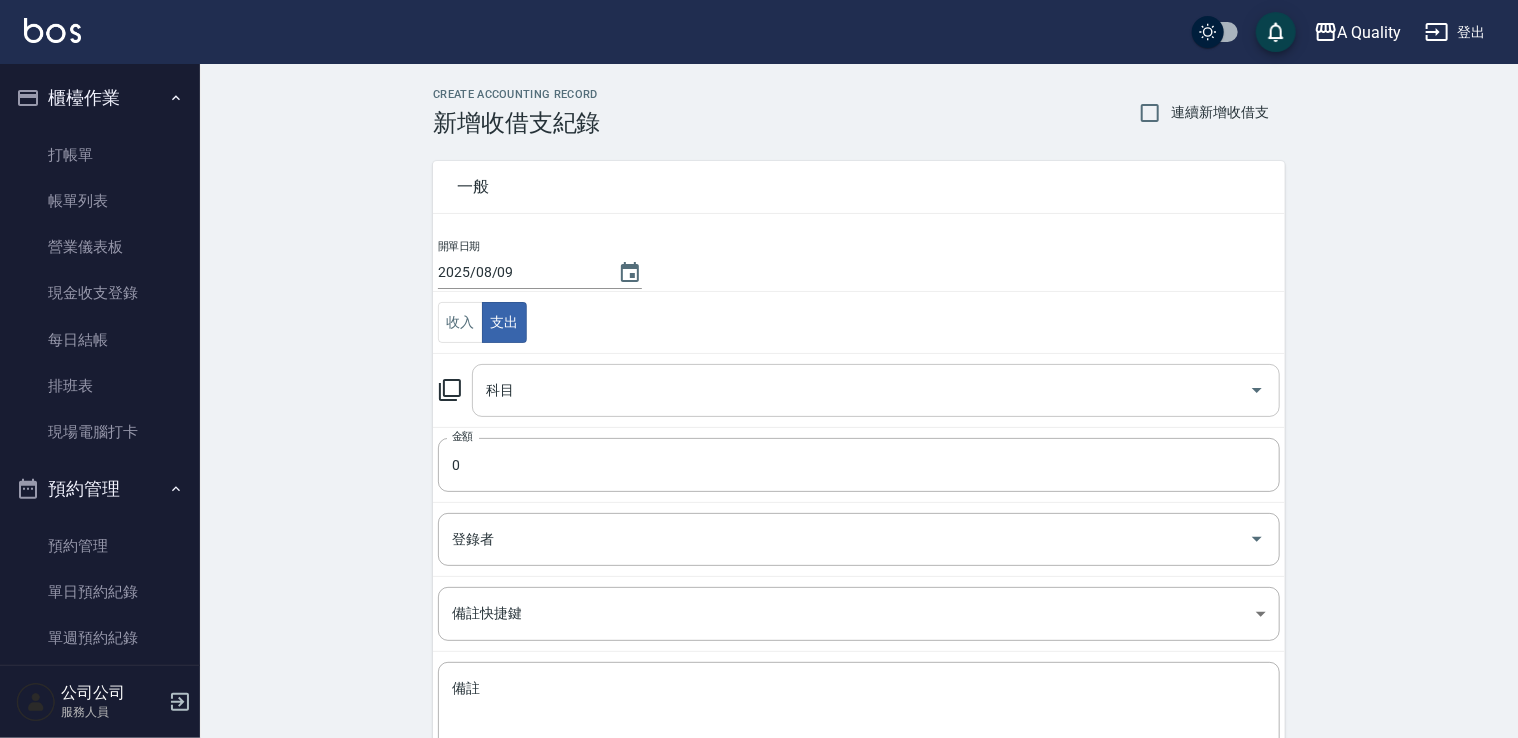 click on "科目" at bounding box center [861, 390] 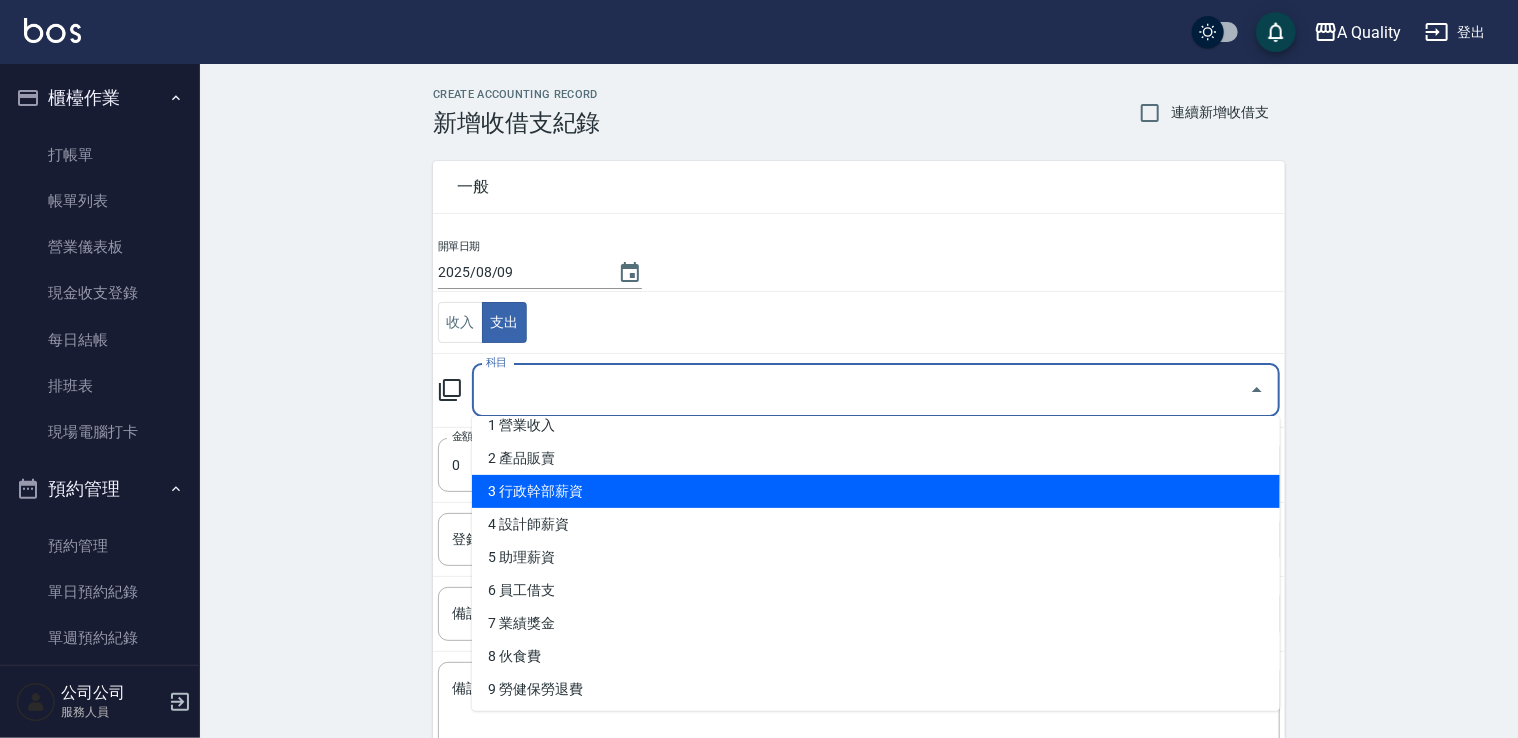 scroll, scrollTop: 100, scrollLeft: 0, axis: vertical 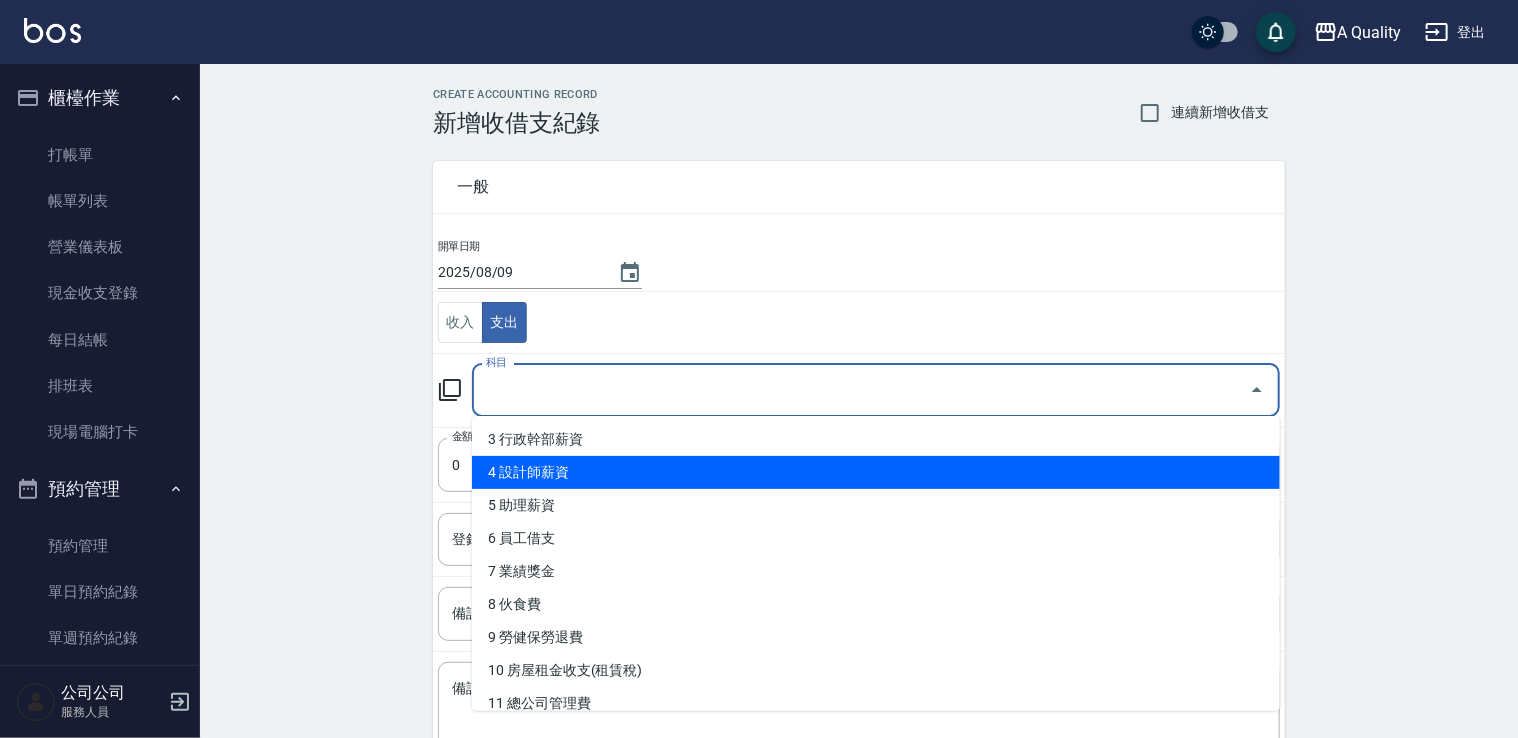 click on "4 設計師薪資" at bounding box center [876, 472] 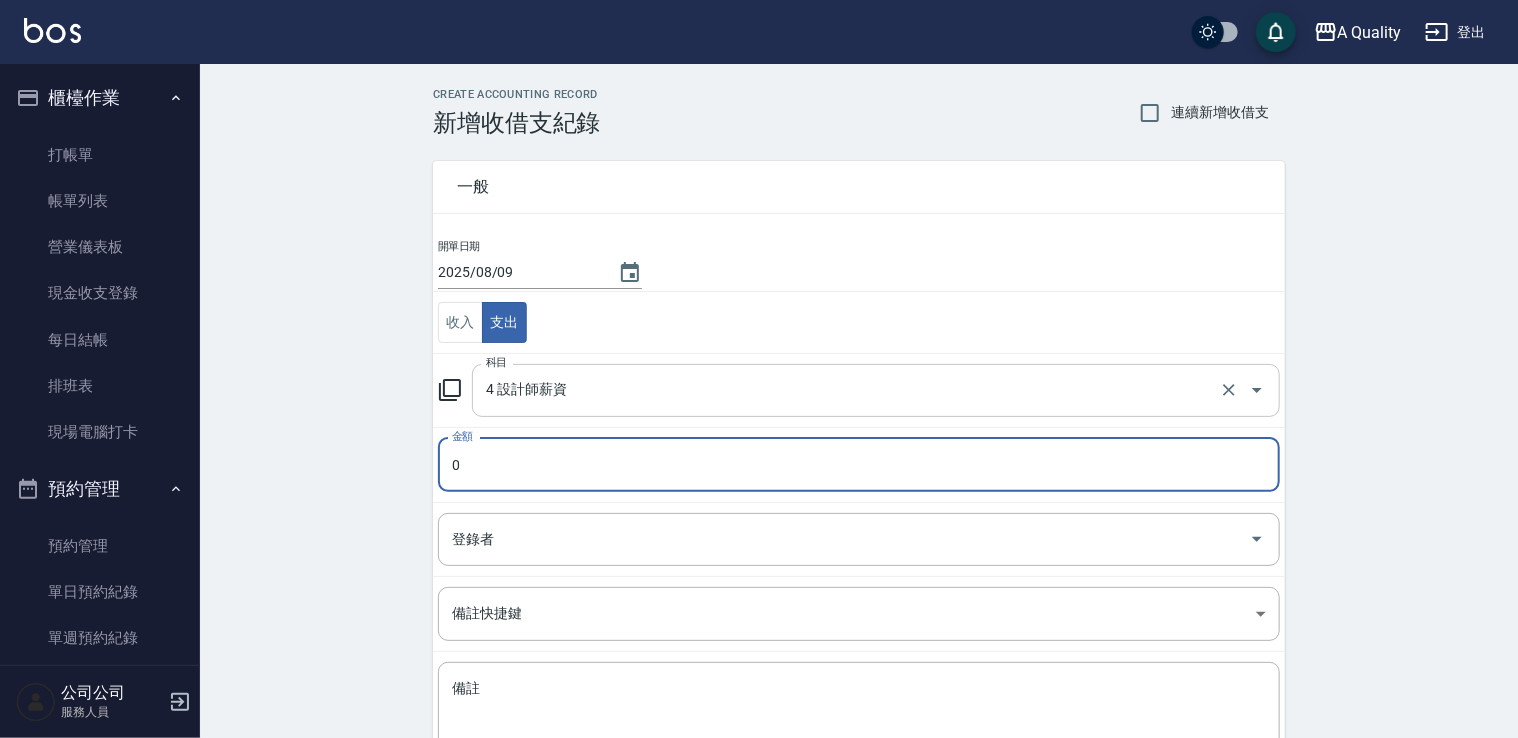 click on "4 設計師薪資" at bounding box center [848, 390] 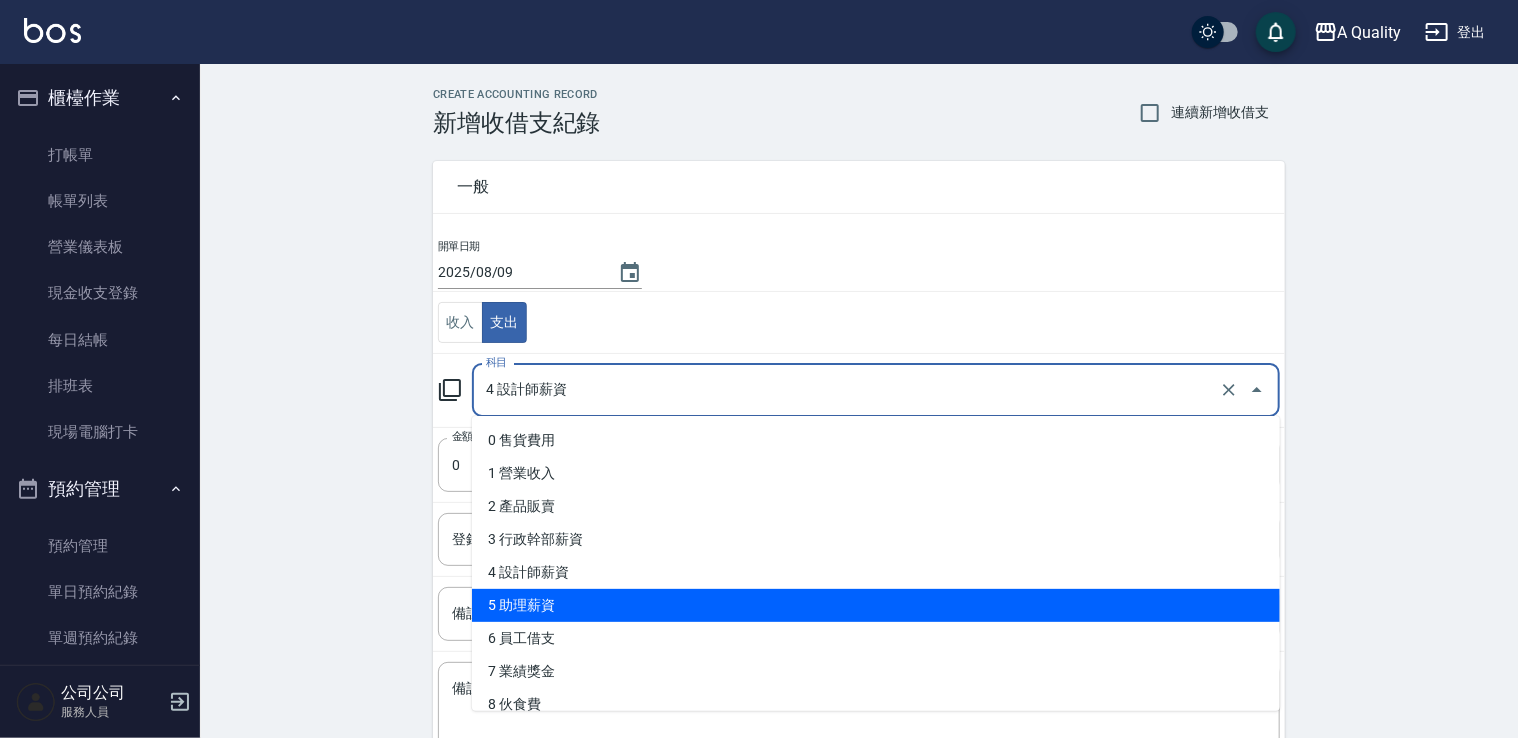 click on "5 助理薪資" at bounding box center [876, 605] 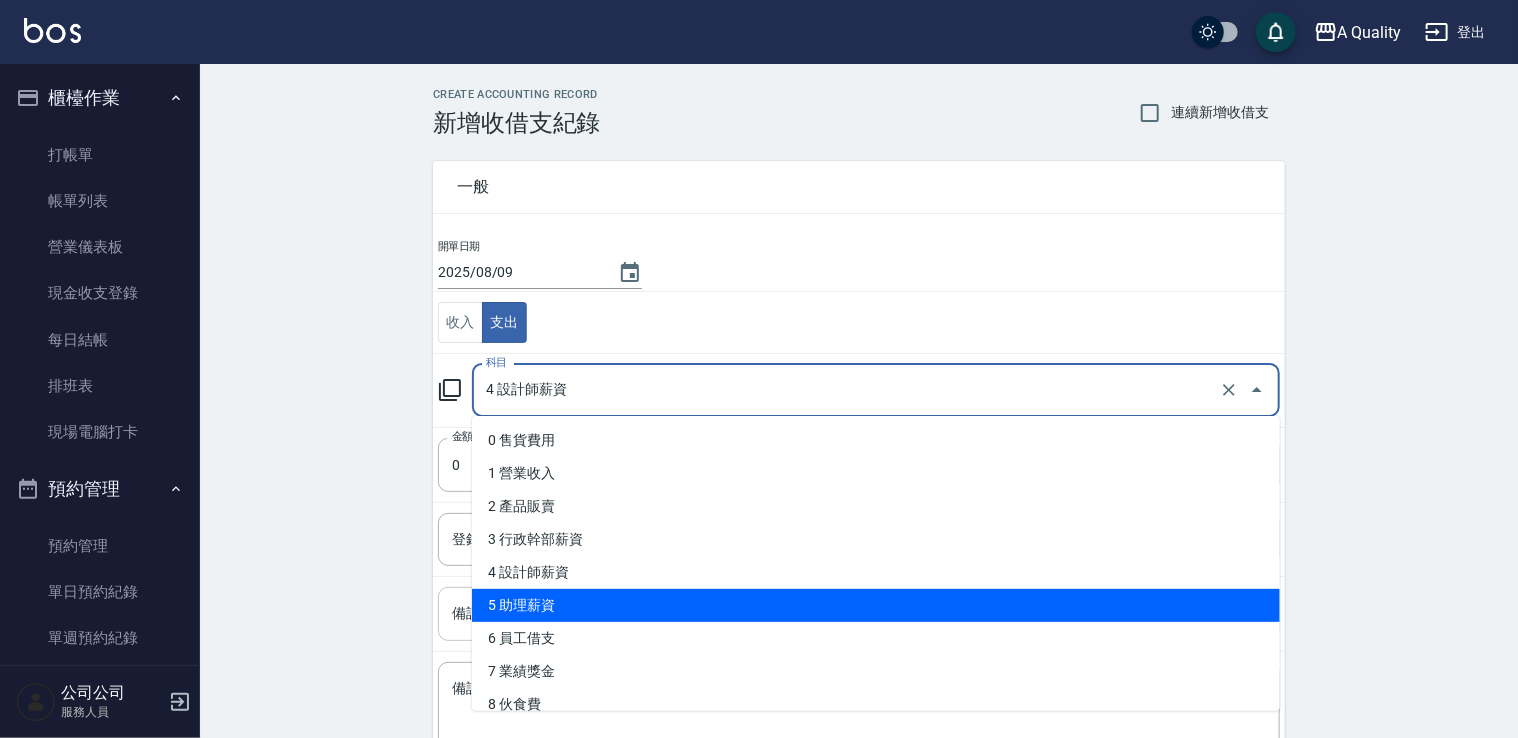 type on "5 助理薪資" 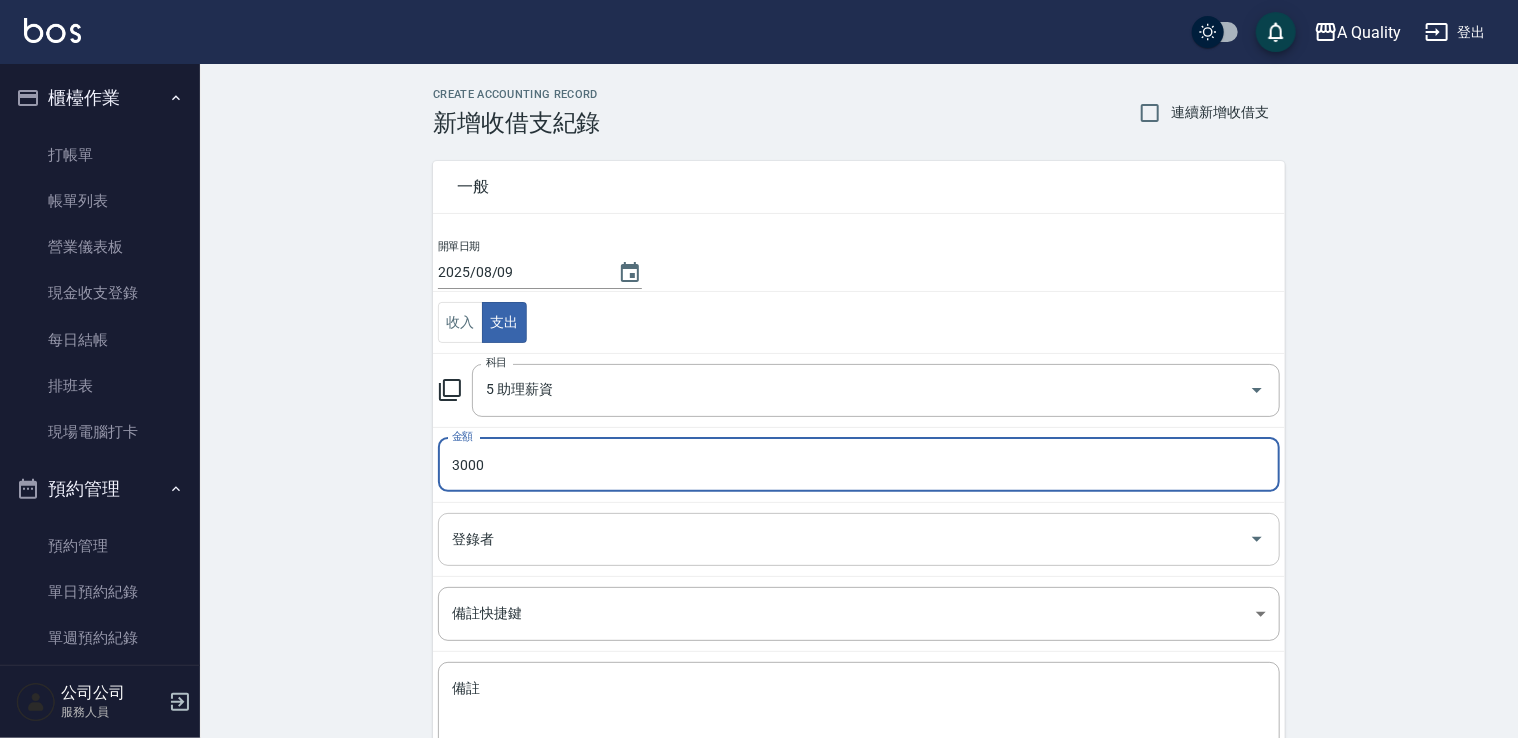 drag, startPoint x: 564, startPoint y: 517, endPoint x: 561, endPoint y: 527, distance: 10.440307 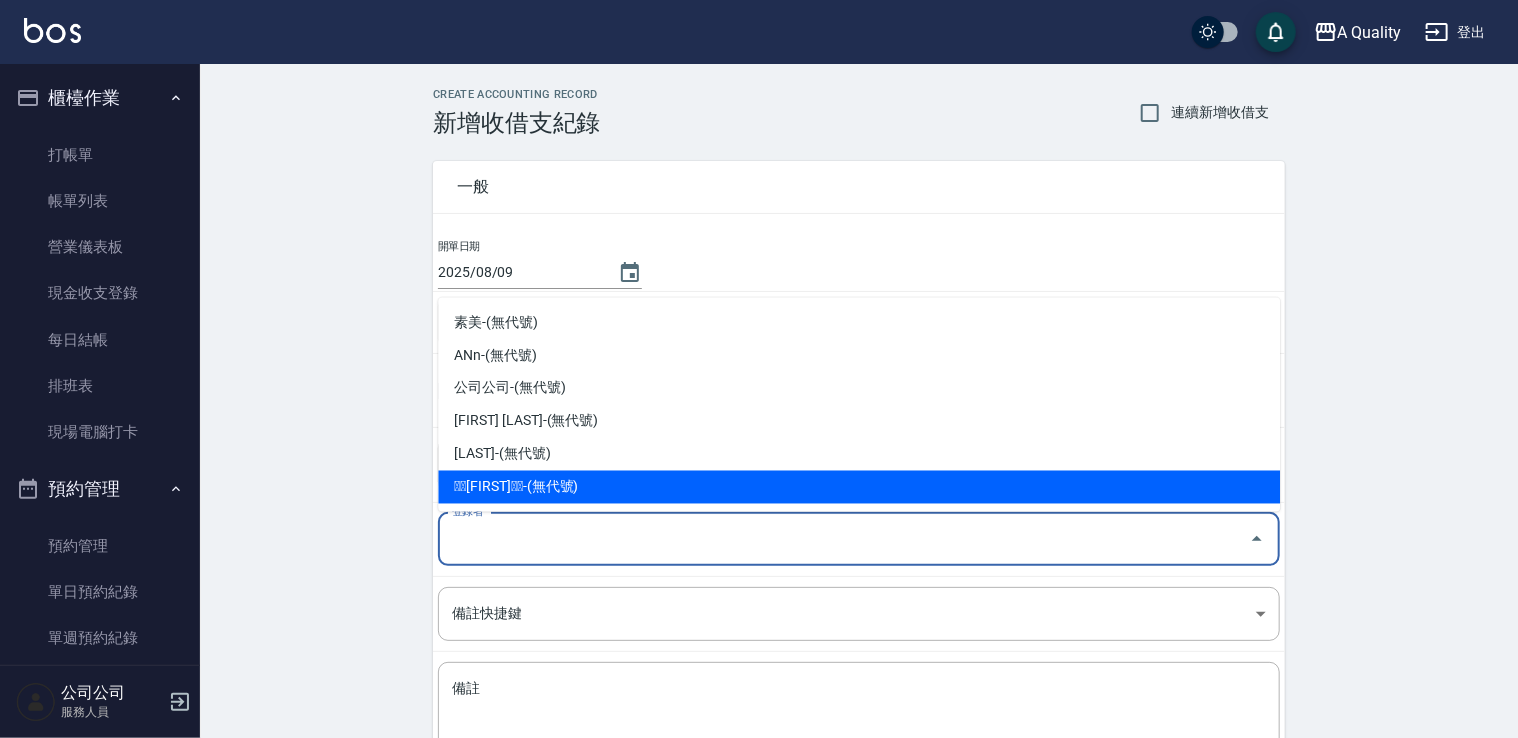 click on "🫧🫧[FIRST]🫧🫧-(無代號)" at bounding box center (859, 487) 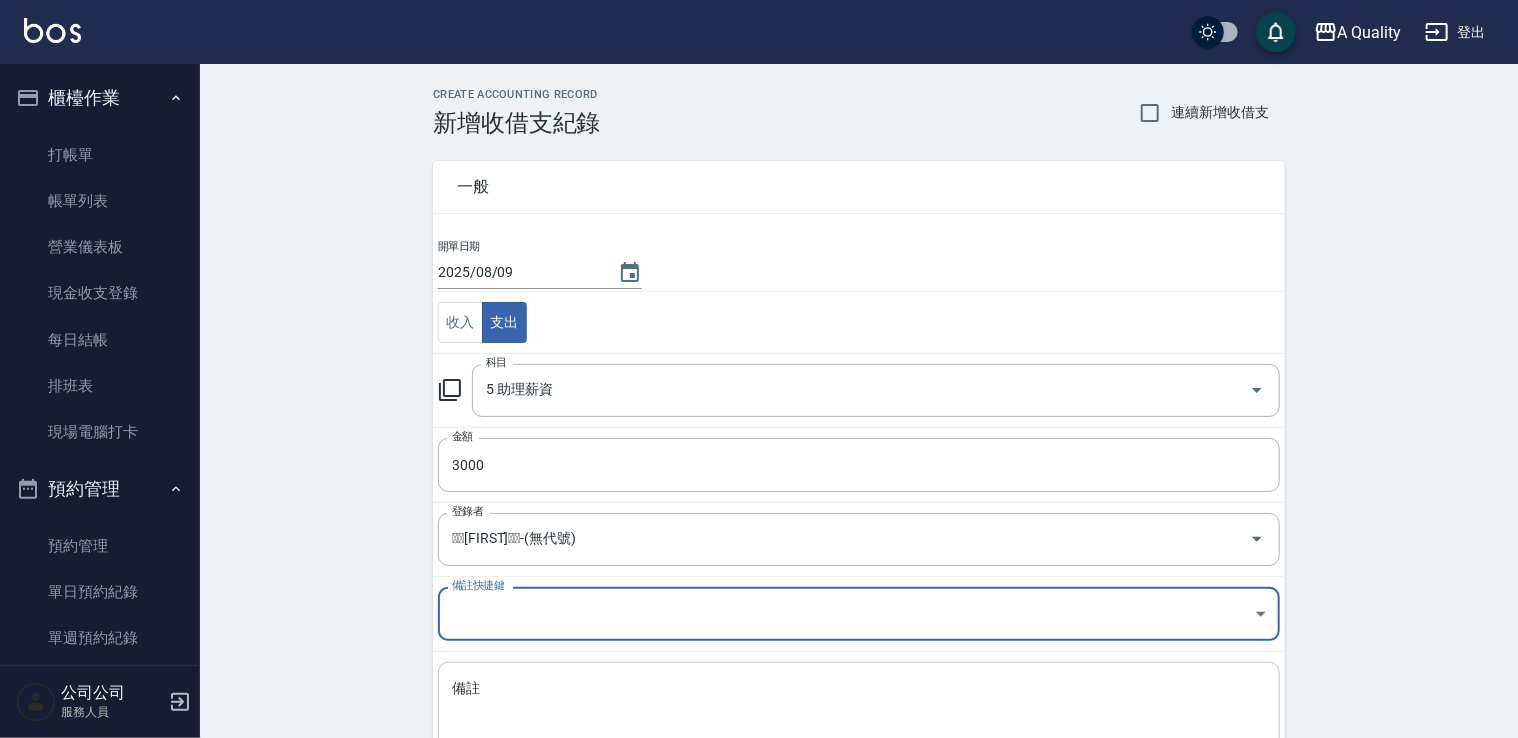 click on "備註" at bounding box center (859, 713) 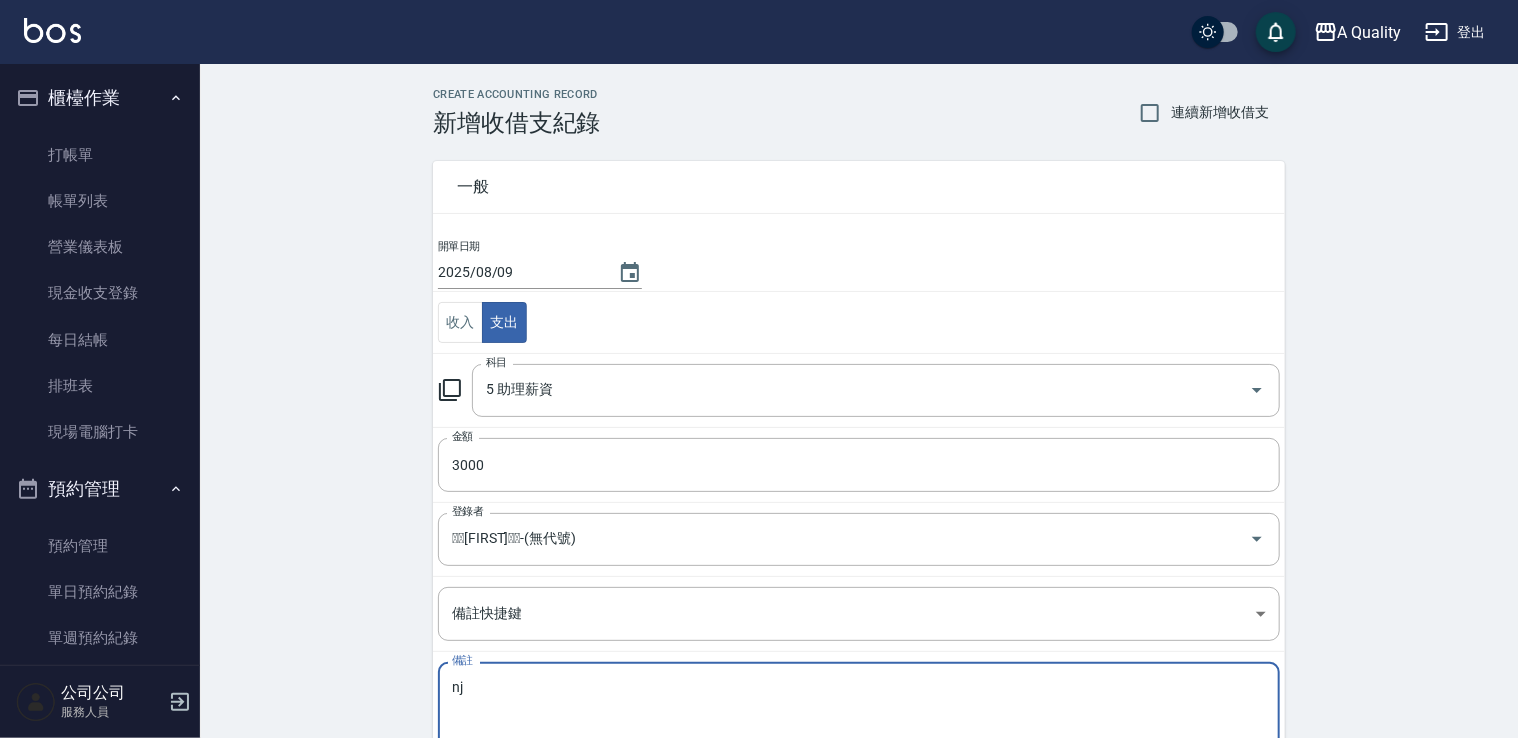 type on "n" 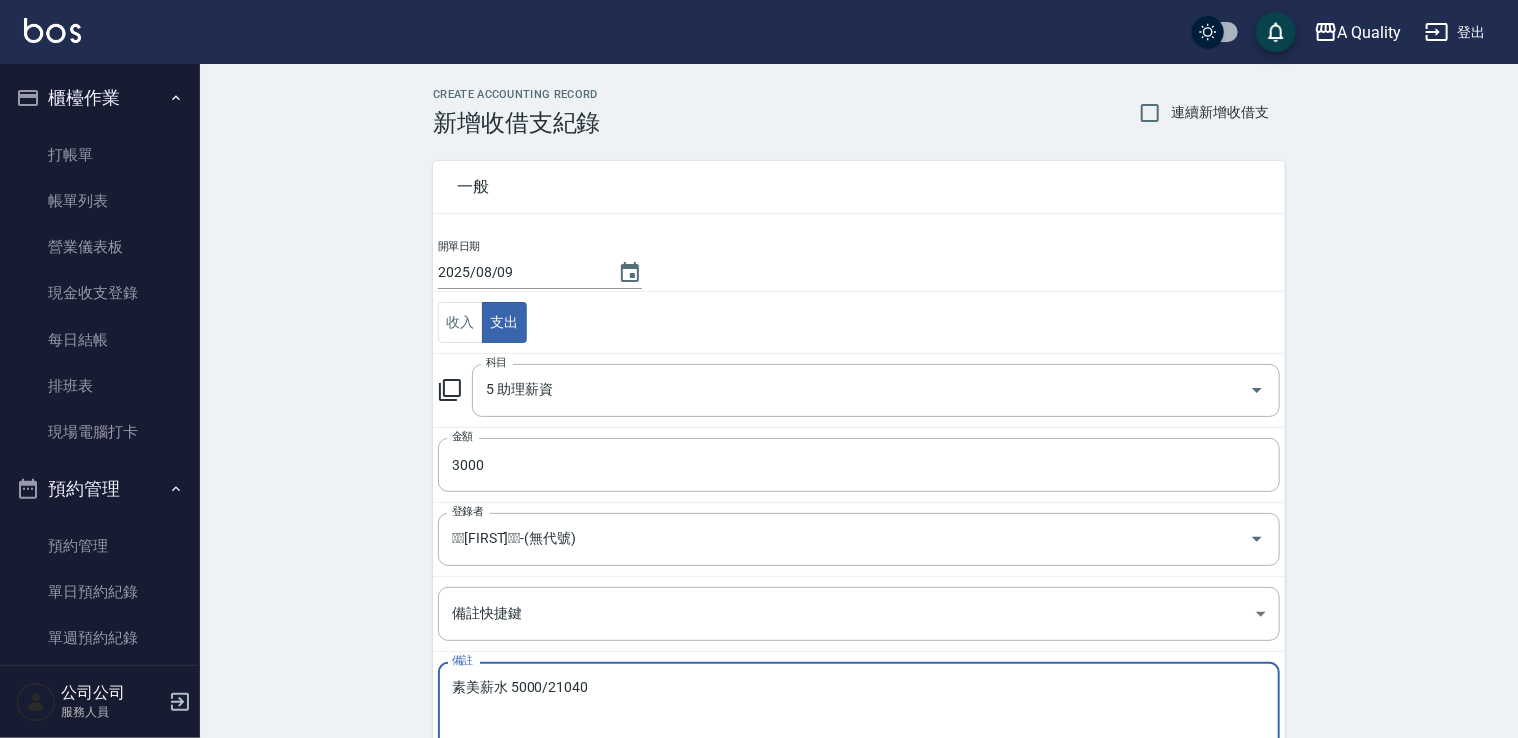 scroll, scrollTop: 142, scrollLeft: 0, axis: vertical 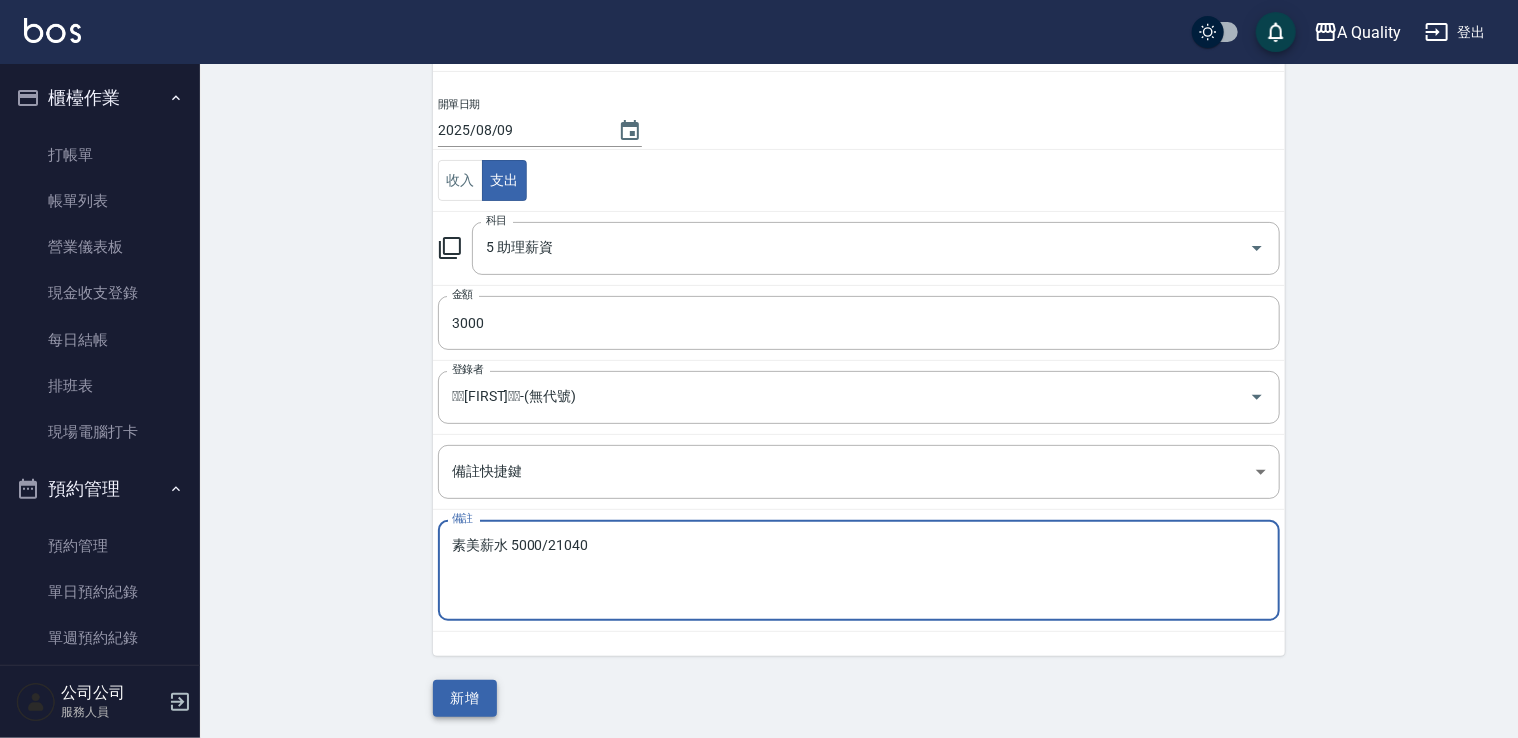 type on "素美薪水 5000/21040" 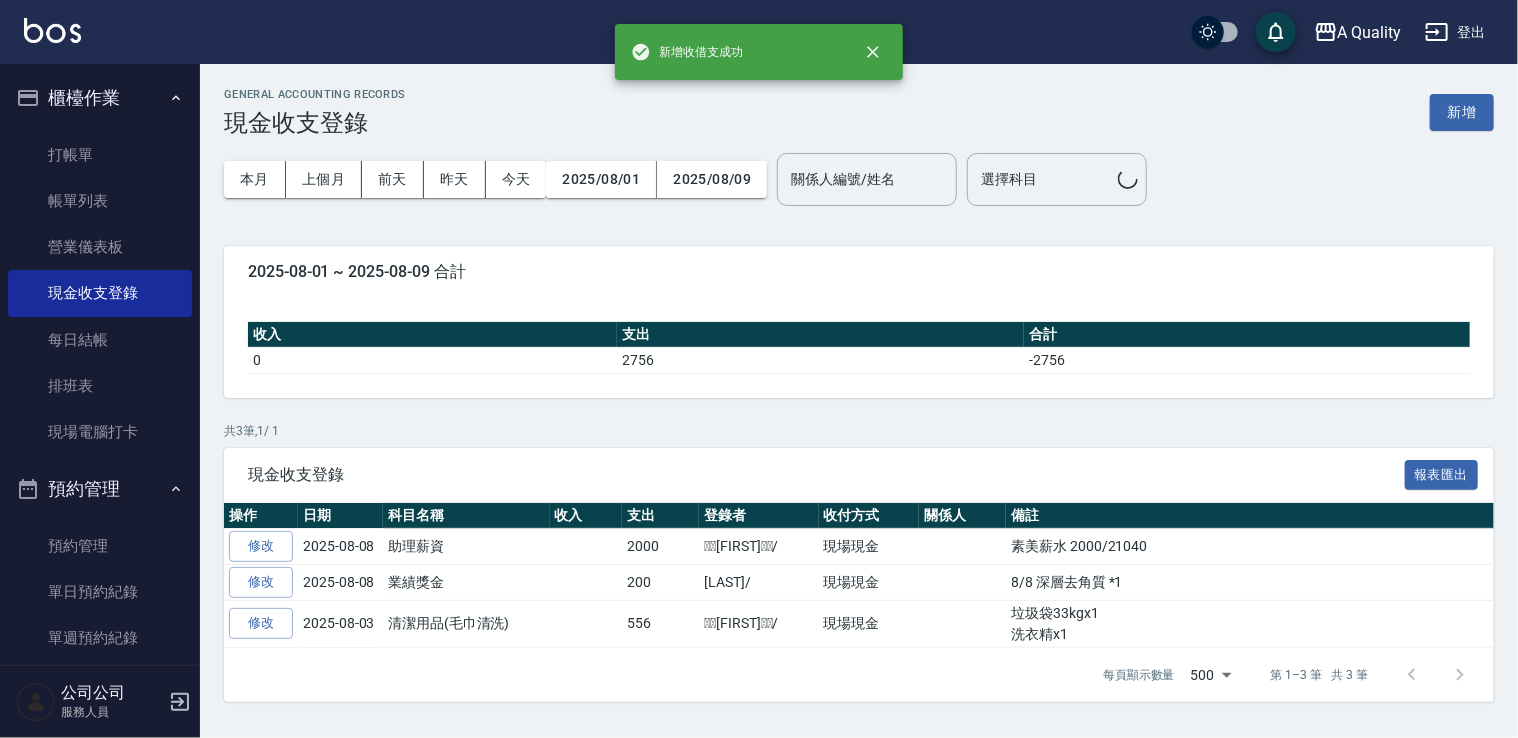 scroll, scrollTop: 0, scrollLeft: 0, axis: both 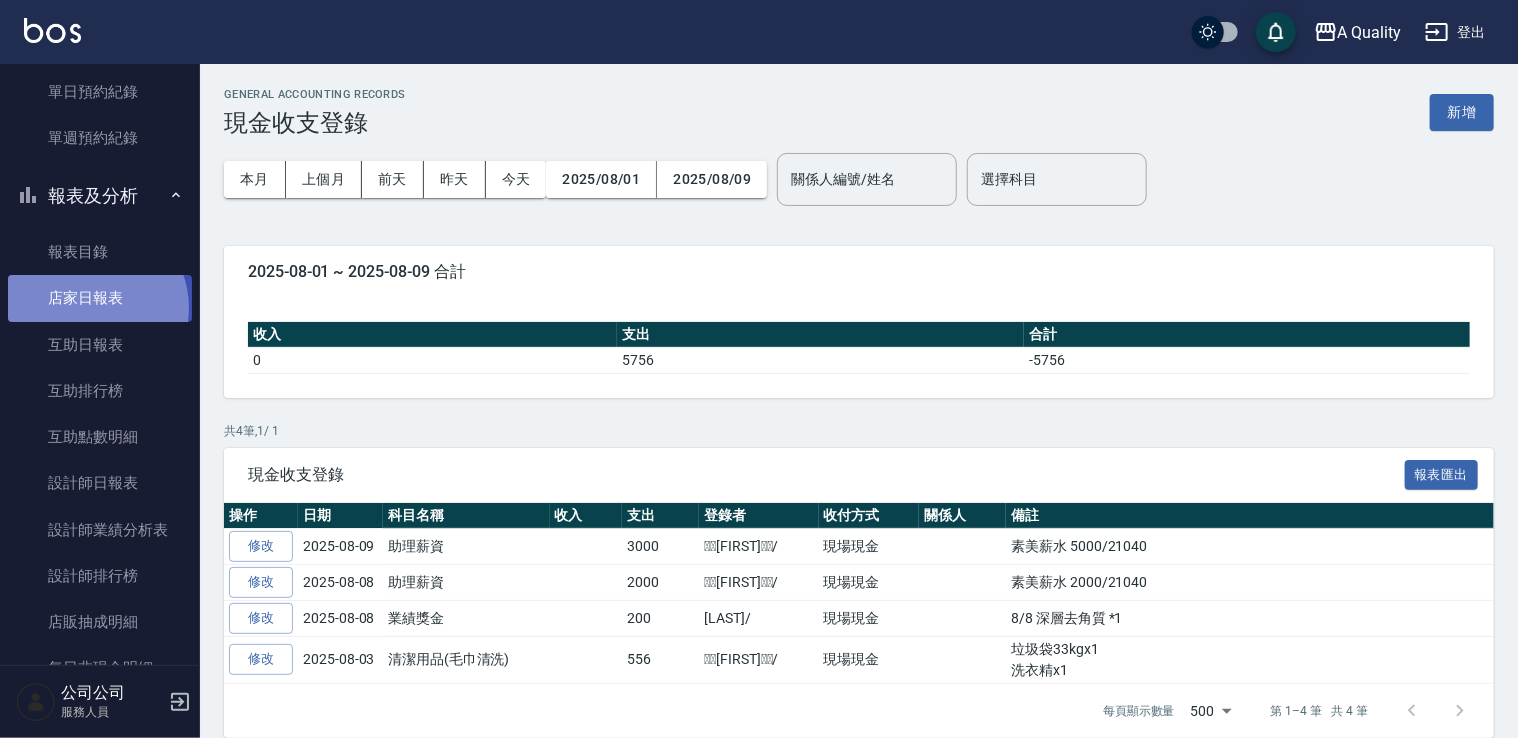 click on "店家日報表" at bounding box center (100, 298) 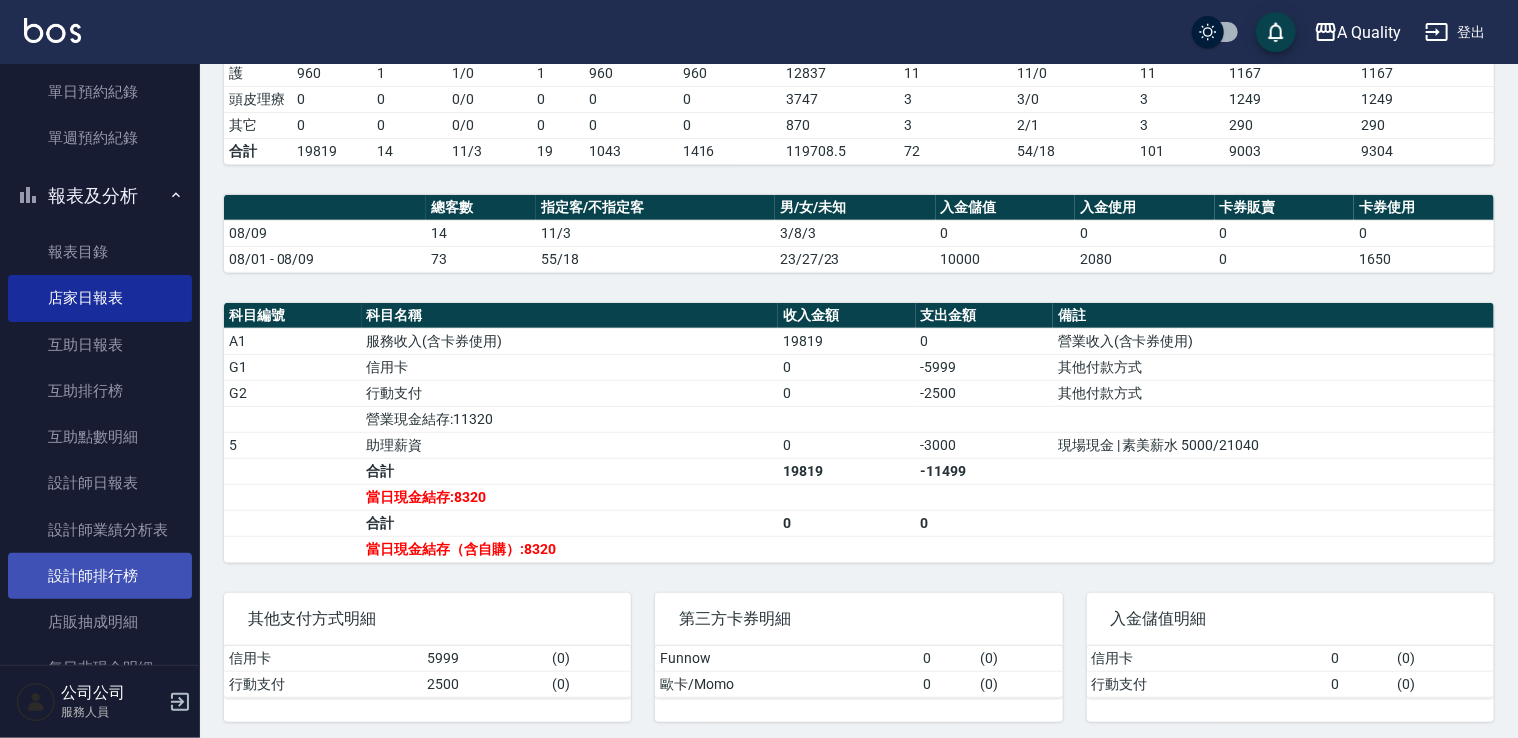 scroll, scrollTop: 421, scrollLeft: 0, axis: vertical 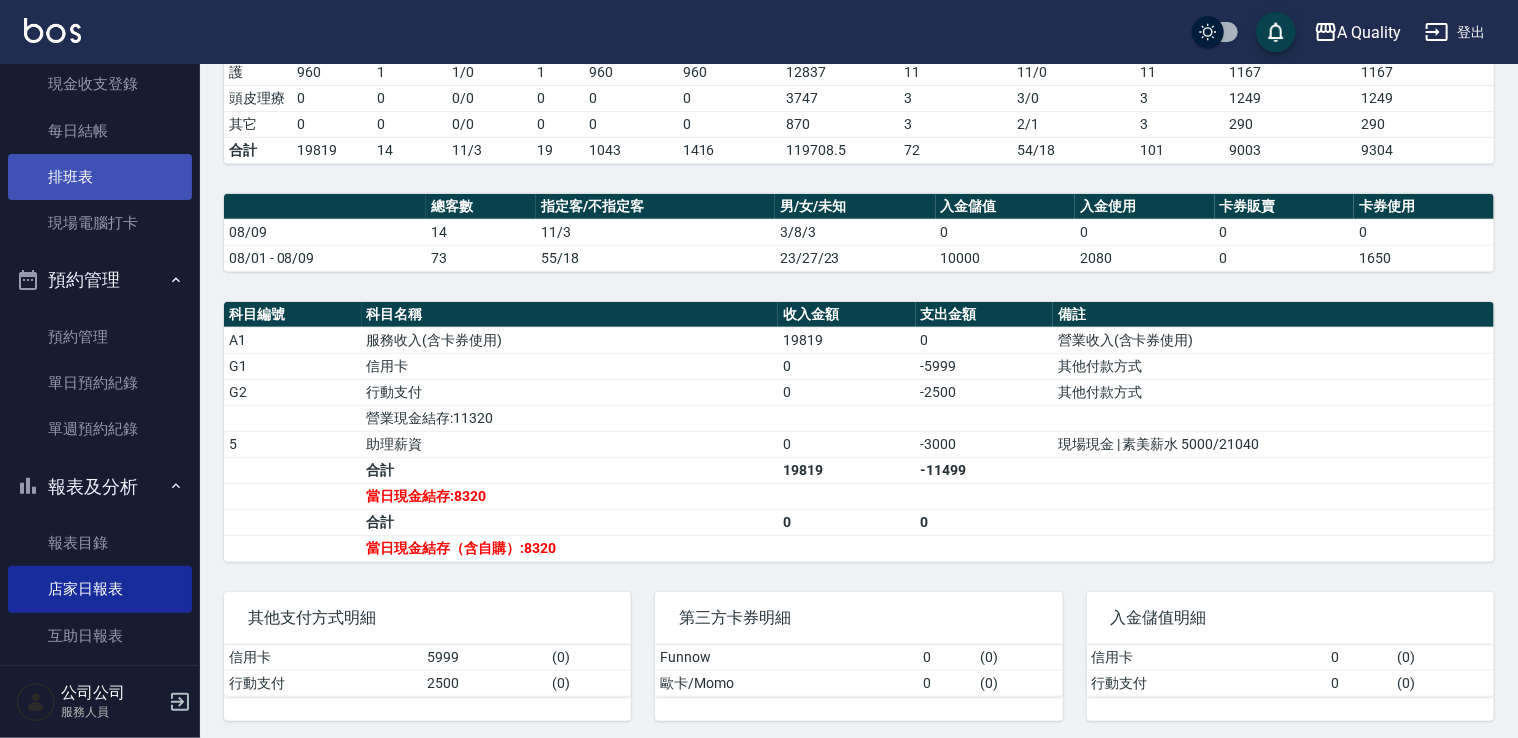 click on "排班表" at bounding box center (100, 177) 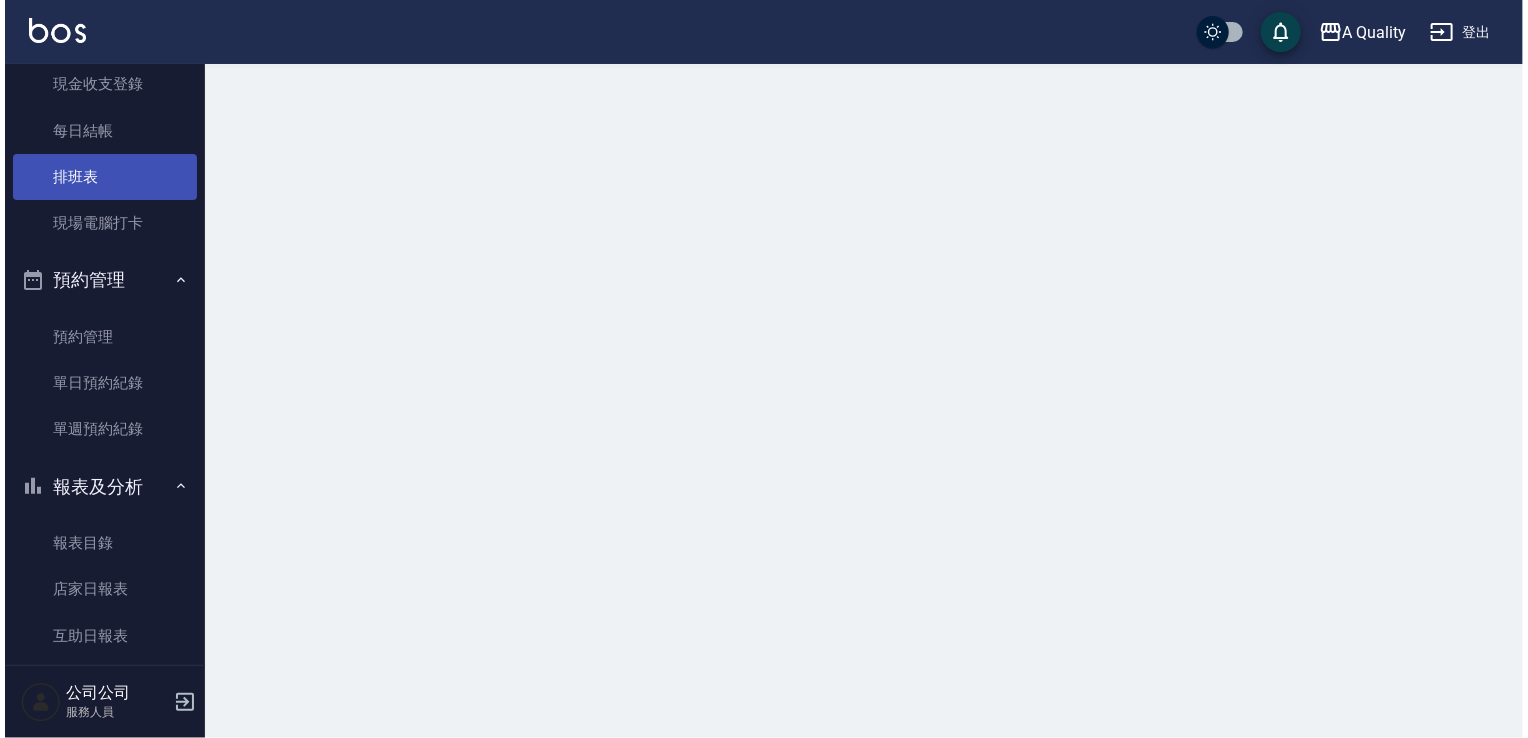 scroll, scrollTop: 0, scrollLeft: 0, axis: both 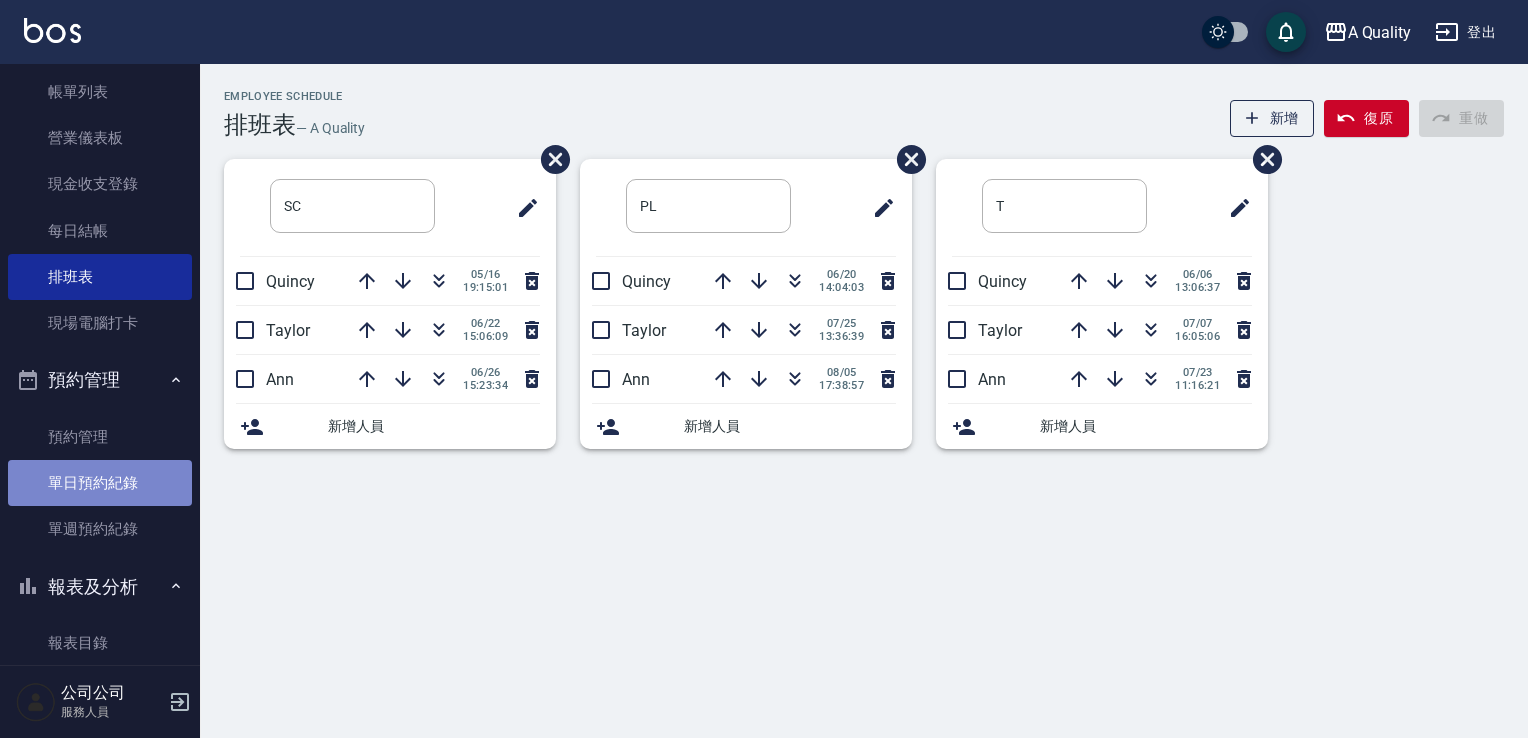click on "單日預約紀錄" at bounding box center (100, 483) 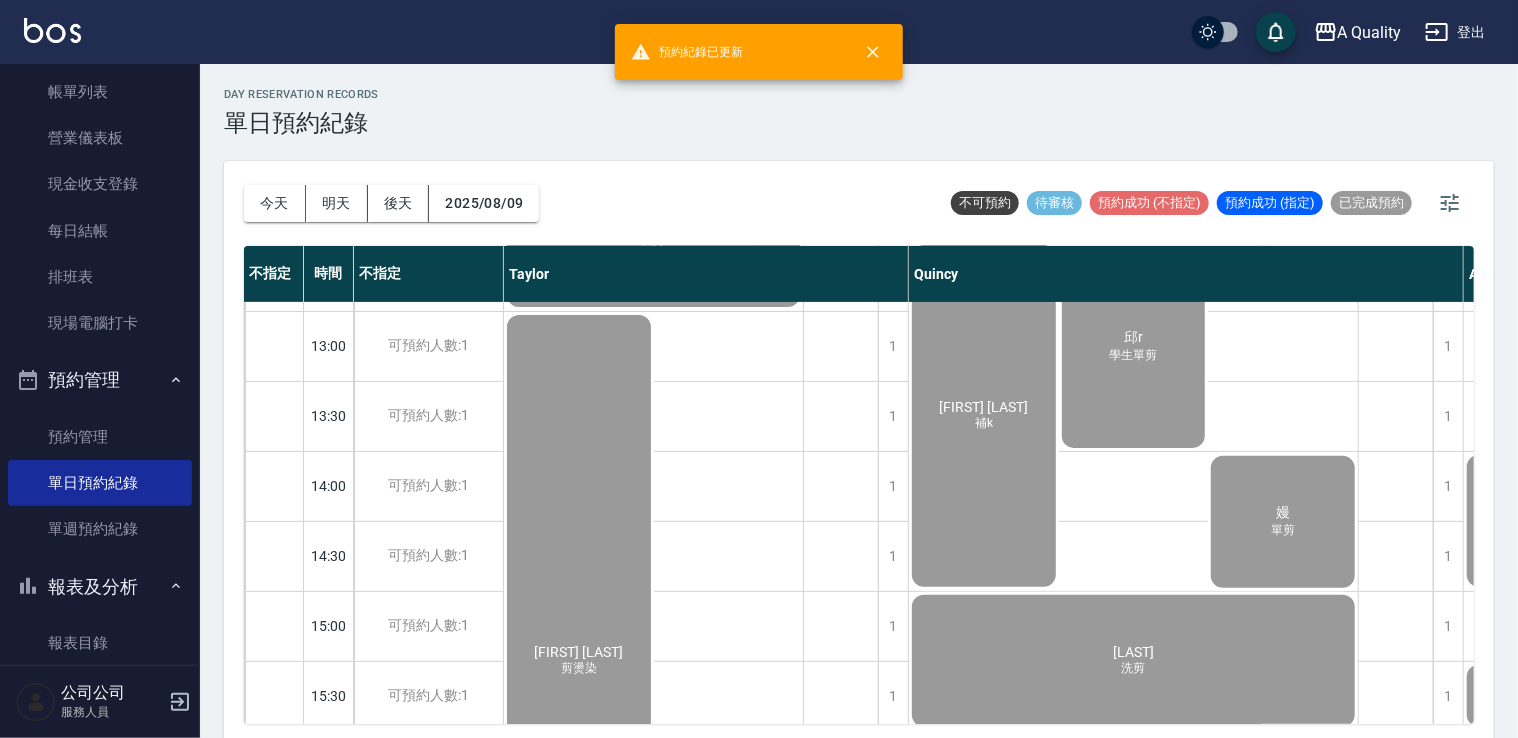scroll, scrollTop: 500, scrollLeft: 0, axis: vertical 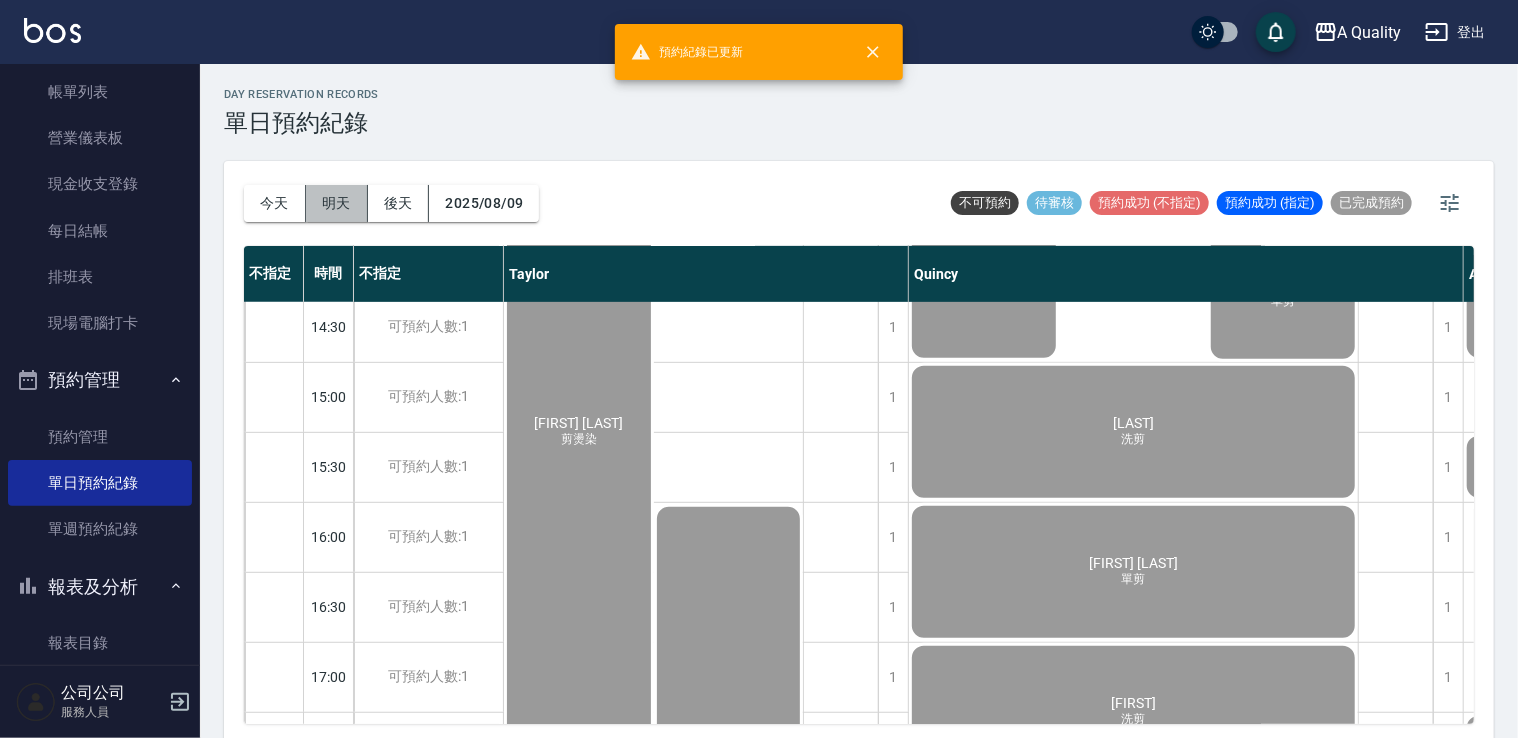 drag, startPoint x: 333, startPoint y: 210, endPoint x: 343, endPoint y: 213, distance: 10.440307 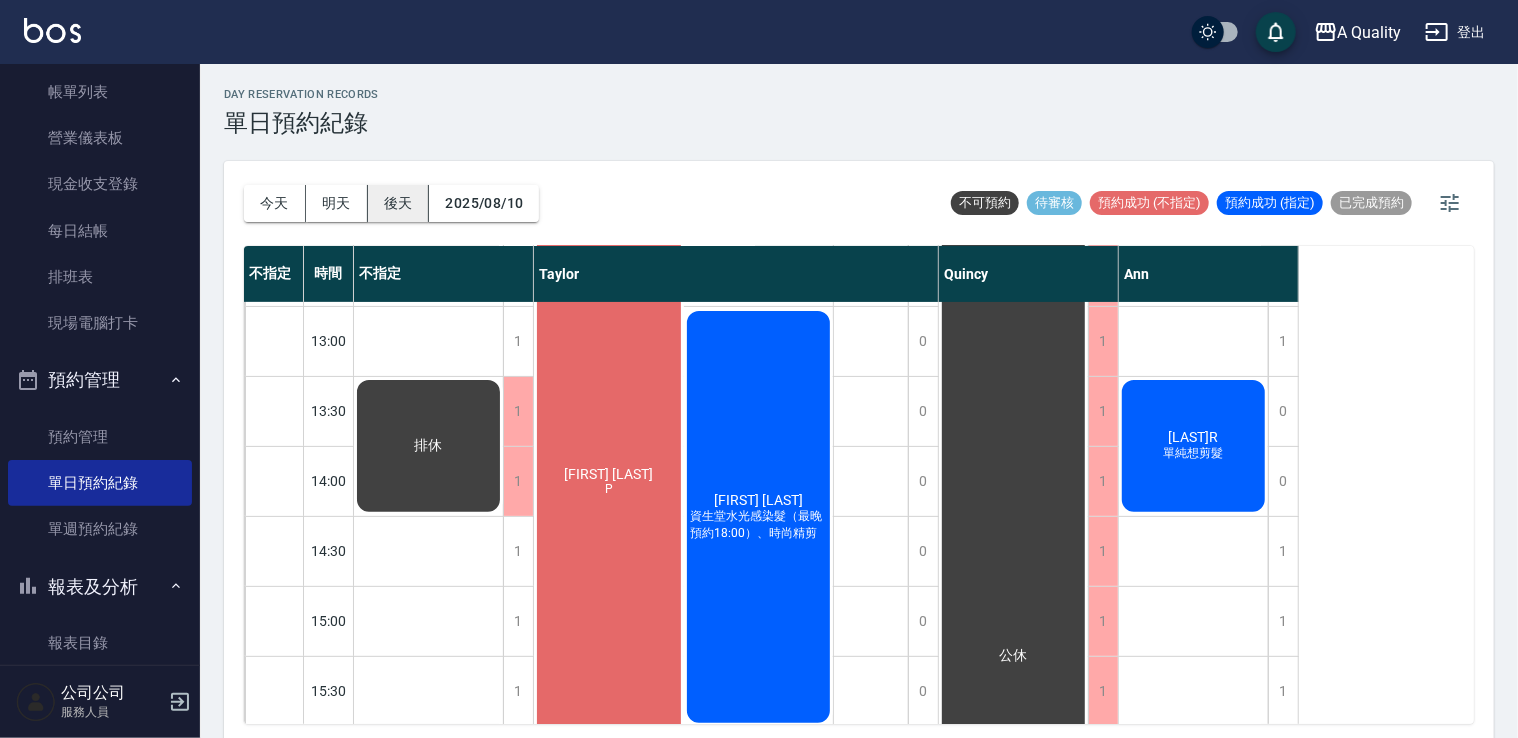 scroll, scrollTop: 400, scrollLeft: 0, axis: vertical 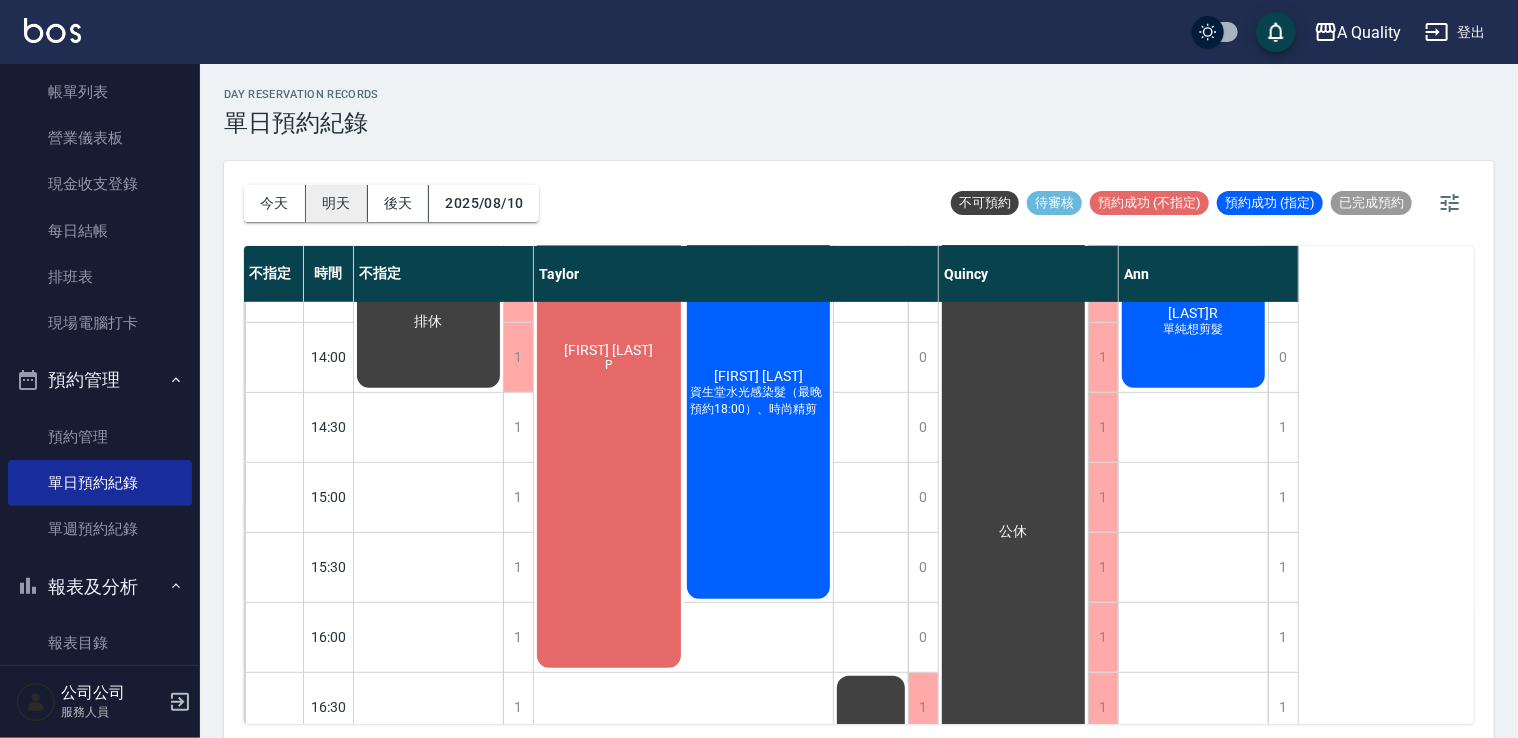 click on "明天" at bounding box center (337, 203) 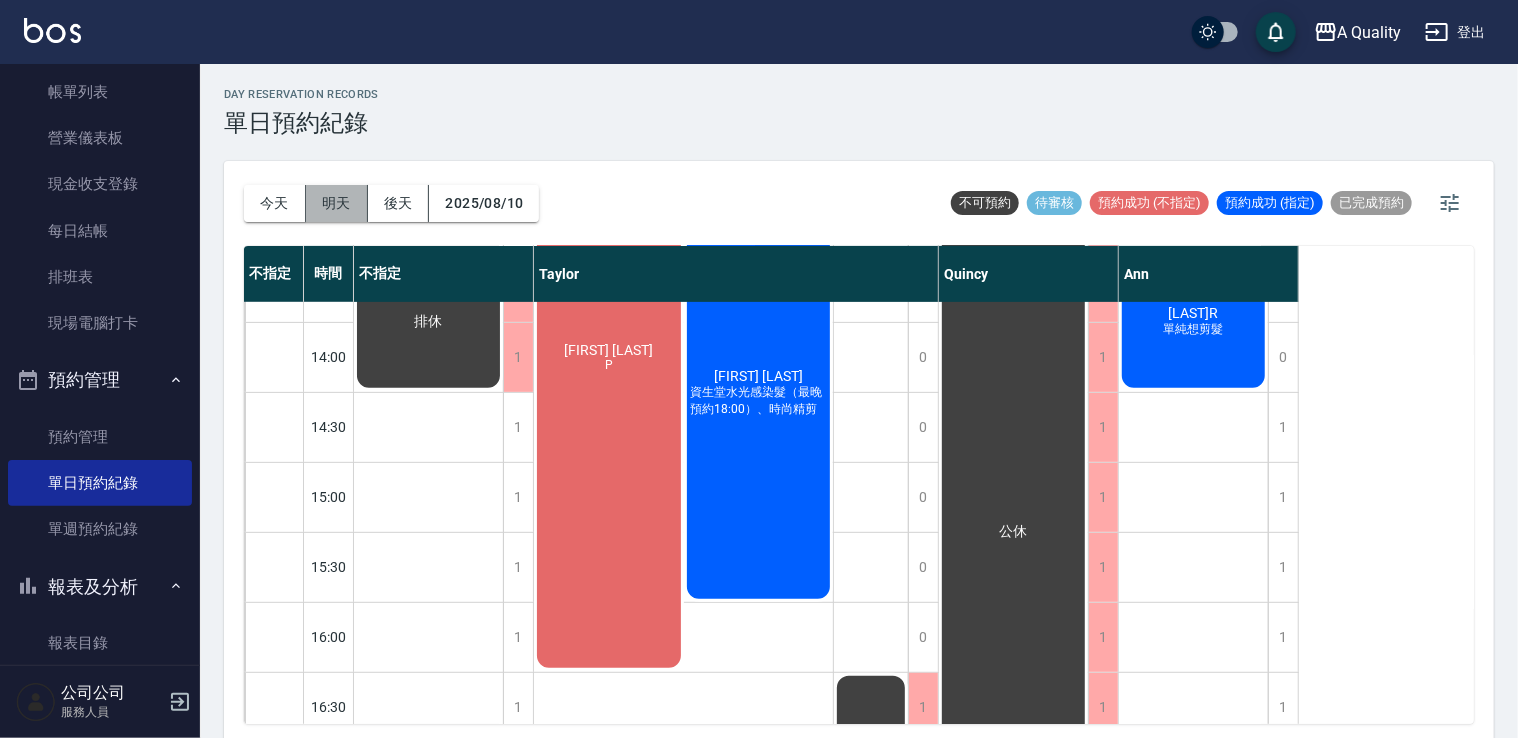 click on "今天 明天 後天 2025/08/10" at bounding box center [391, 203] 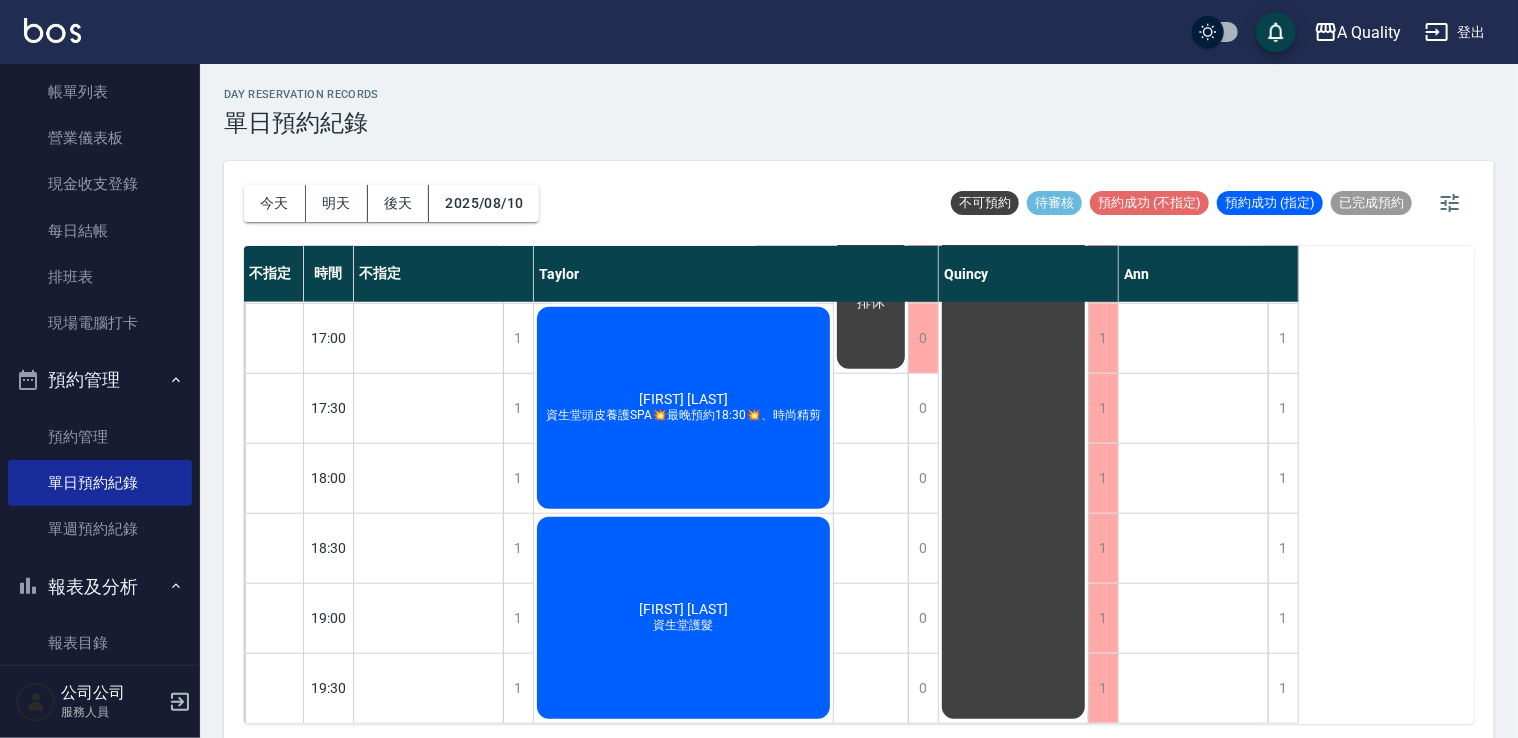 scroll, scrollTop: 853, scrollLeft: 0, axis: vertical 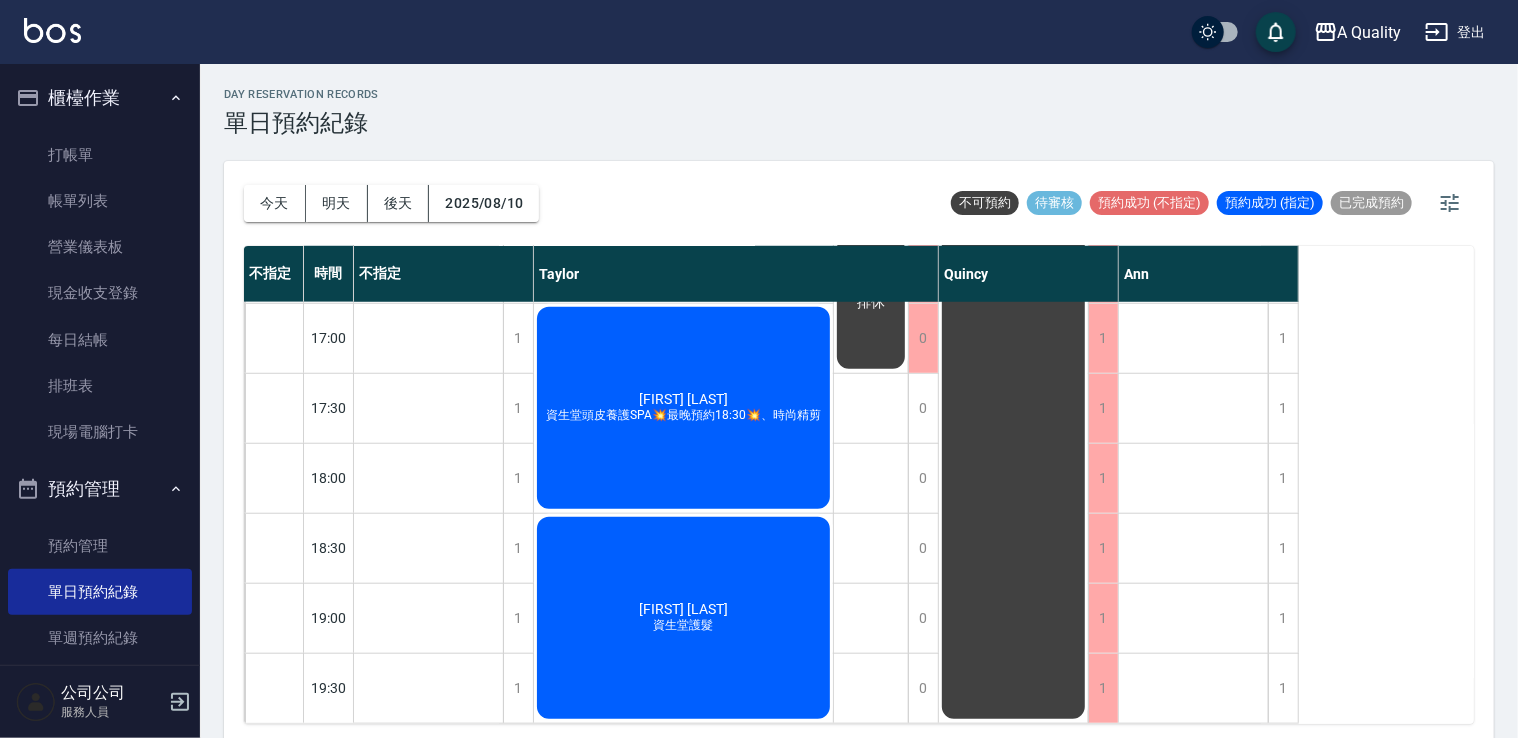 drag, startPoint x: 90, startPoint y: 202, endPoint x: 769, endPoint y: 371, distance: 699.71564 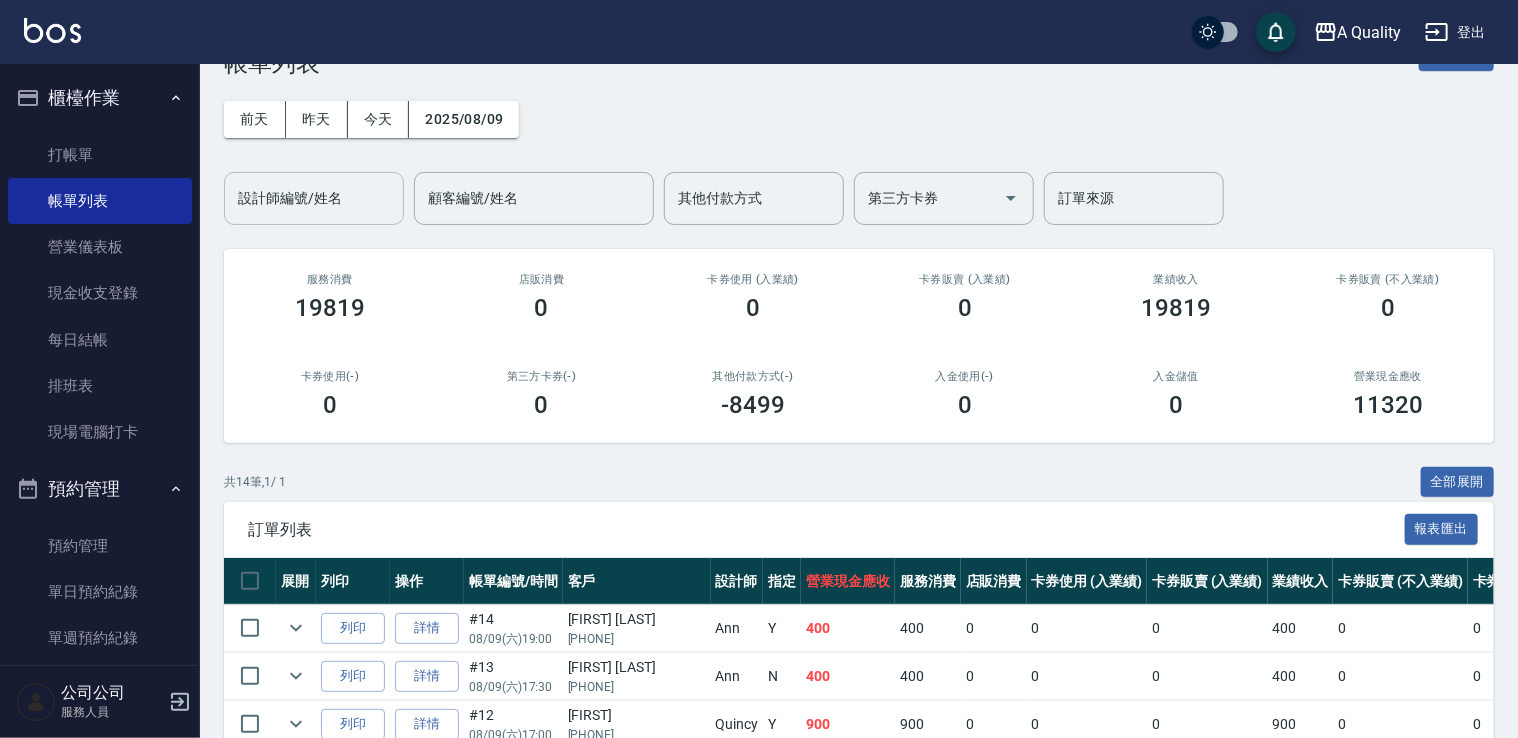 scroll, scrollTop: 0, scrollLeft: 0, axis: both 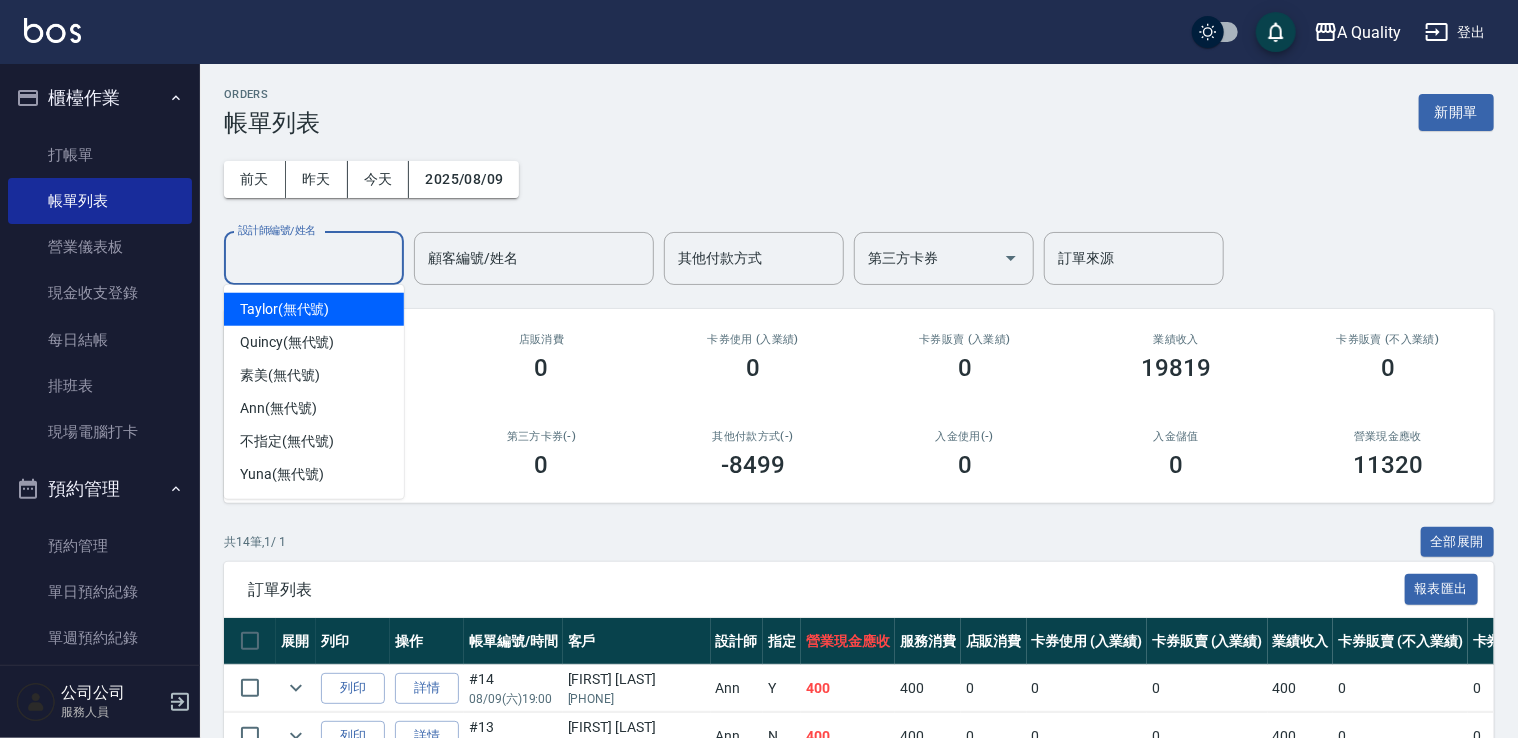 click on "設計師編號/姓名" at bounding box center [314, 258] 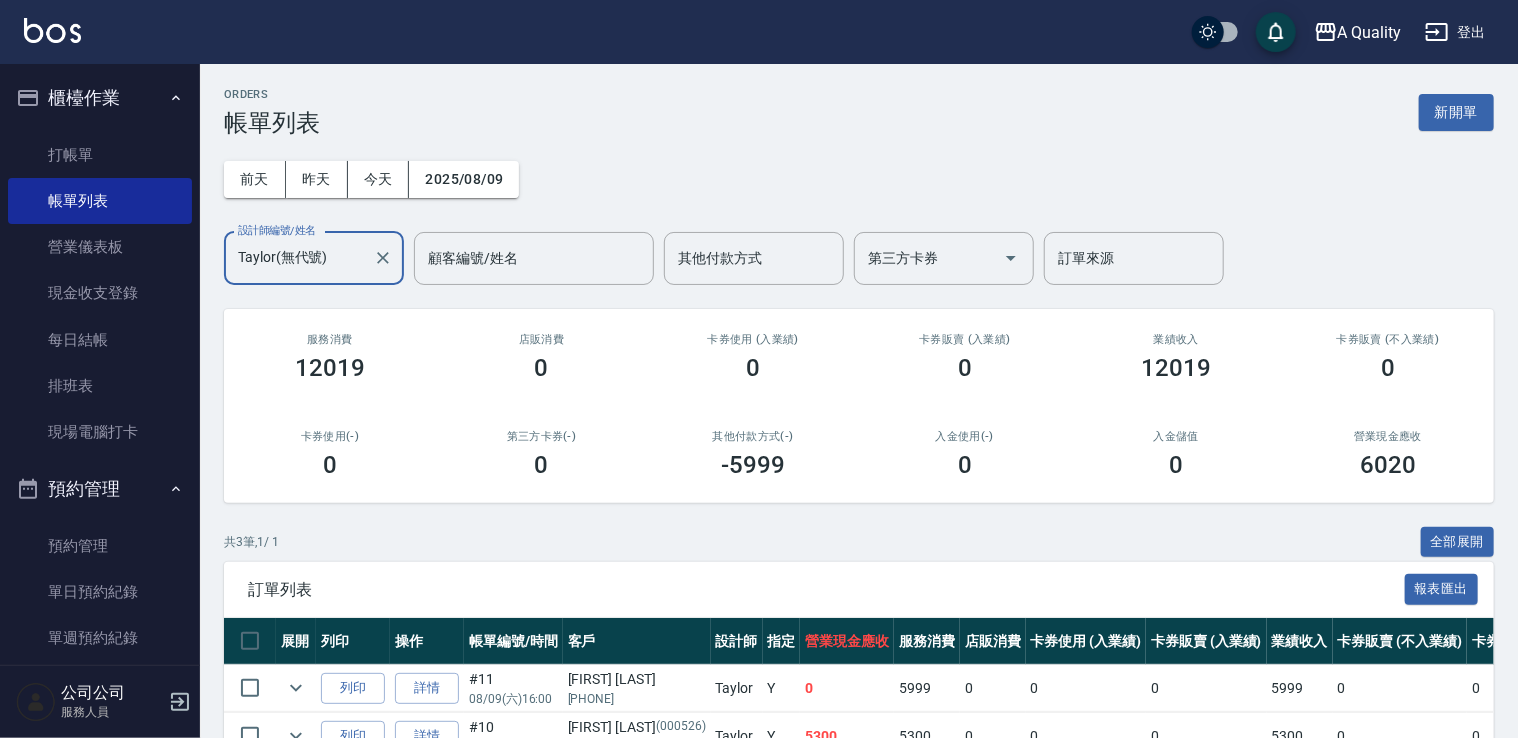scroll, scrollTop: 162, scrollLeft: 0, axis: vertical 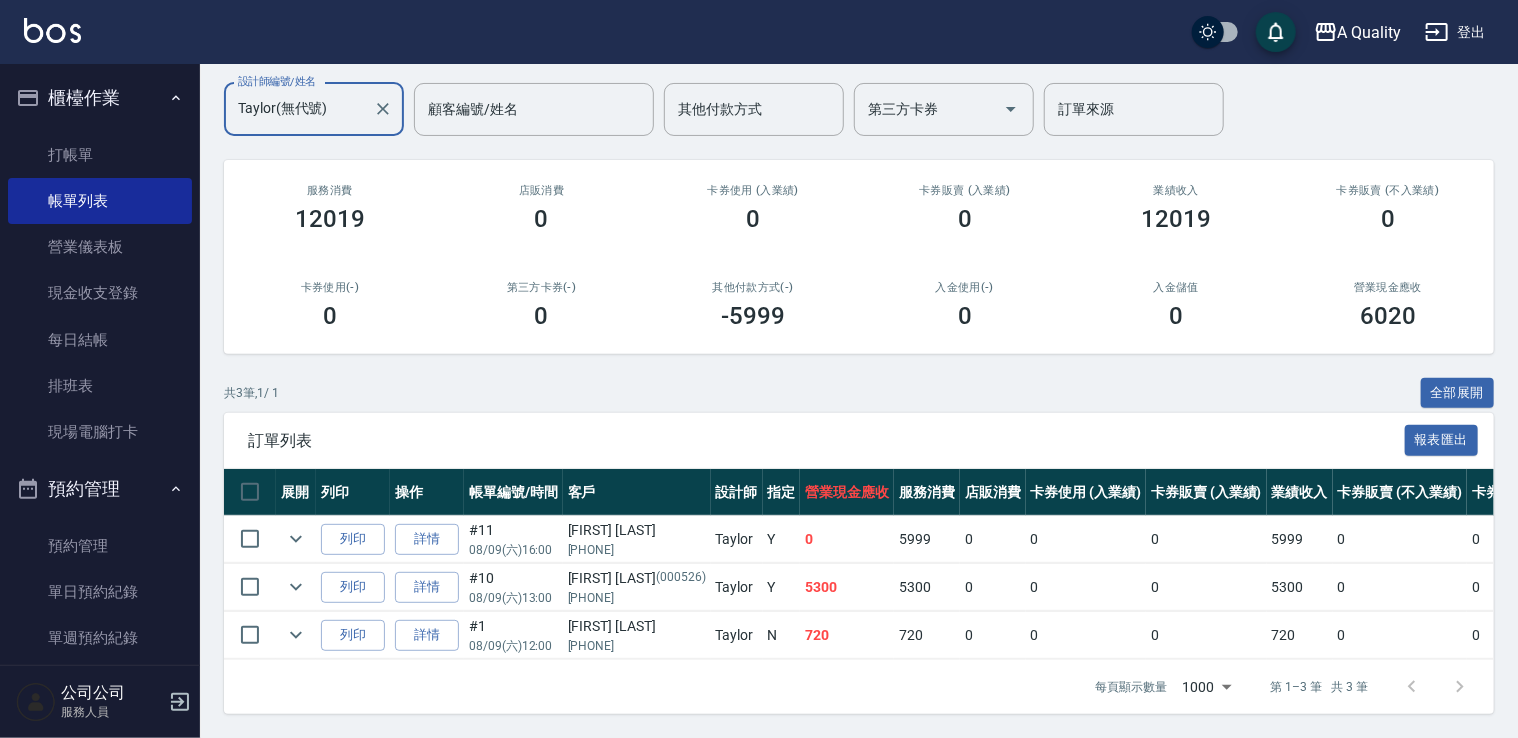 click on "詳情" at bounding box center [427, 587] 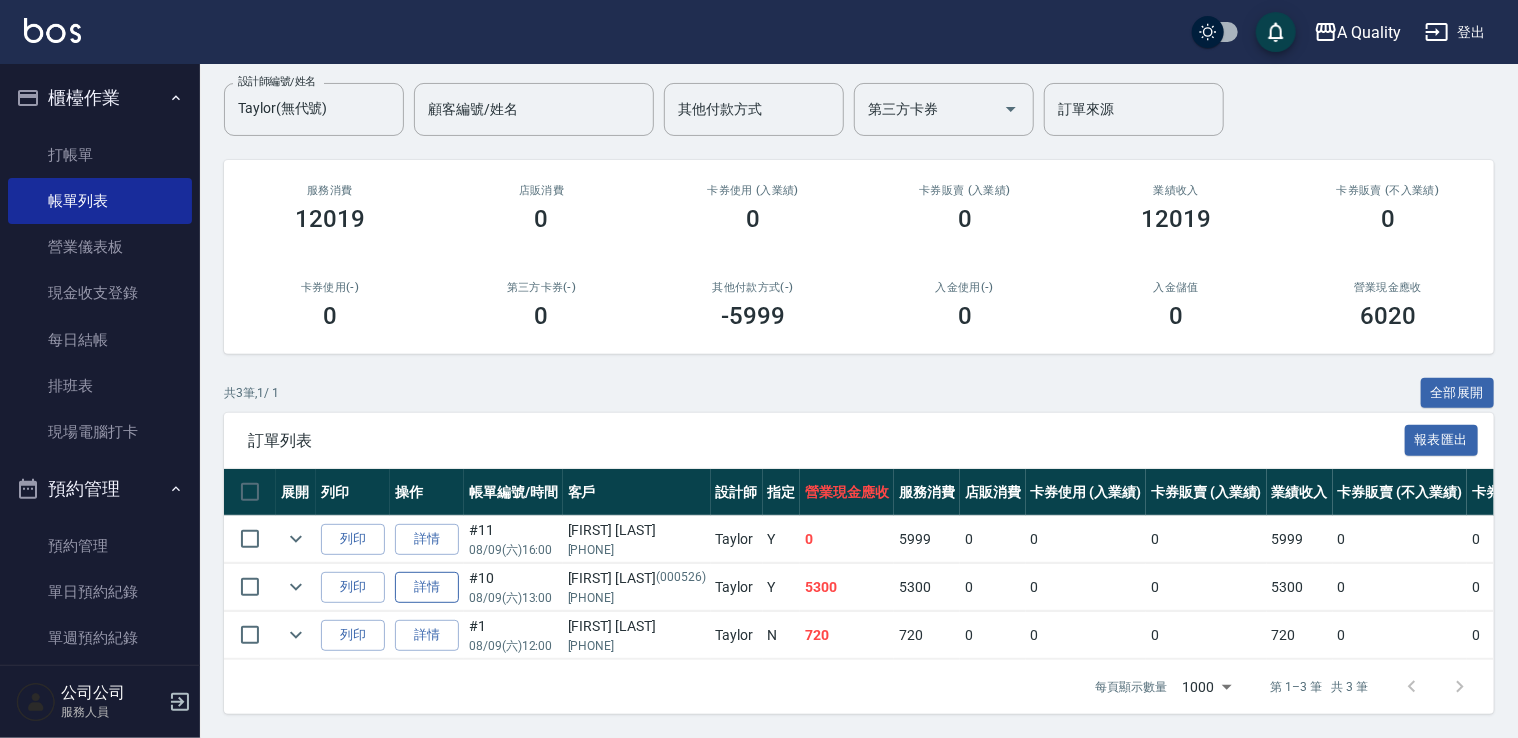 click on "詳情" at bounding box center [427, 587] 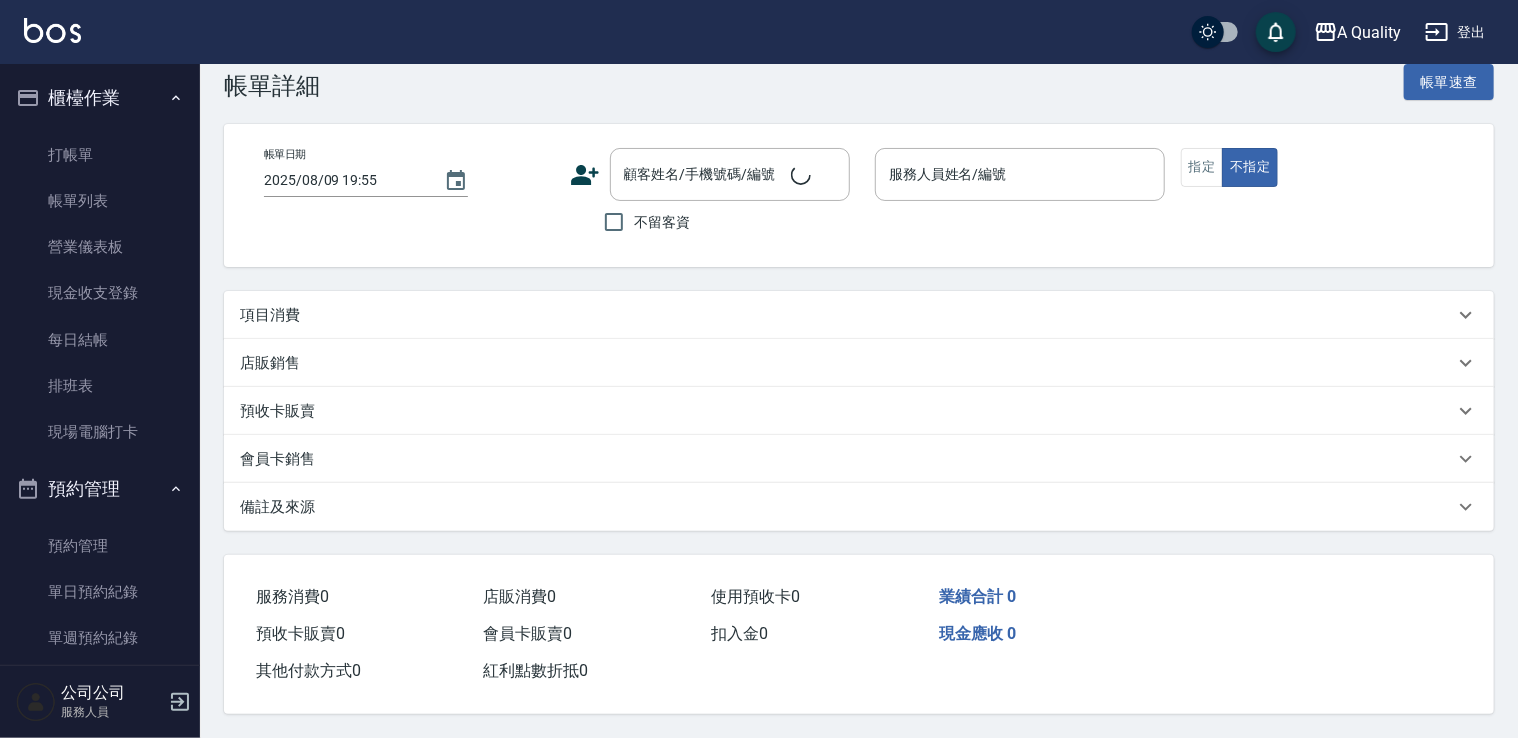 scroll, scrollTop: 0, scrollLeft: 0, axis: both 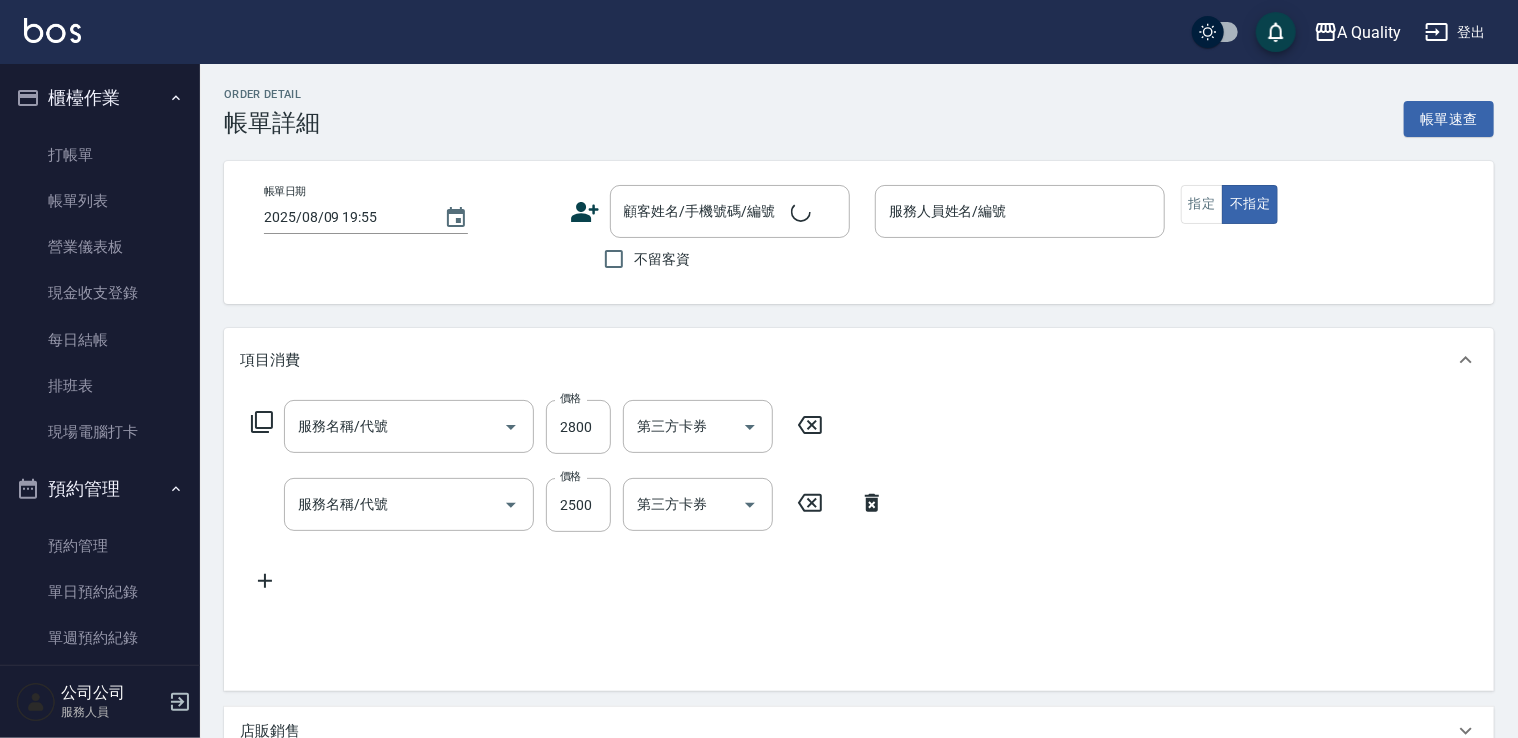 type on "2025/08/09 13:00" 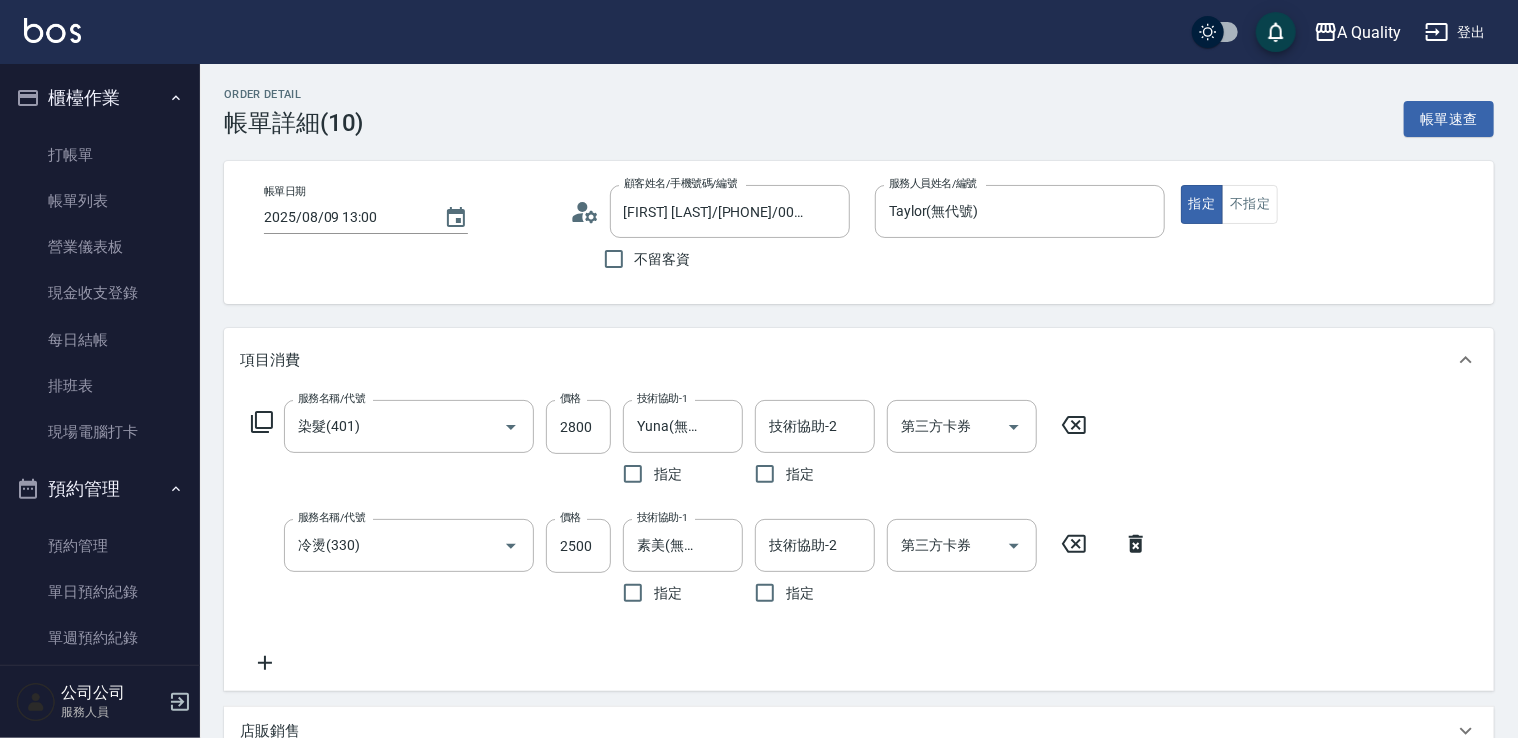 type on "[FIRST] [LAST]/[PHONE]/000526" 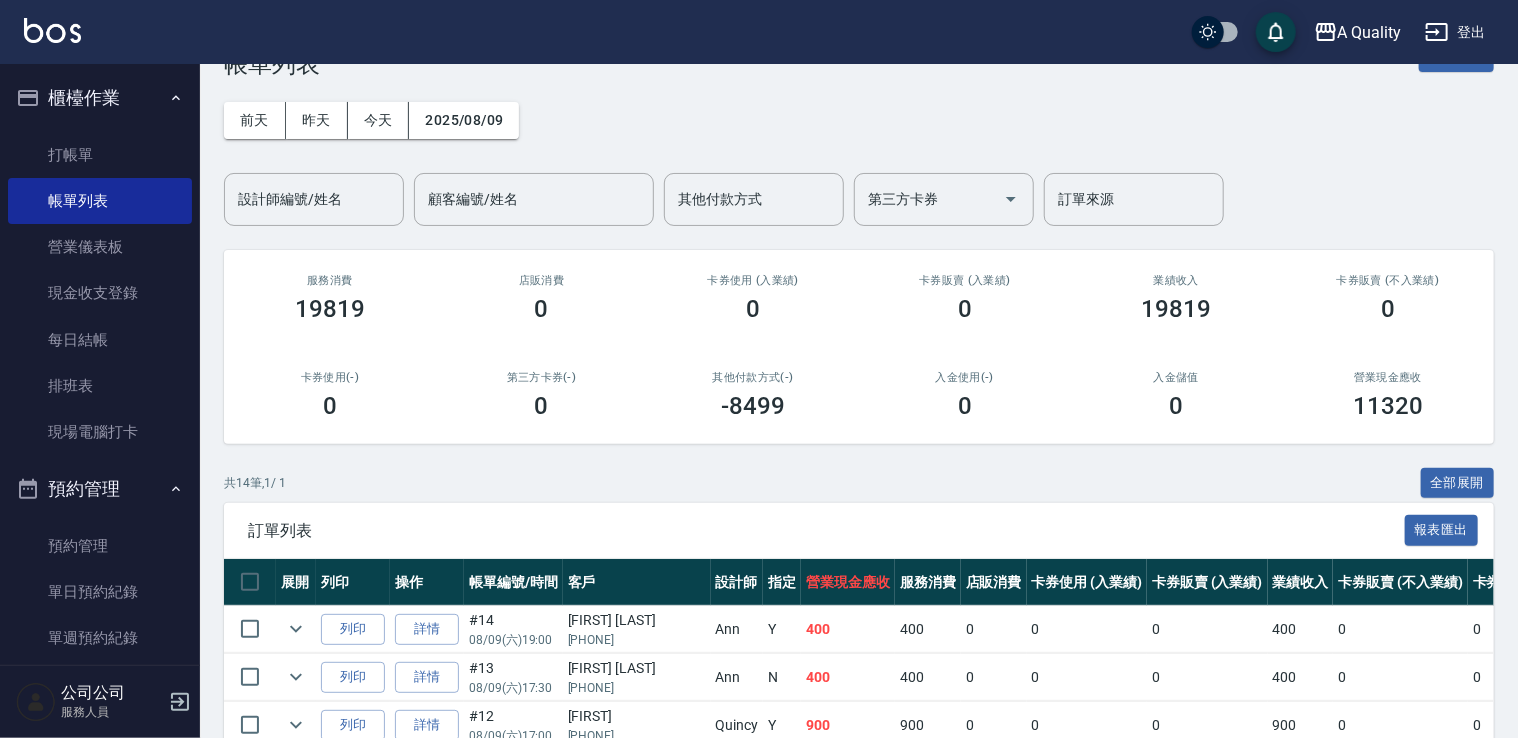scroll, scrollTop: 0, scrollLeft: 0, axis: both 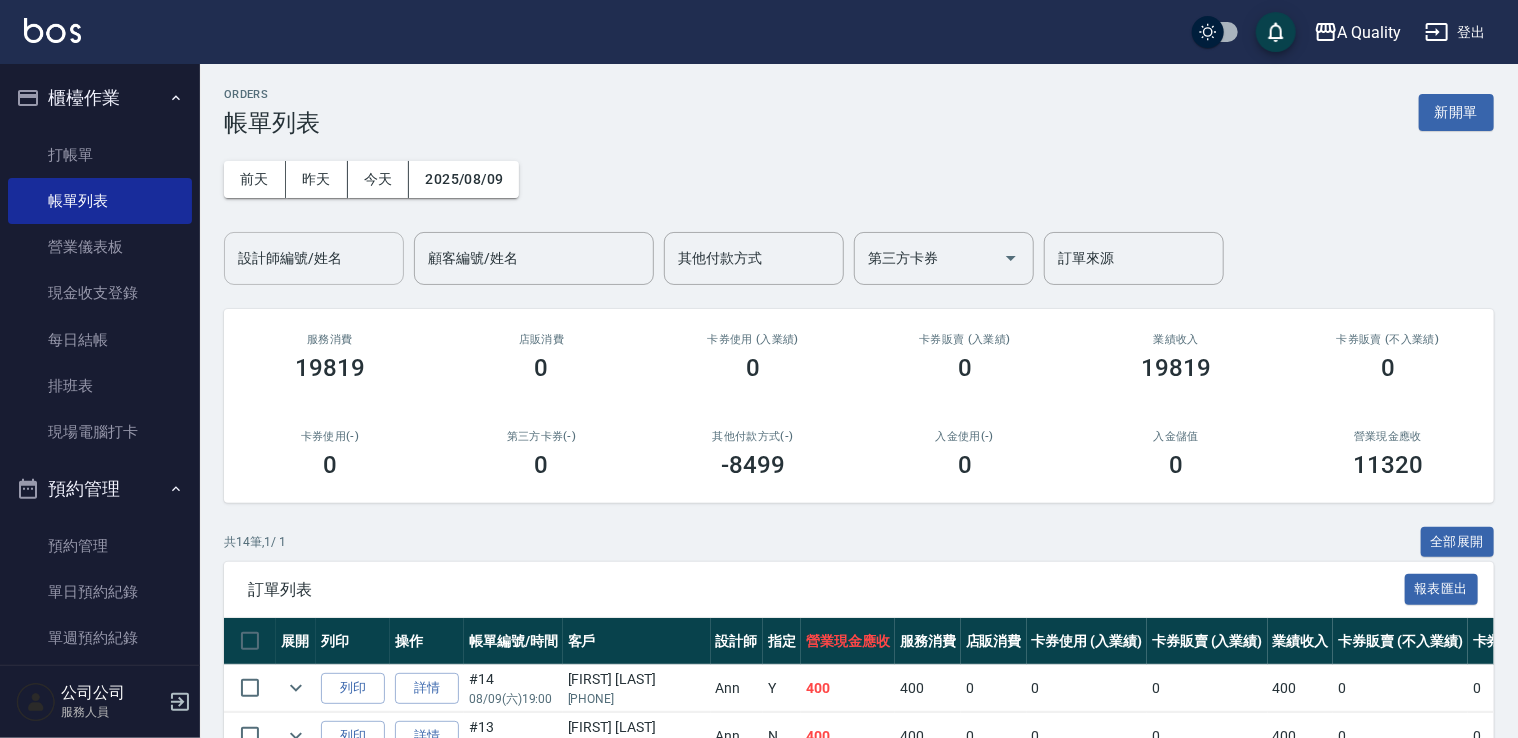 click on "設計師編號/姓名" at bounding box center [314, 258] 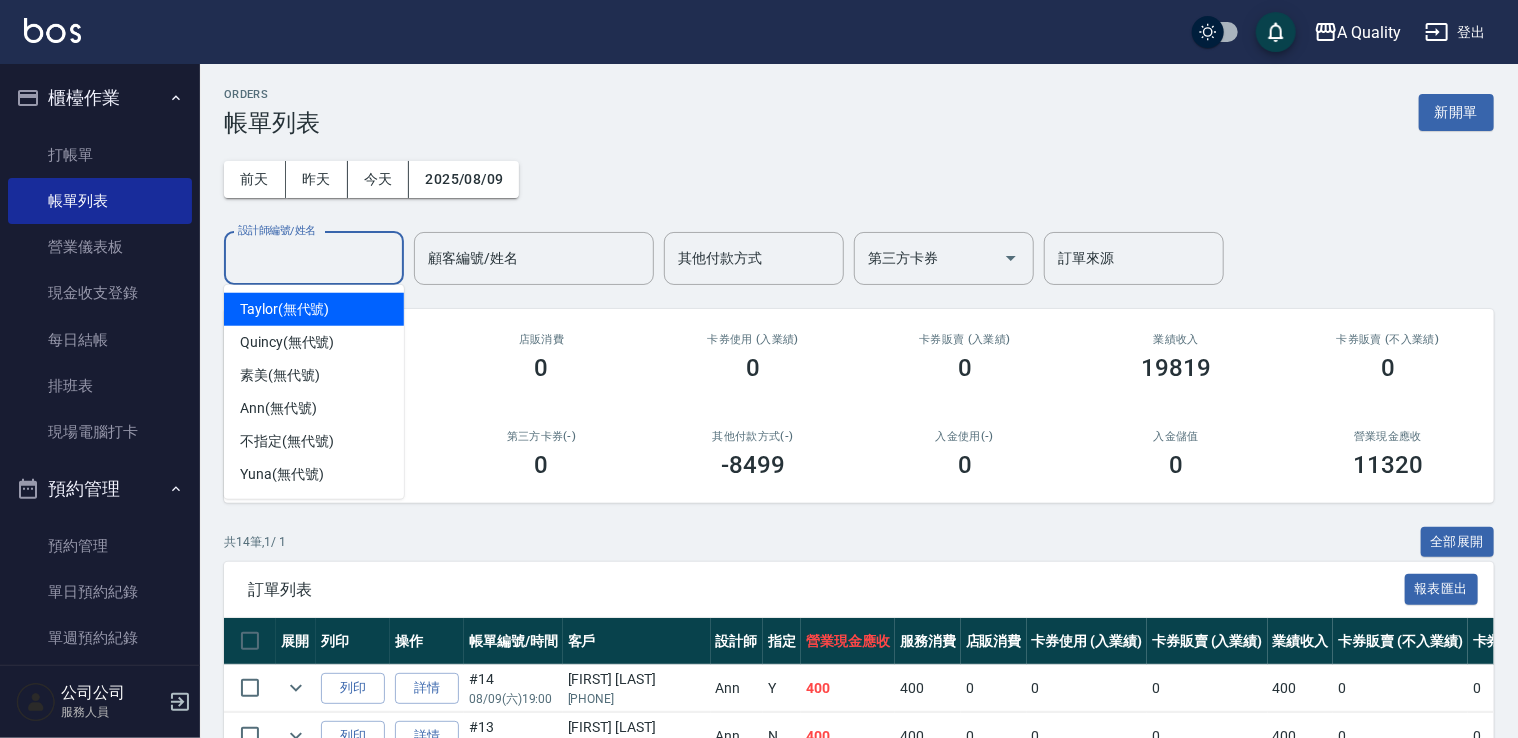click on "Taylor (無代號)" at bounding box center (284, 309) 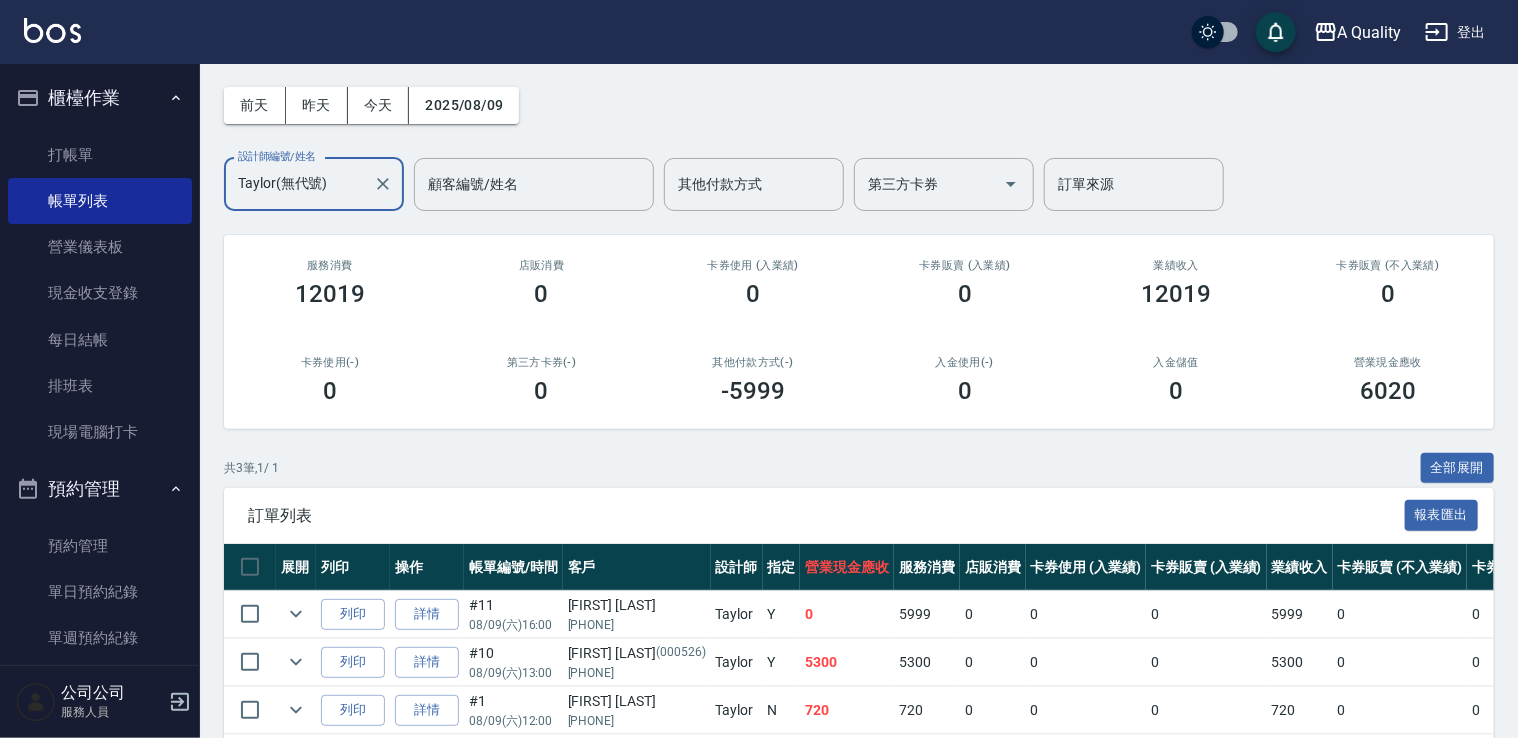 scroll, scrollTop: 162, scrollLeft: 0, axis: vertical 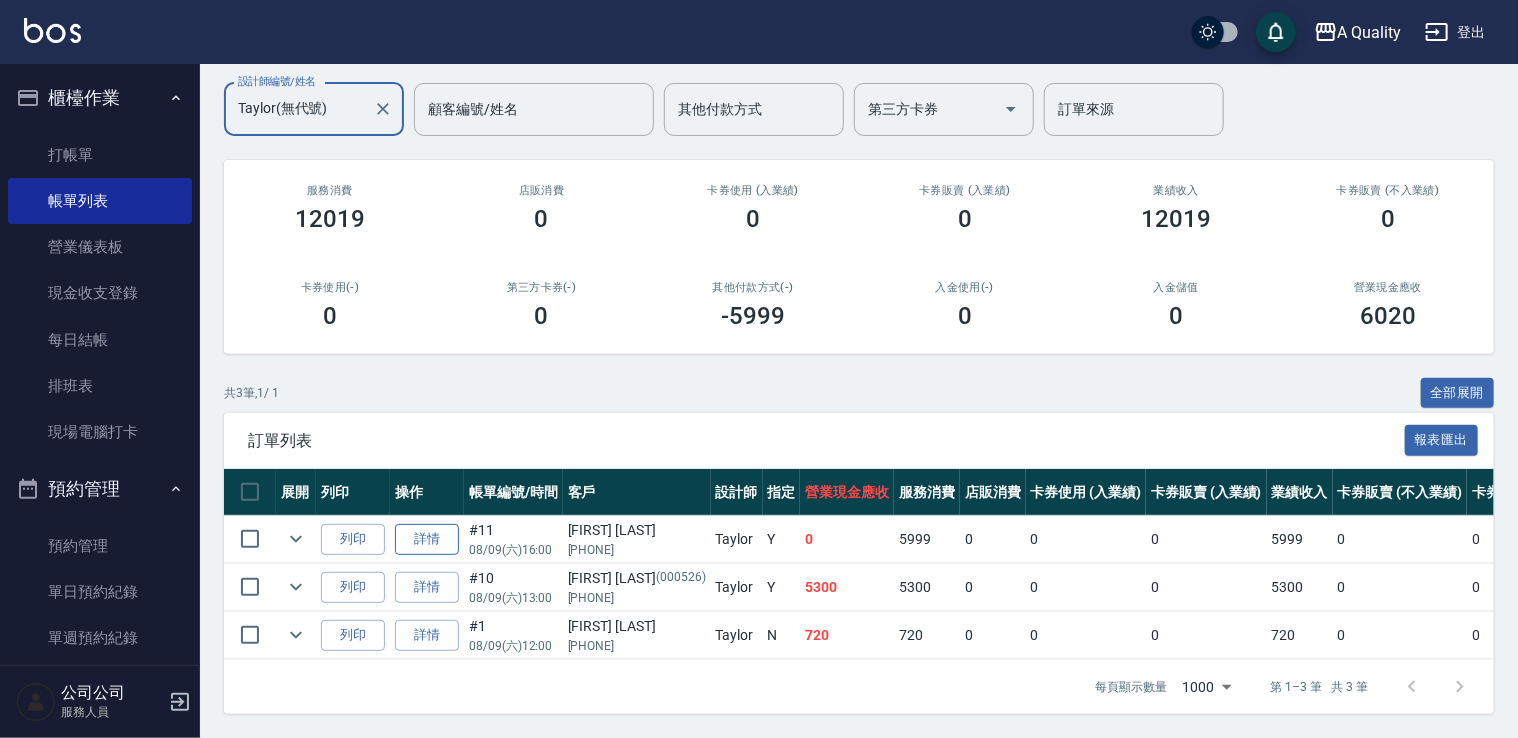 click on "詳情" at bounding box center [427, 539] 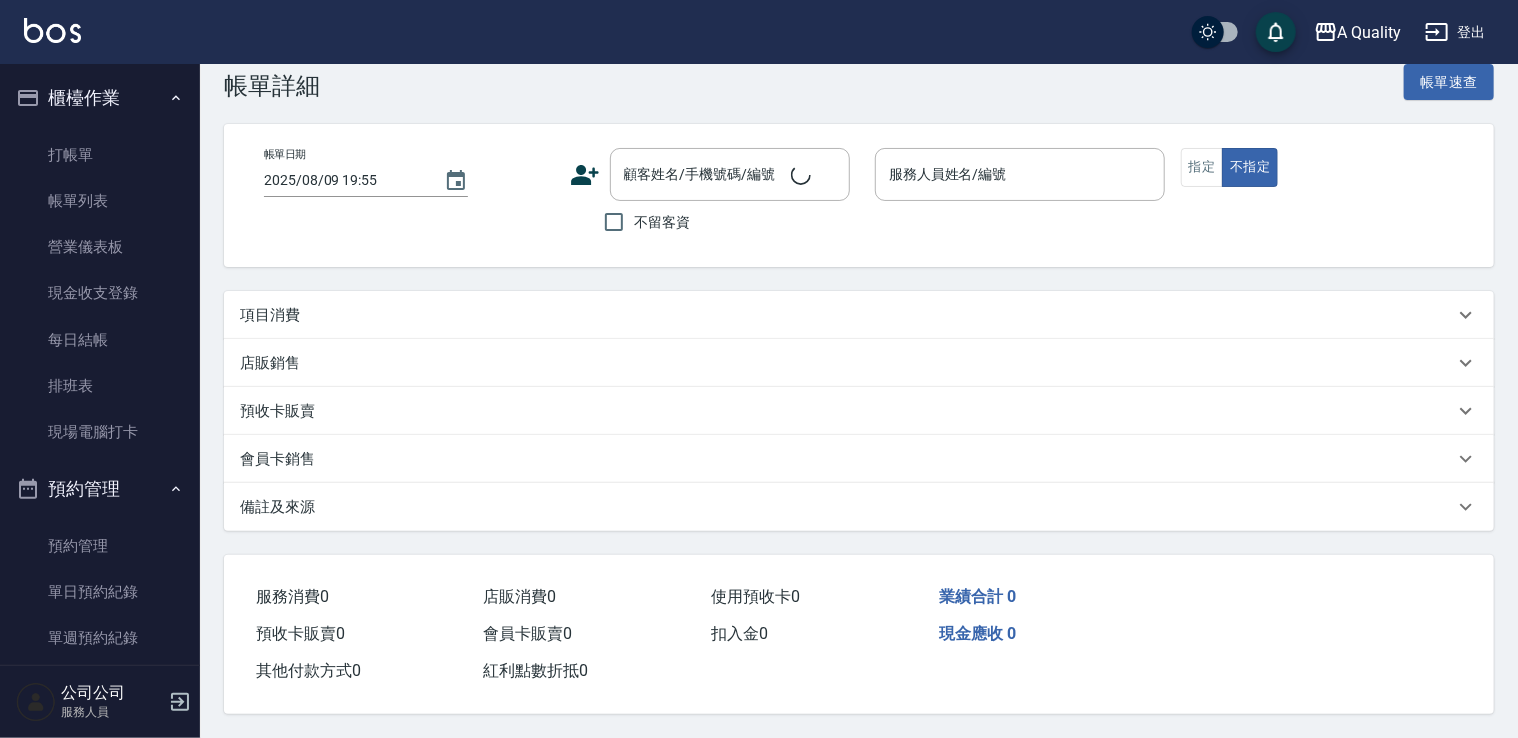 scroll, scrollTop: 0, scrollLeft: 0, axis: both 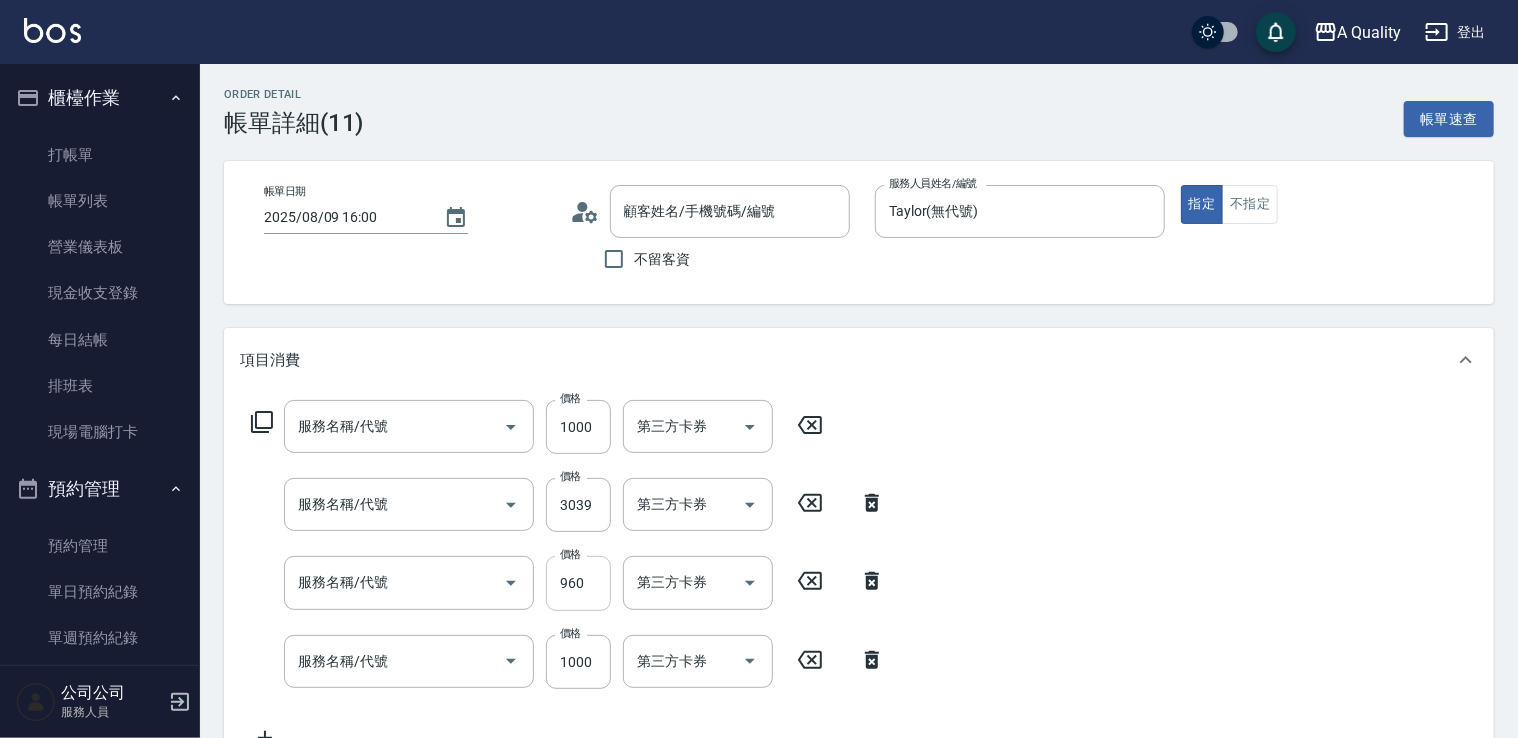 type on "2025/08/09 16:00" 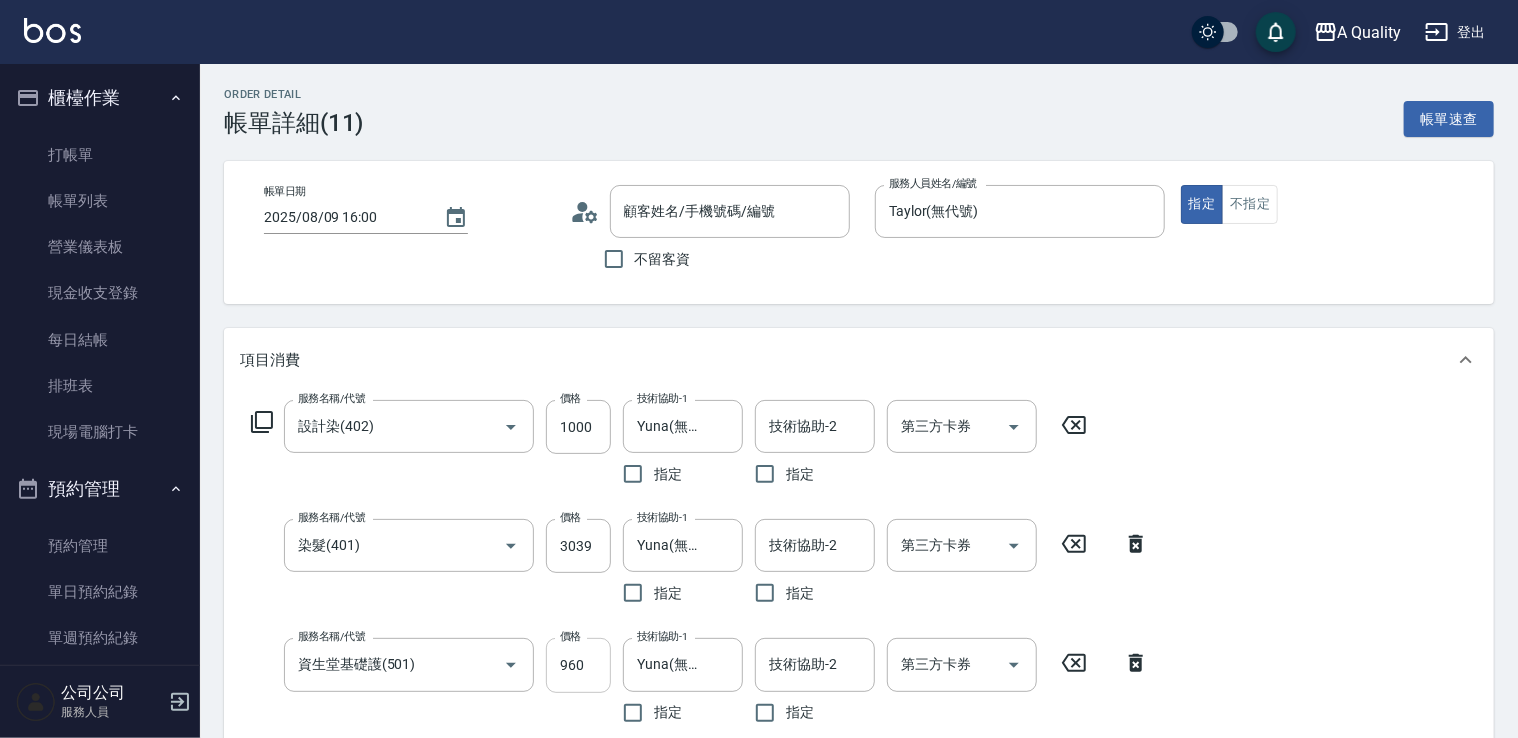 type on "[FIRST] [LAST]/[PHONE]/" 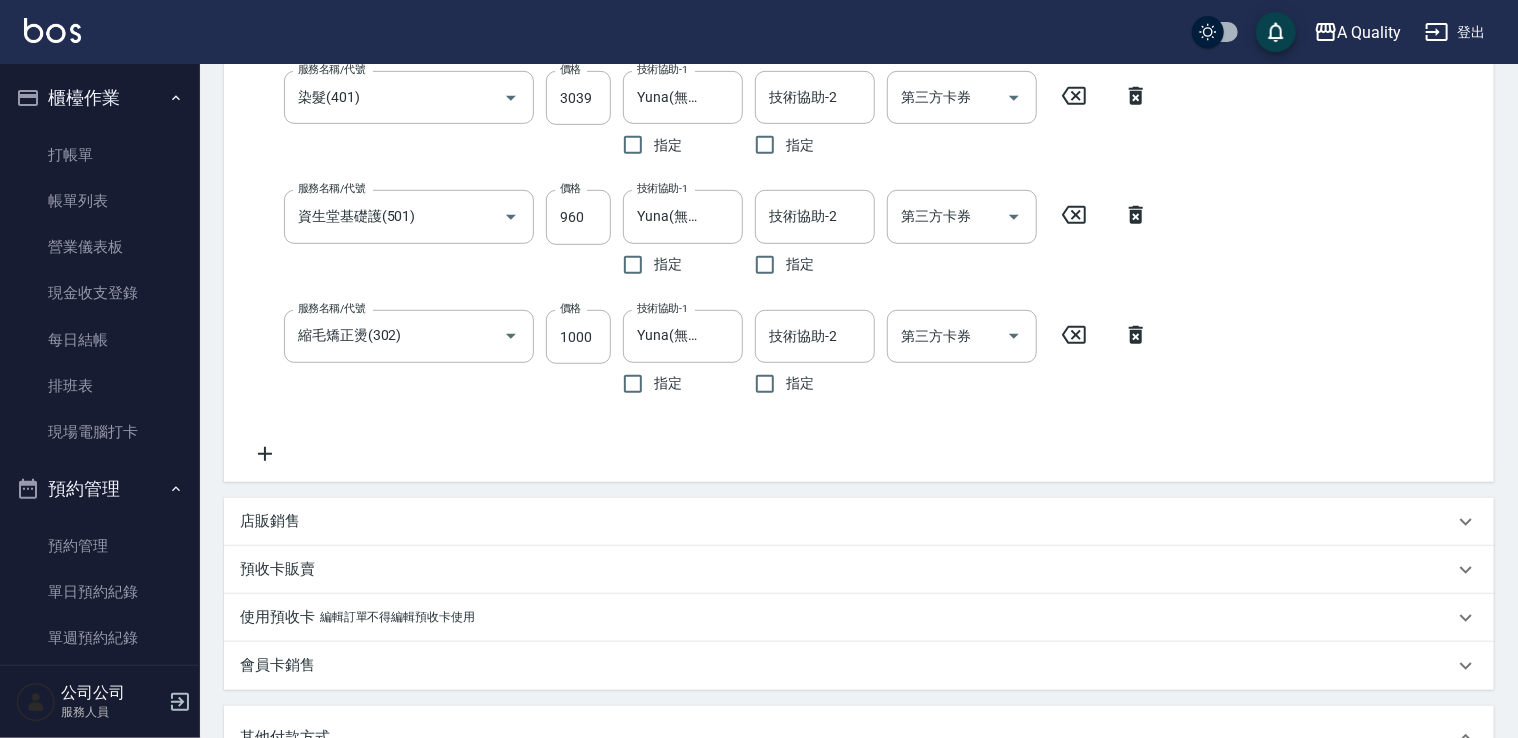 scroll, scrollTop: 600, scrollLeft: 0, axis: vertical 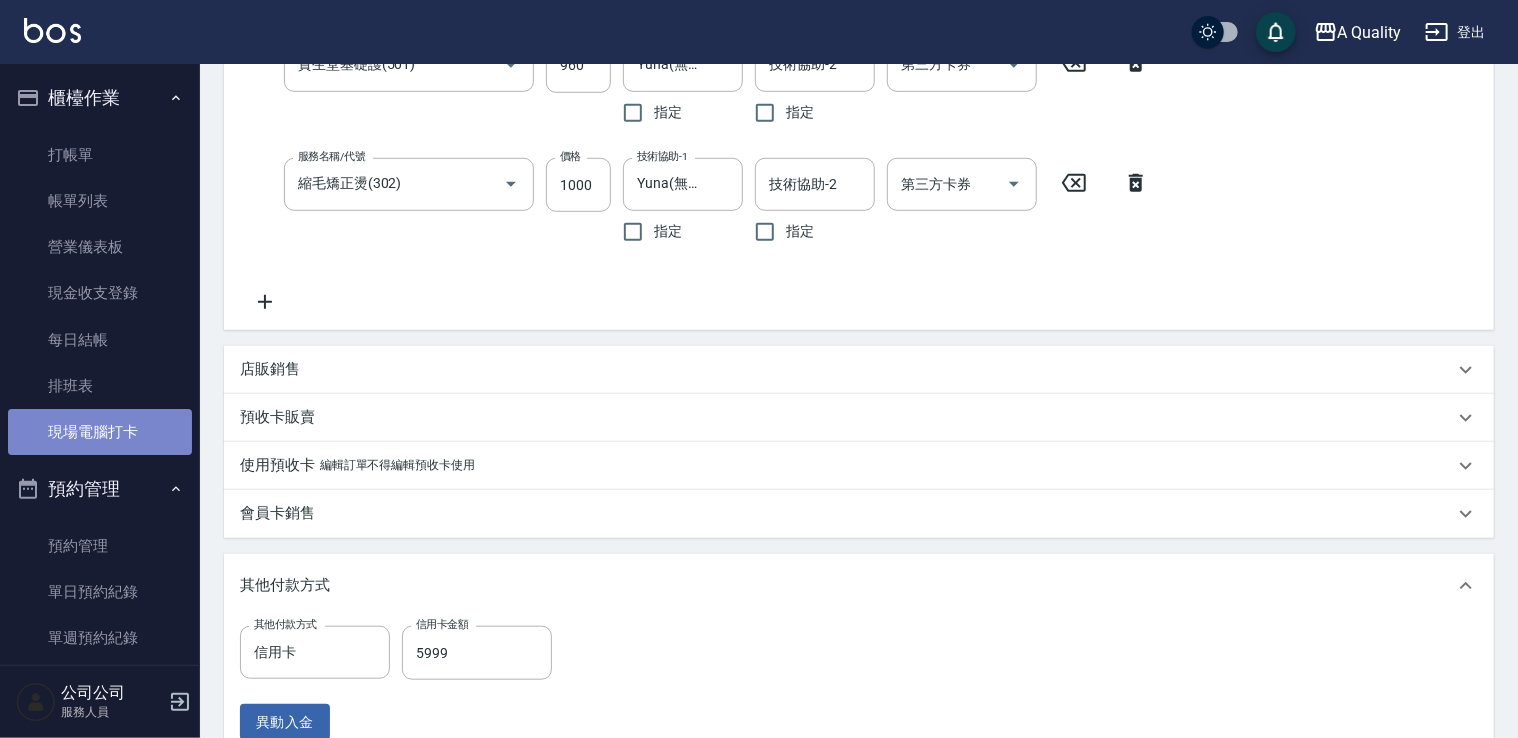 click on "現場電腦打卡" at bounding box center [100, 432] 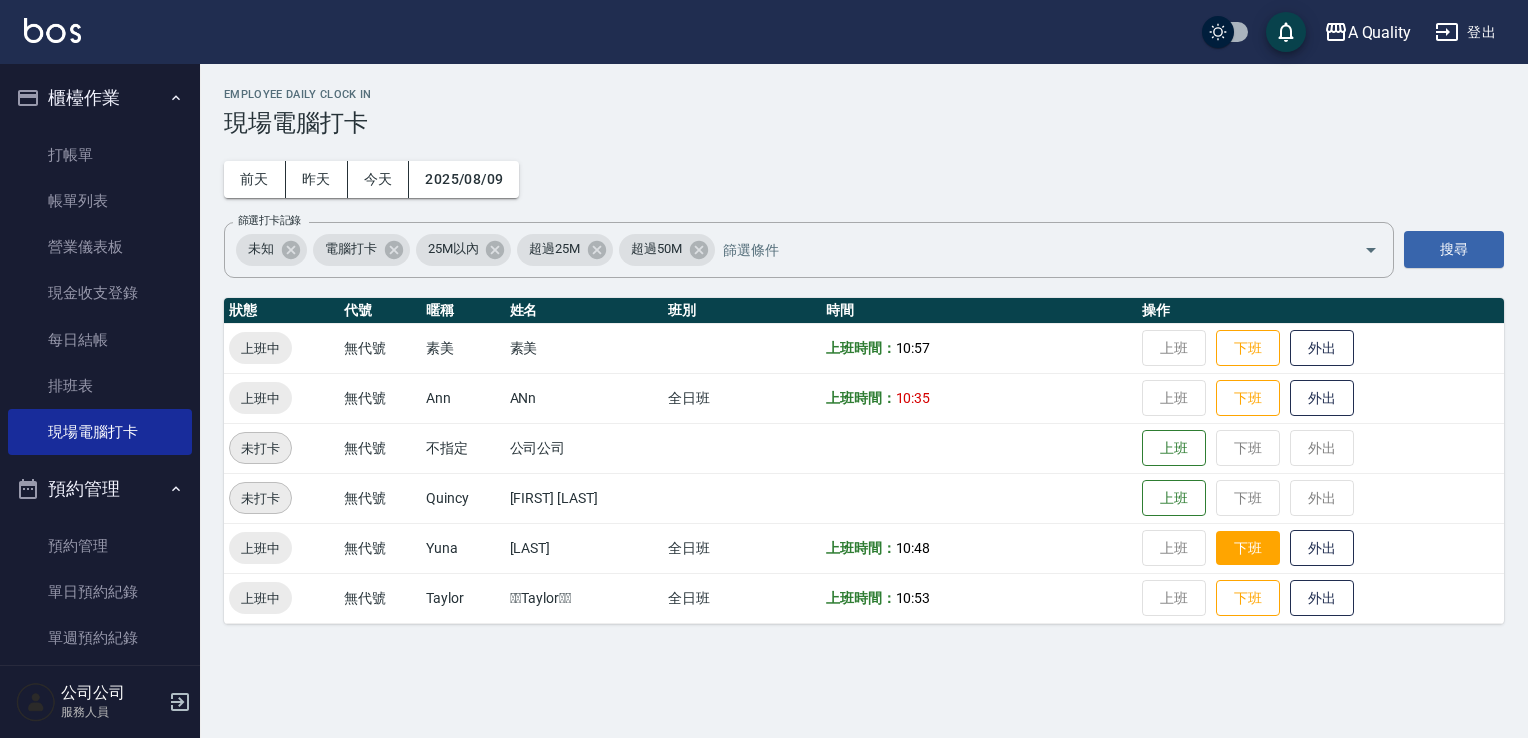 click on "下班" at bounding box center [1248, 548] 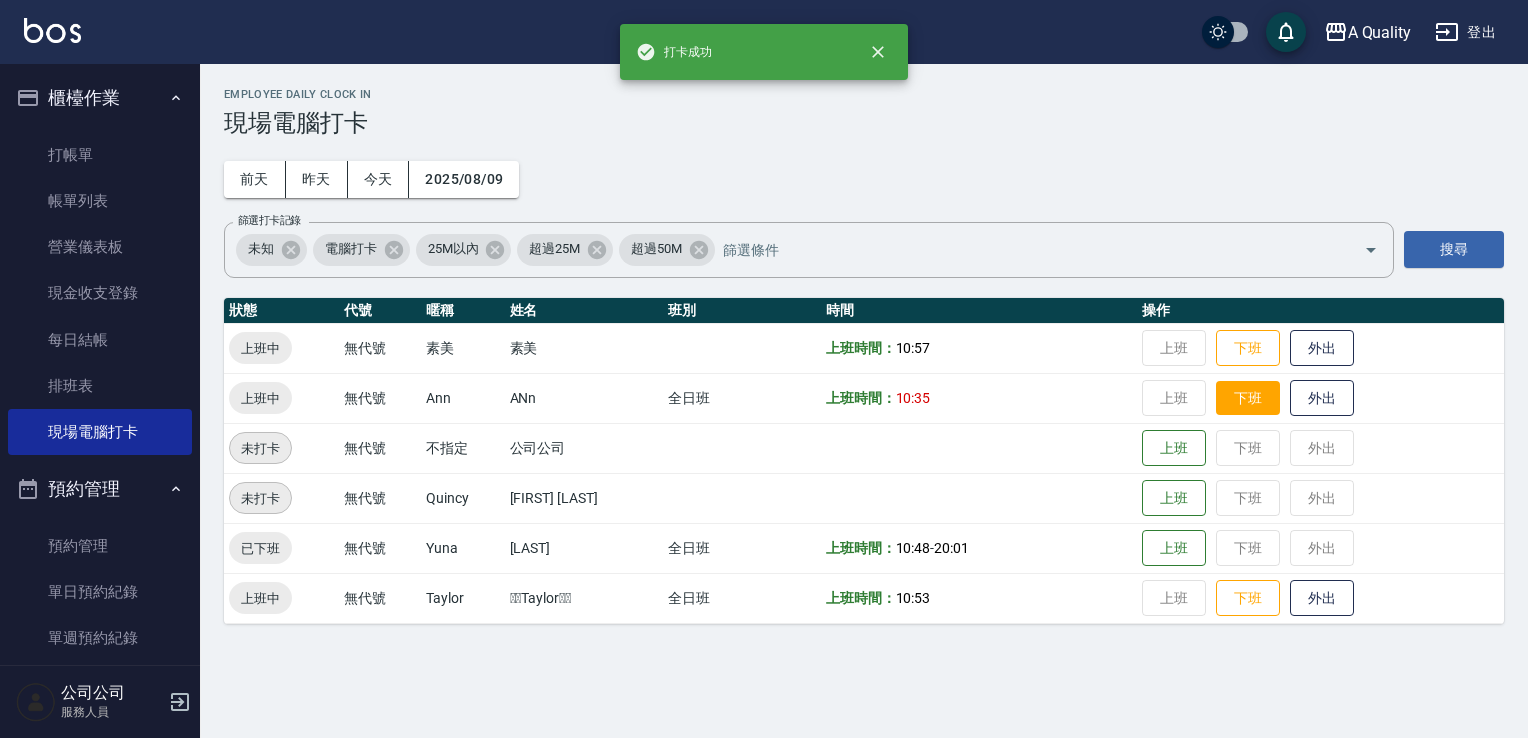 click on "下班" at bounding box center [1248, 398] 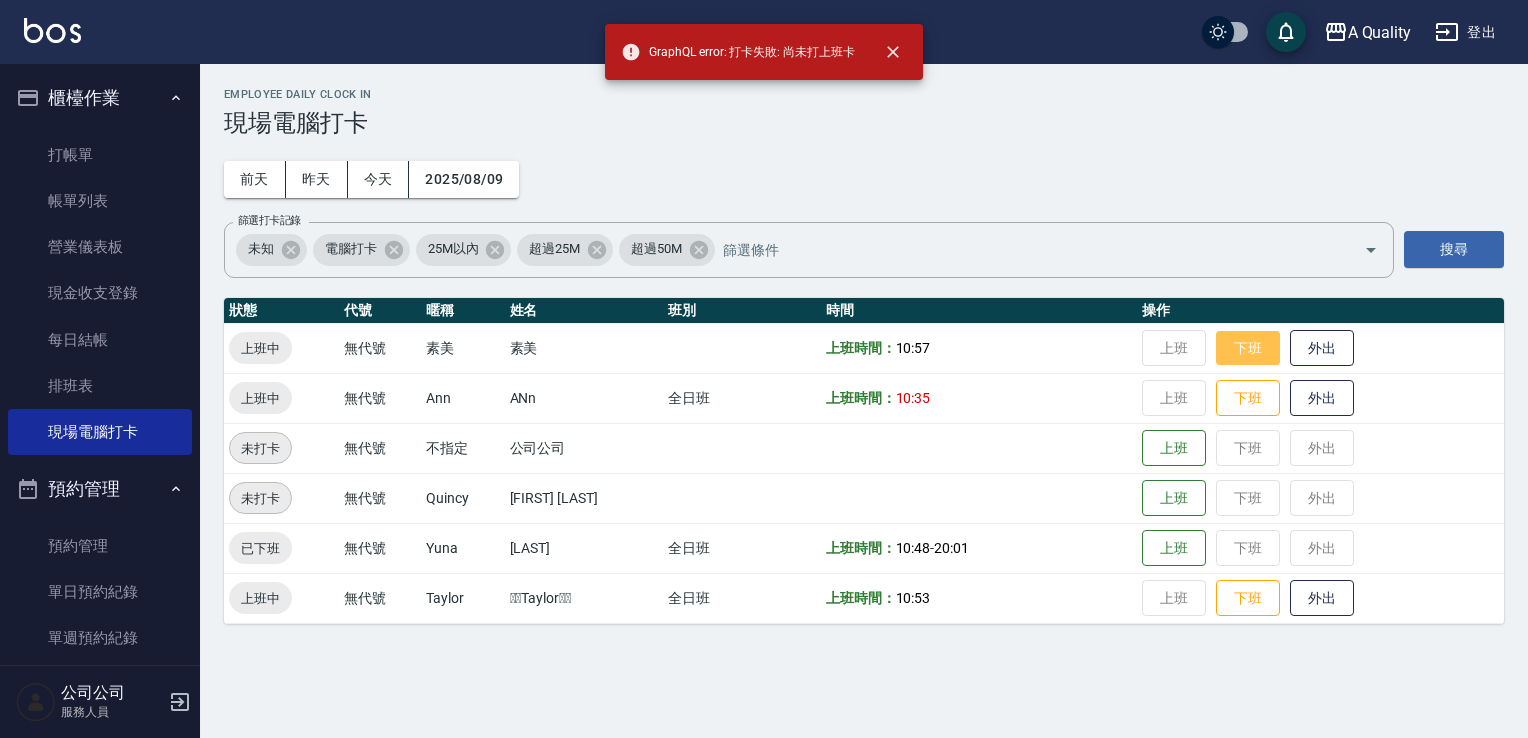 click on "下班" at bounding box center [1248, 348] 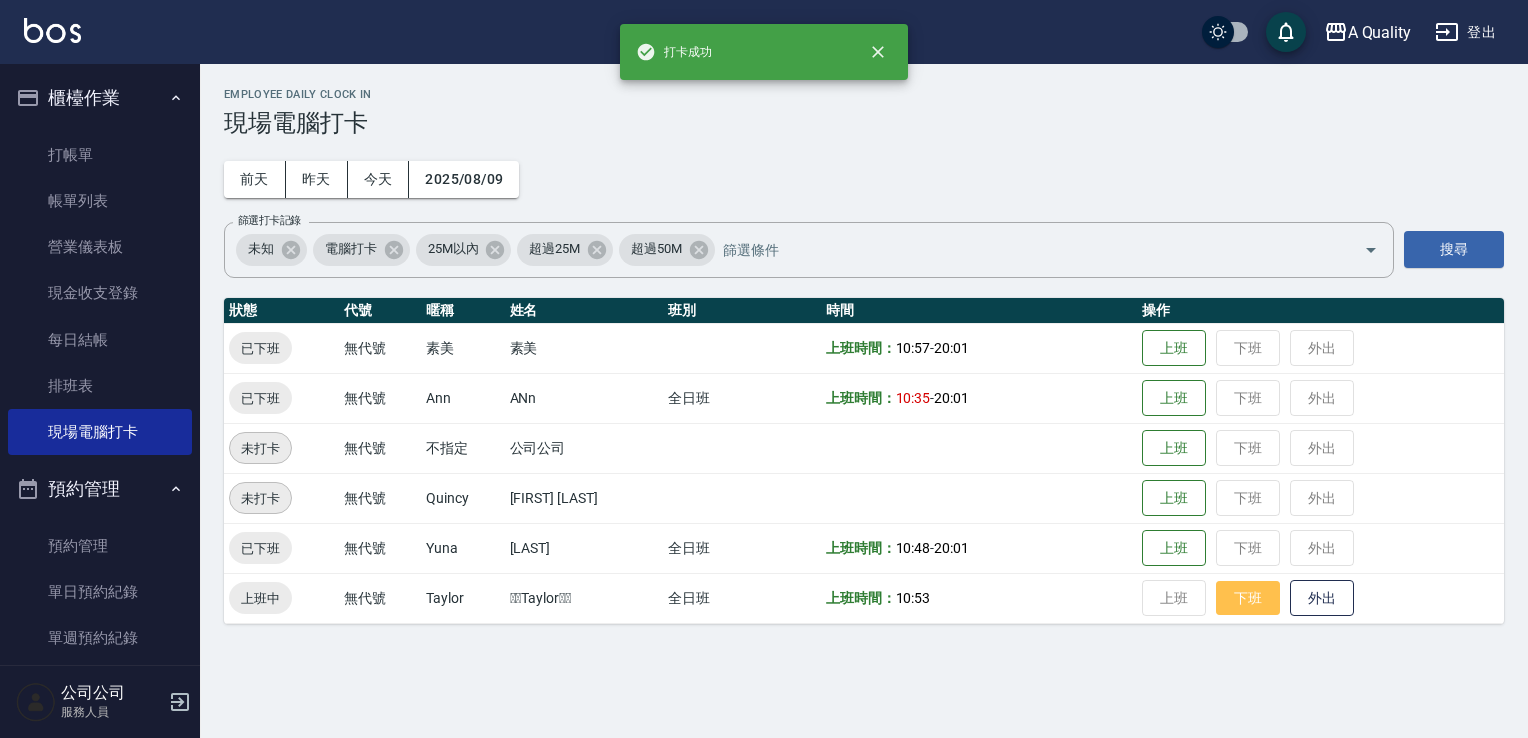 click on "下班" at bounding box center (1248, 598) 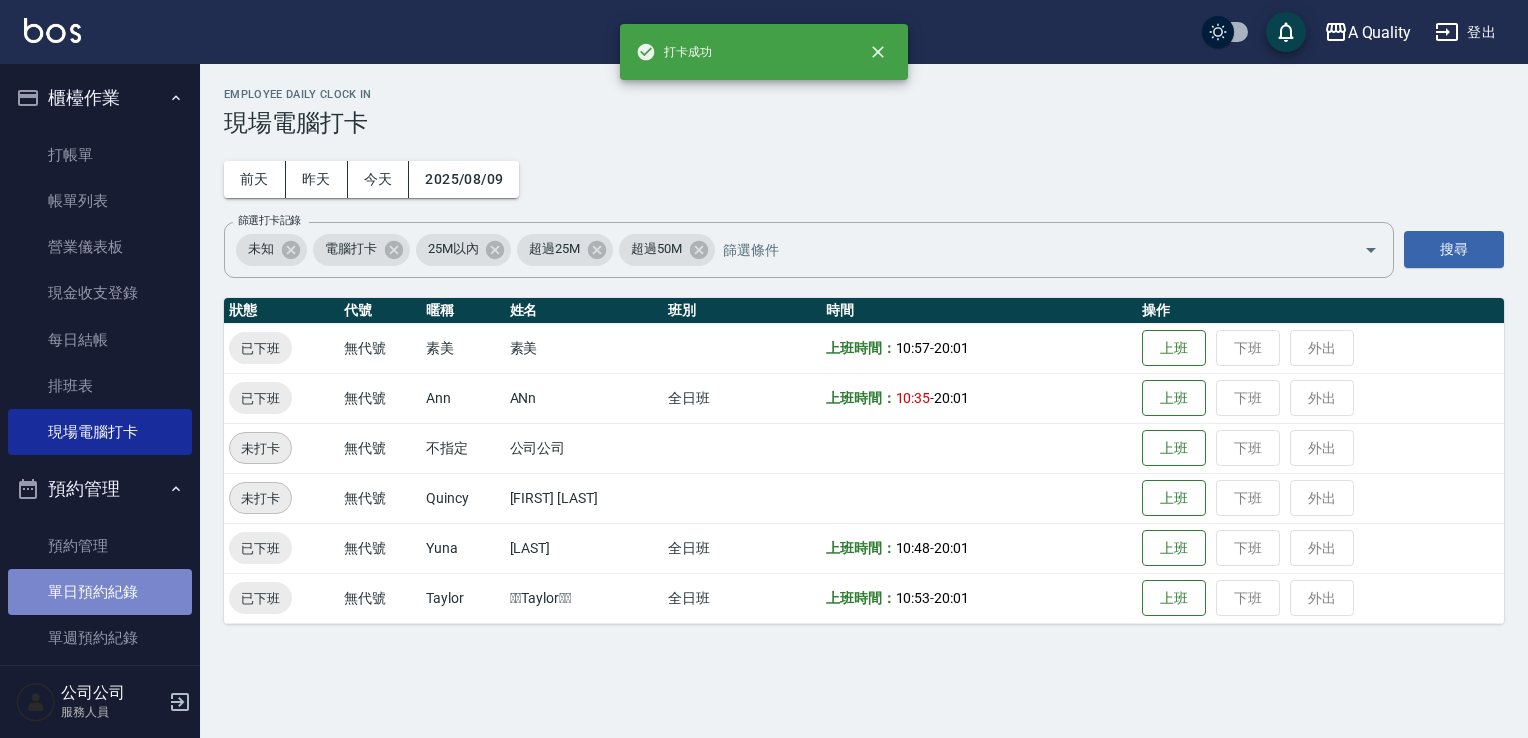 click on "單日預約紀錄" at bounding box center (100, 592) 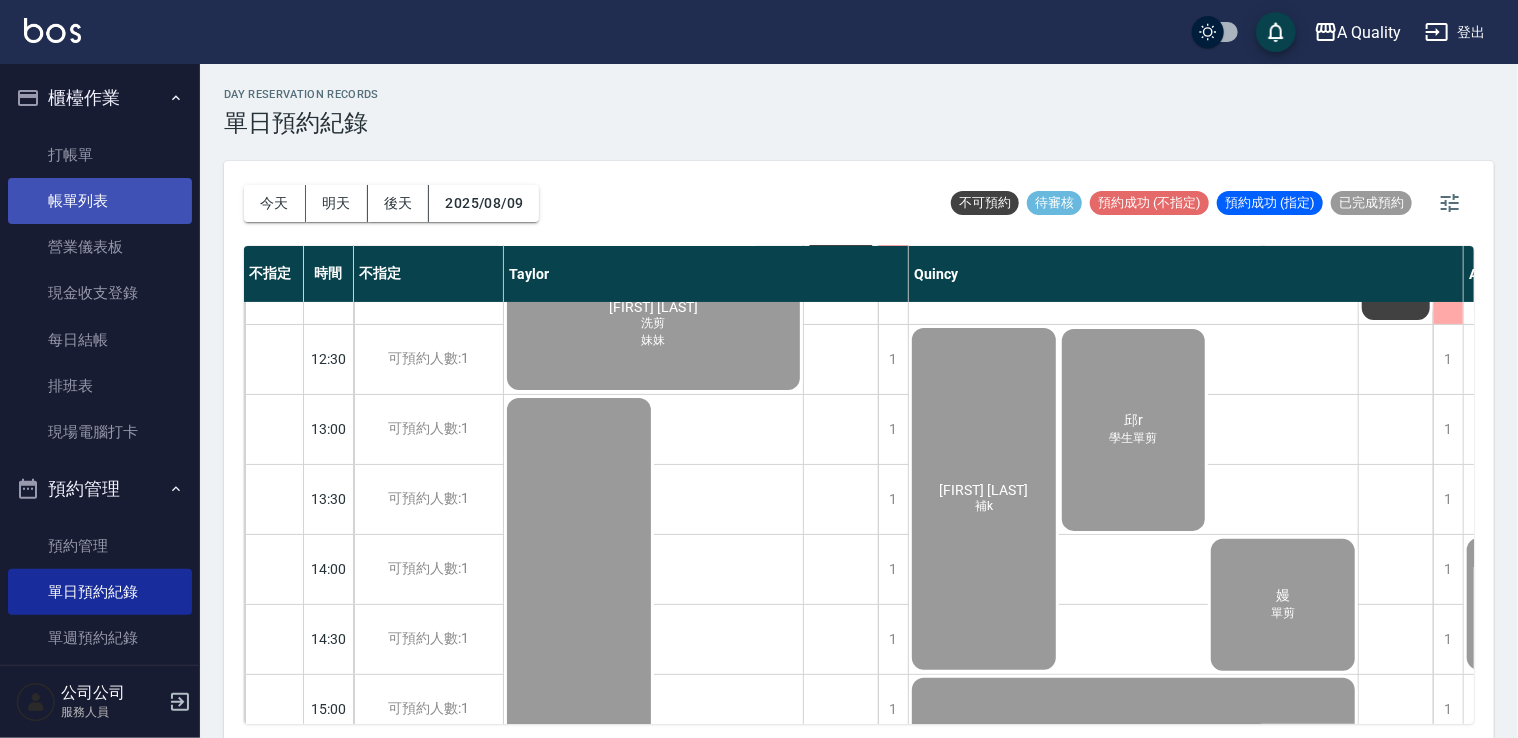 scroll, scrollTop: 200, scrollLeft: 0, axis: vertical 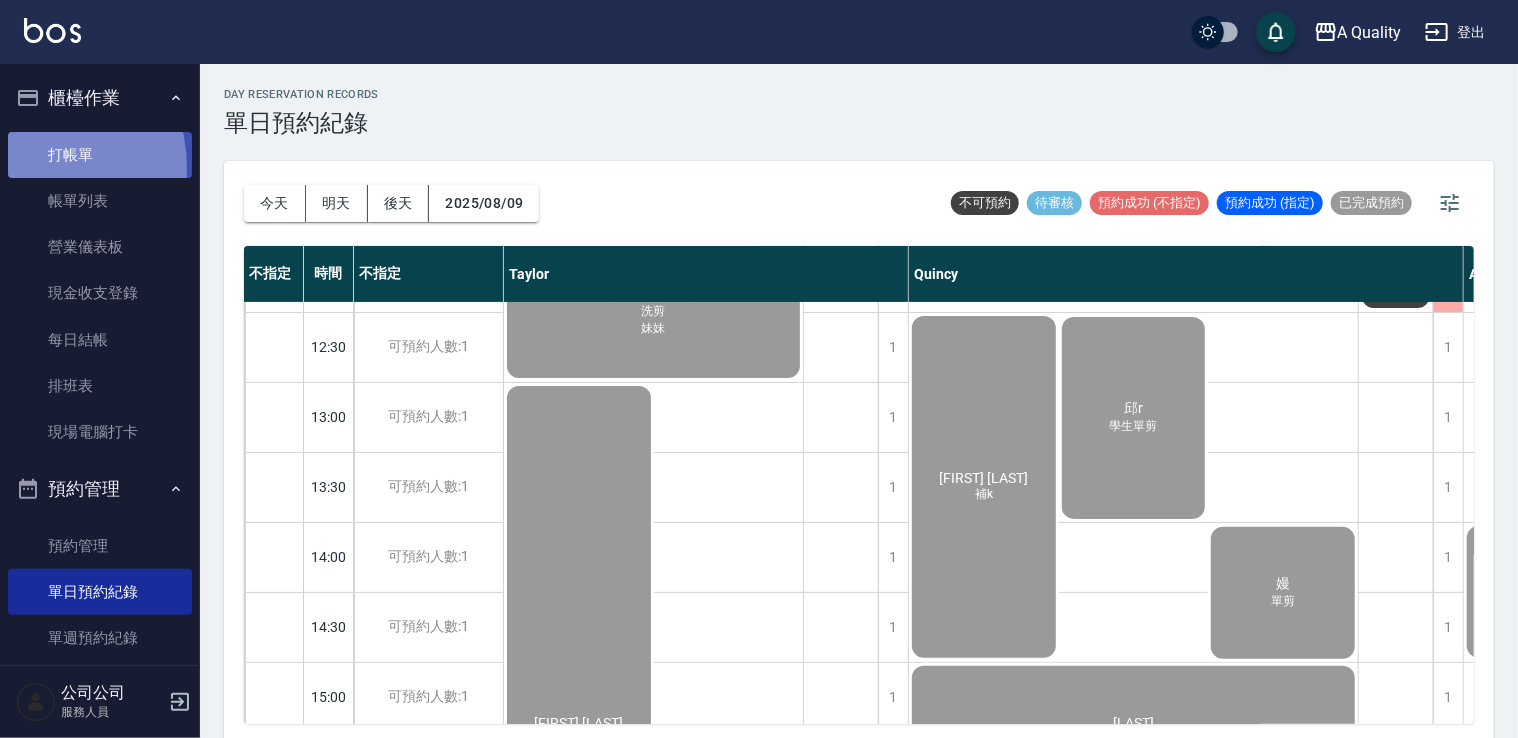 drag, startPoint x: 32, startPoint y: 167, endPoint x: 41, endPoint y: 182, distance: 17.492855 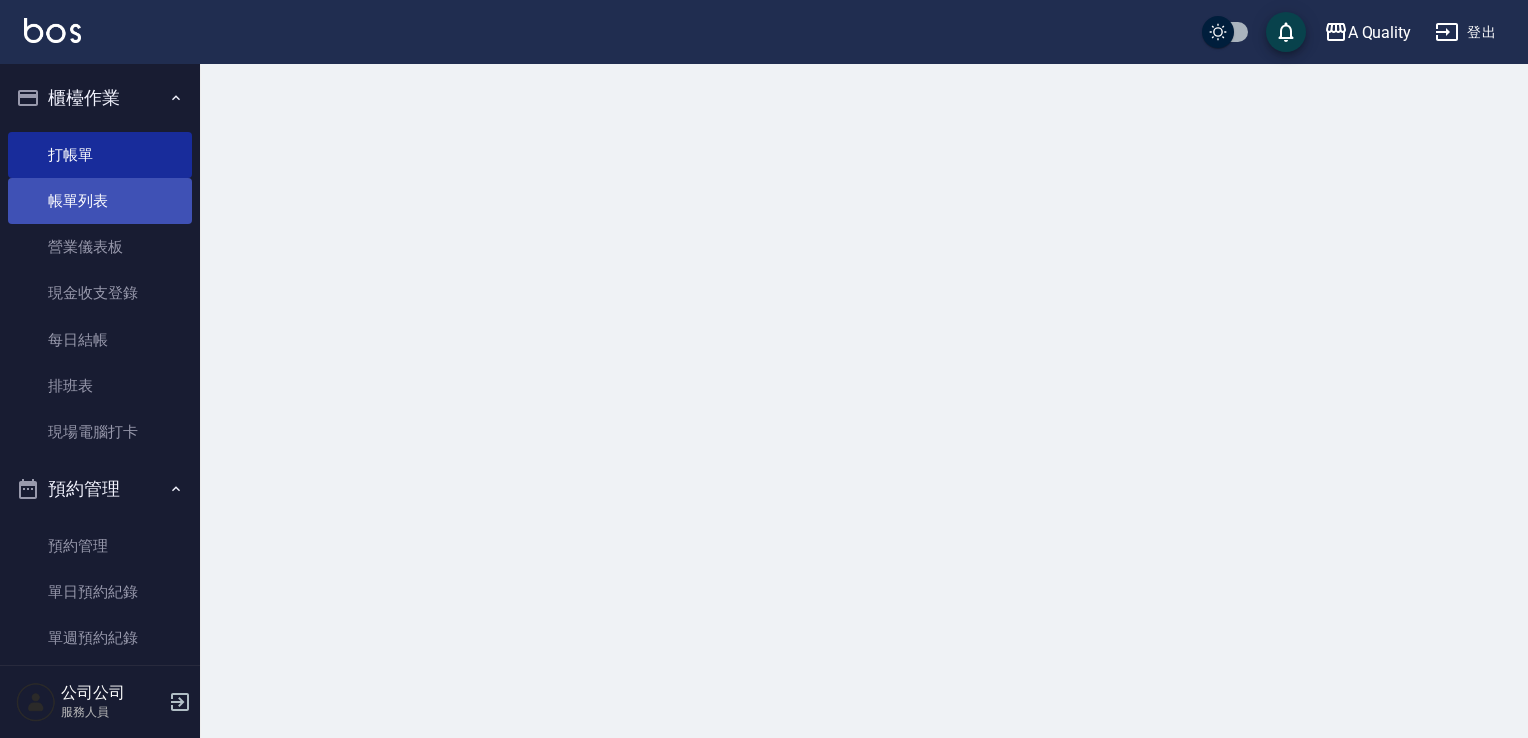 click on "帳單列表" at bounding box center (100, 201) 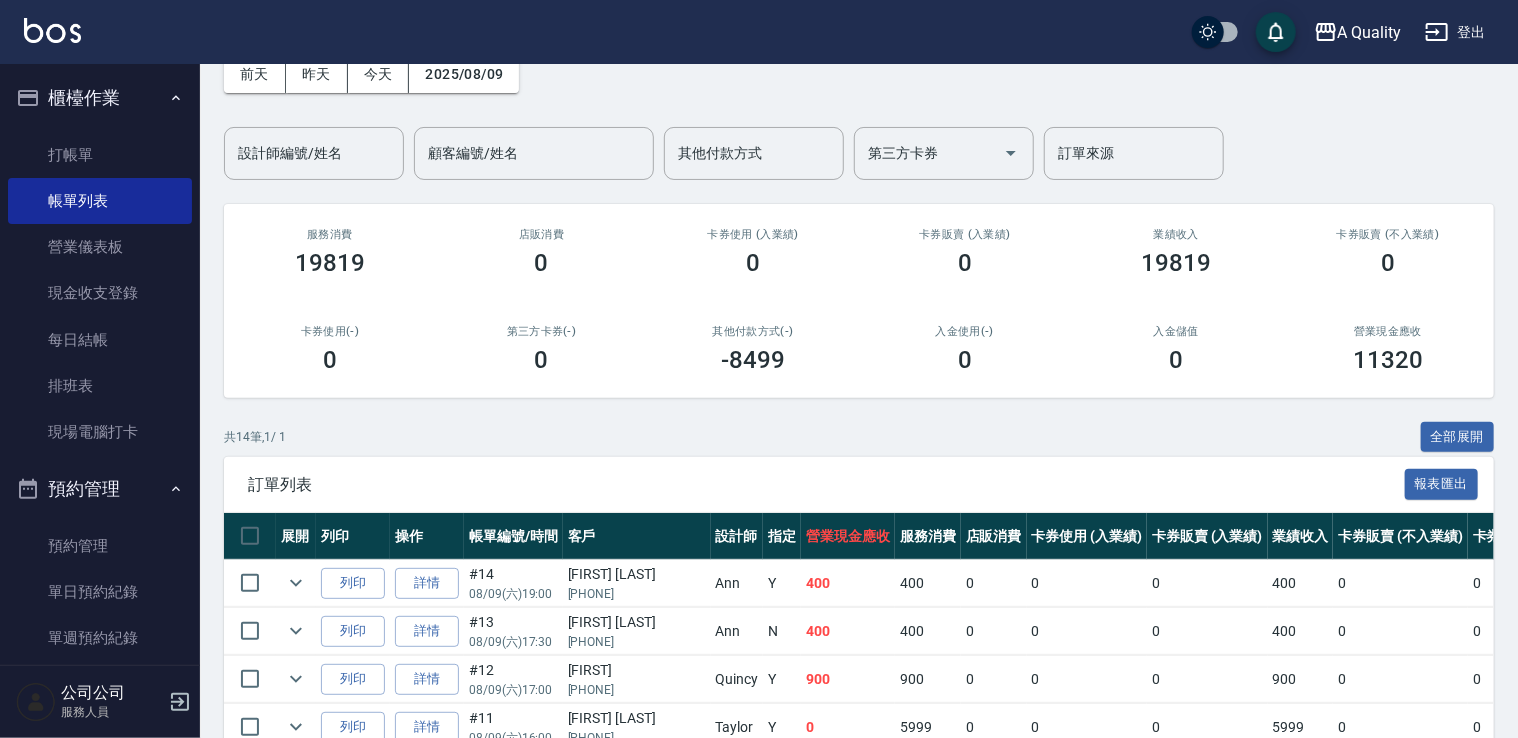 scroll, scrollTop: 200, scrollLeft: 0, axis: vertical 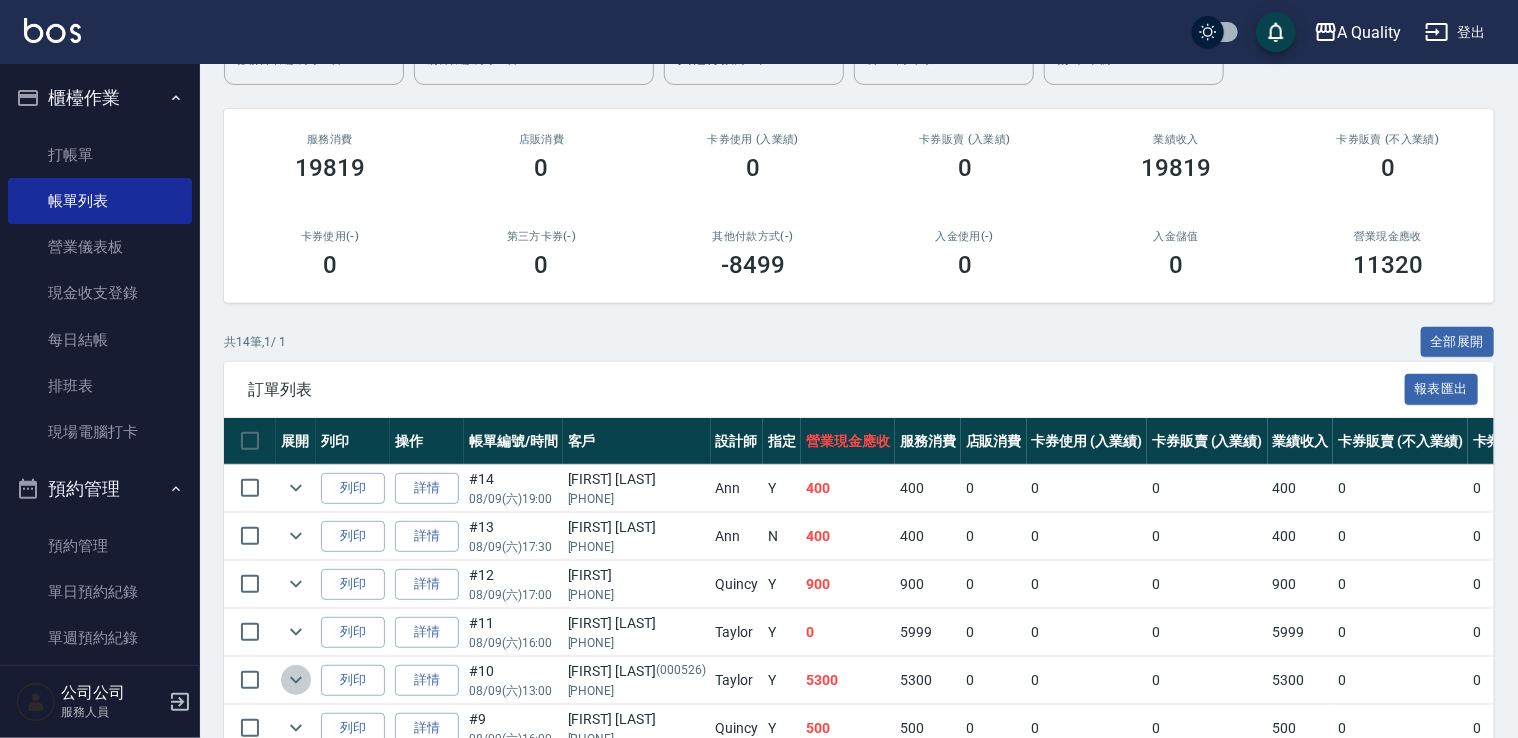 click at bounding box center (296, 680) 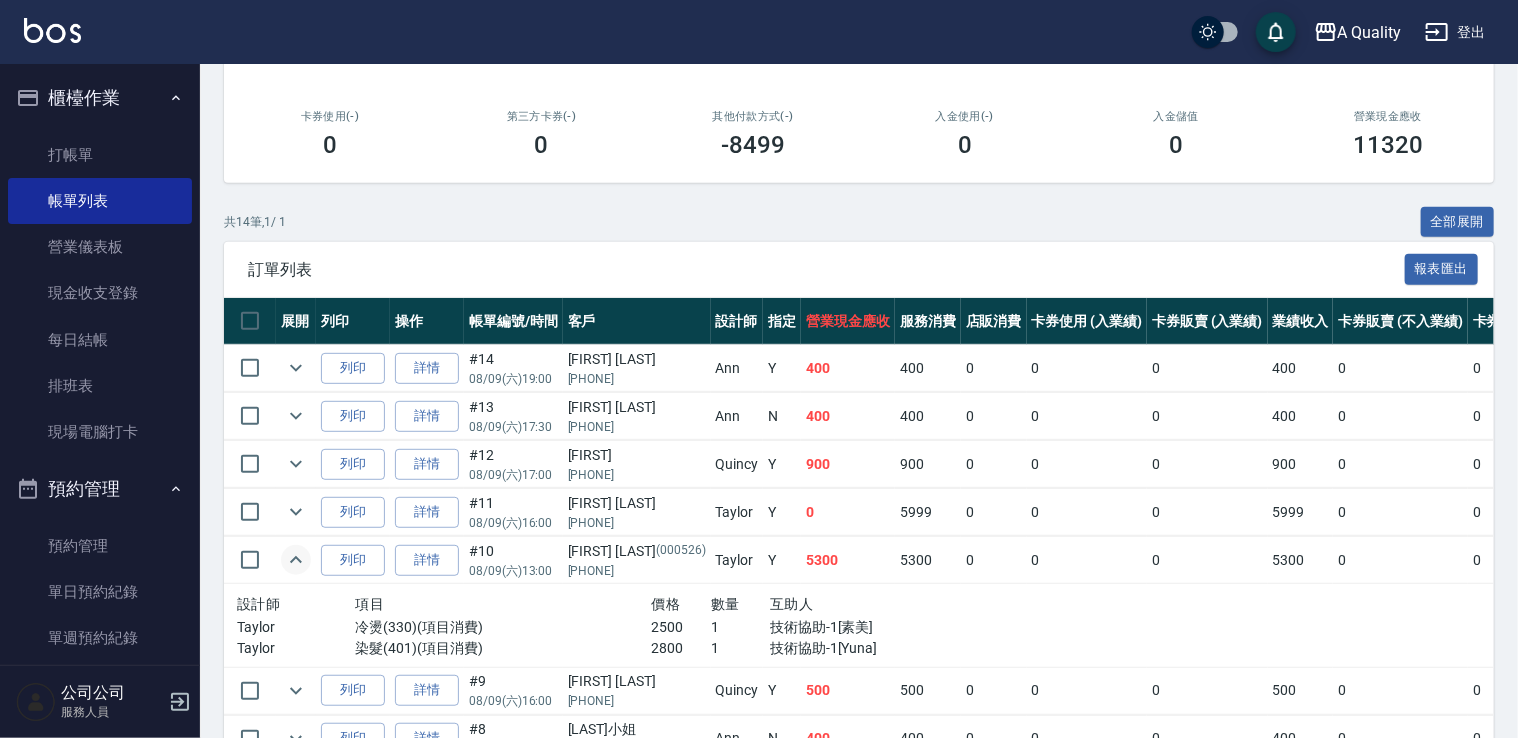 scroll, scrollTop: 500, scrollLeft: 0, axis: vertical 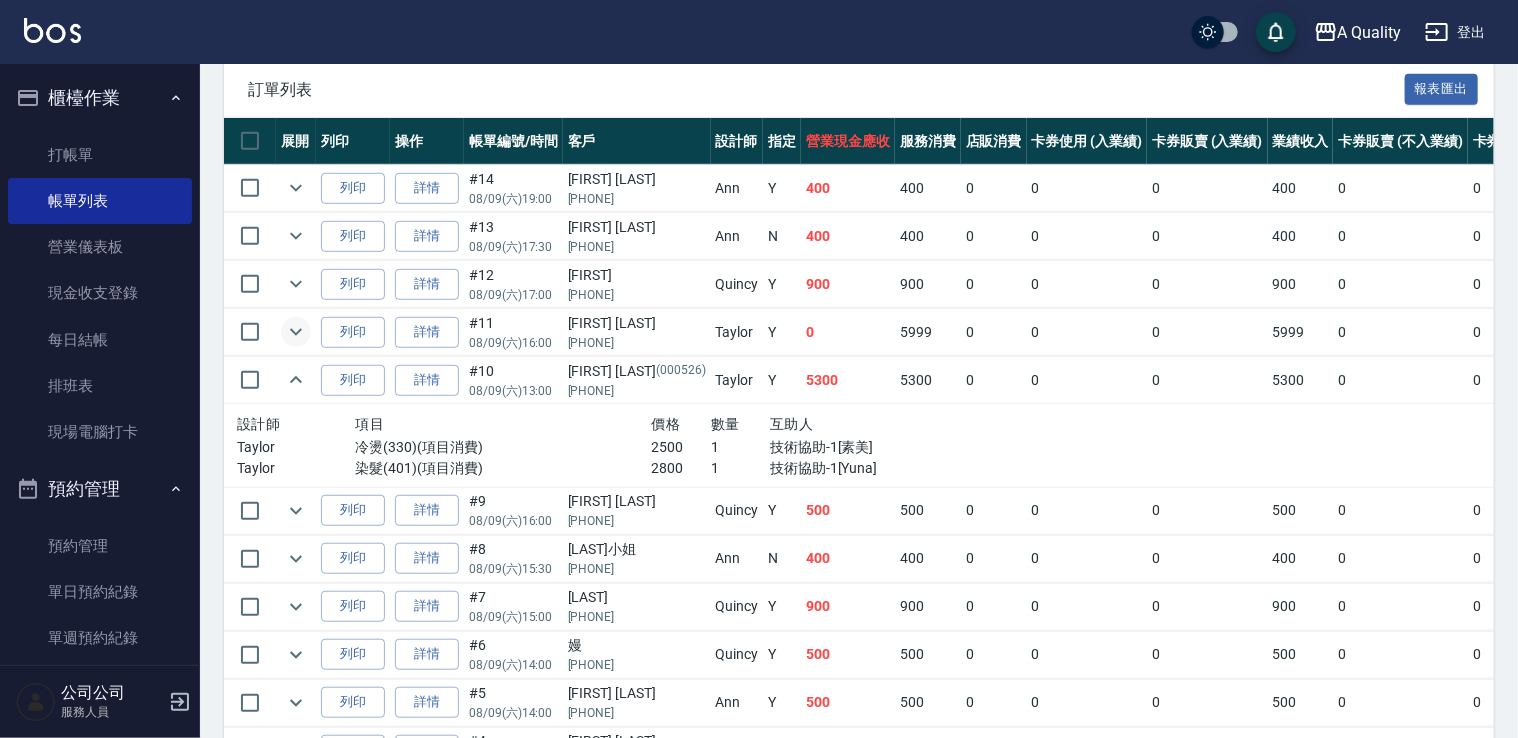 click 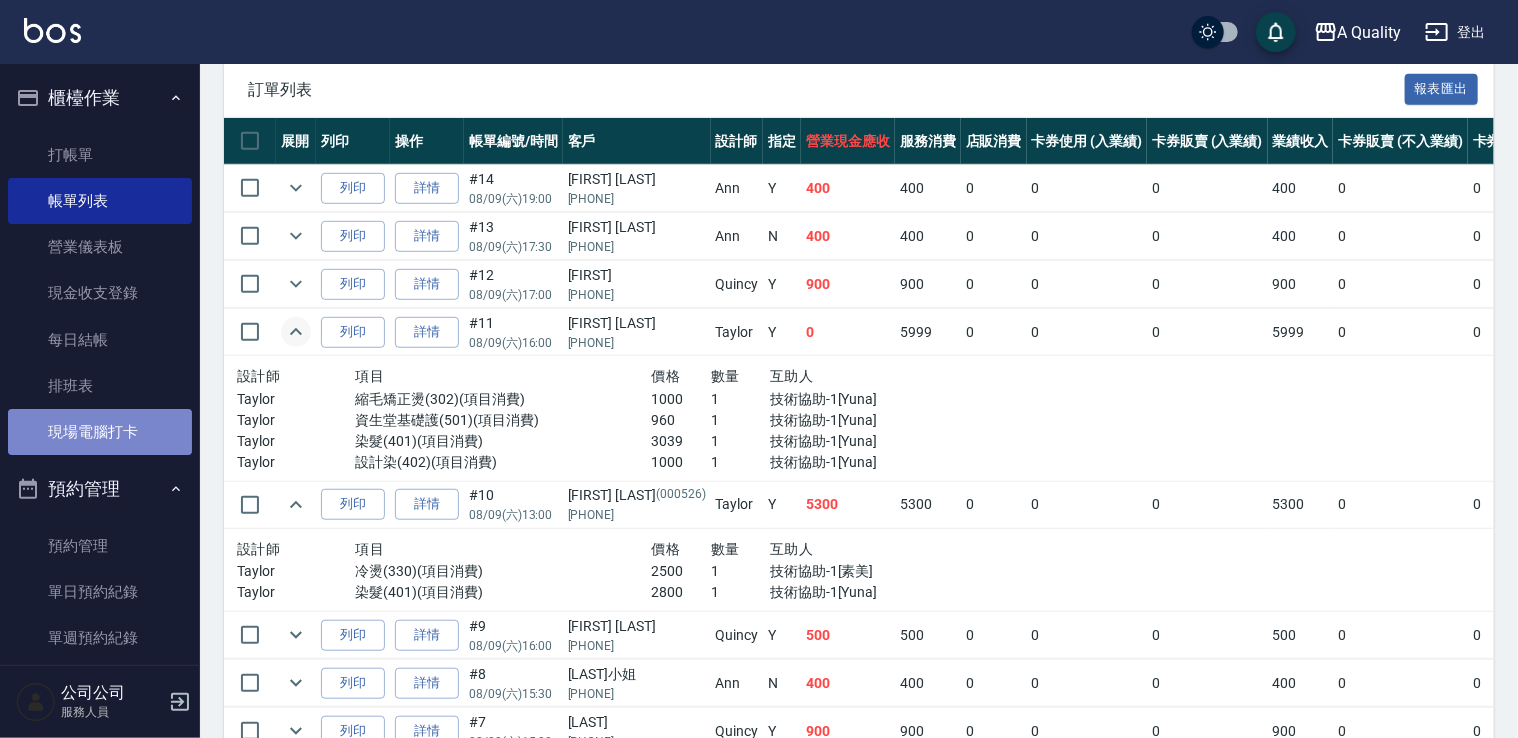click on "現場電腦打卡" at bounding box center (100, 432) 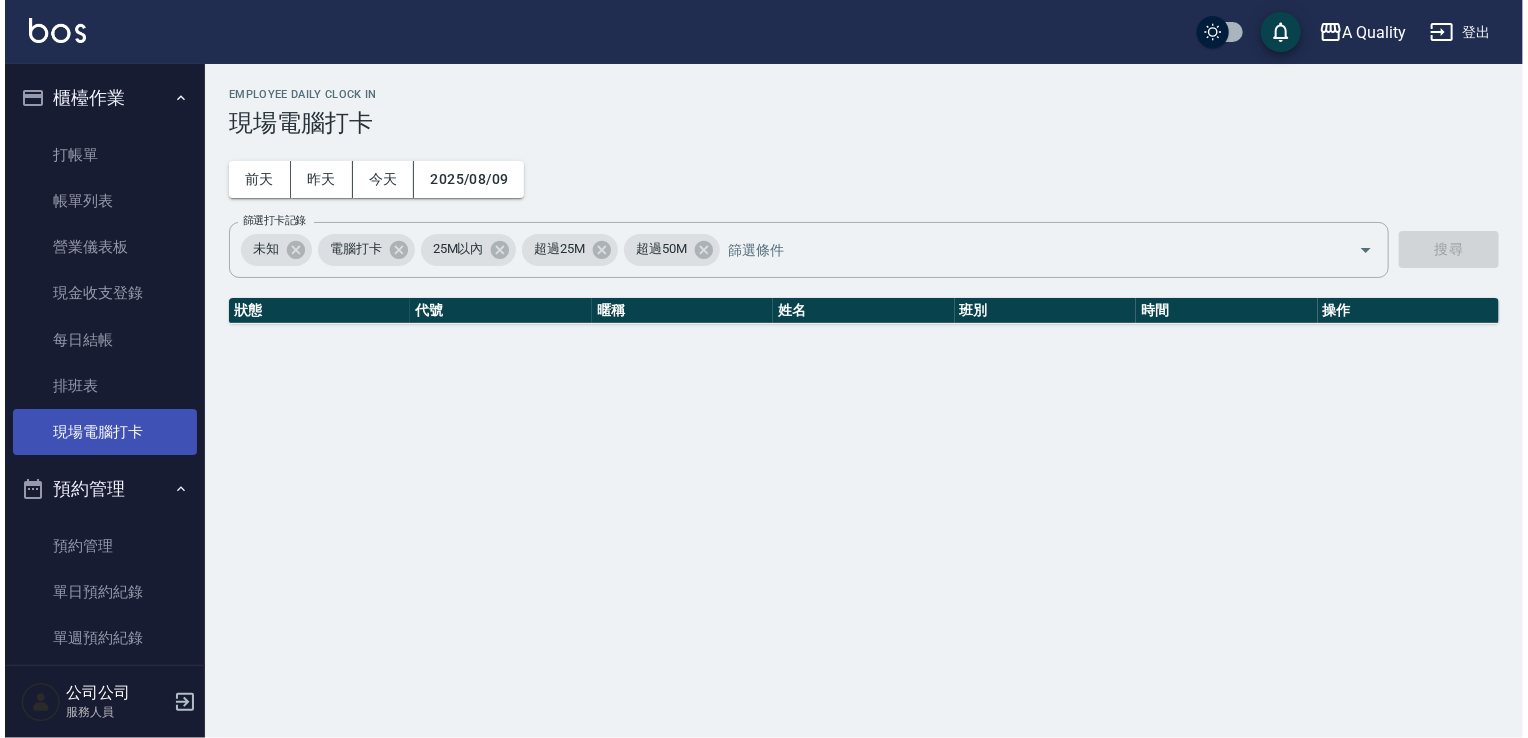 scroll, scrollTop: 0, scrollLeft: 0, axis: both 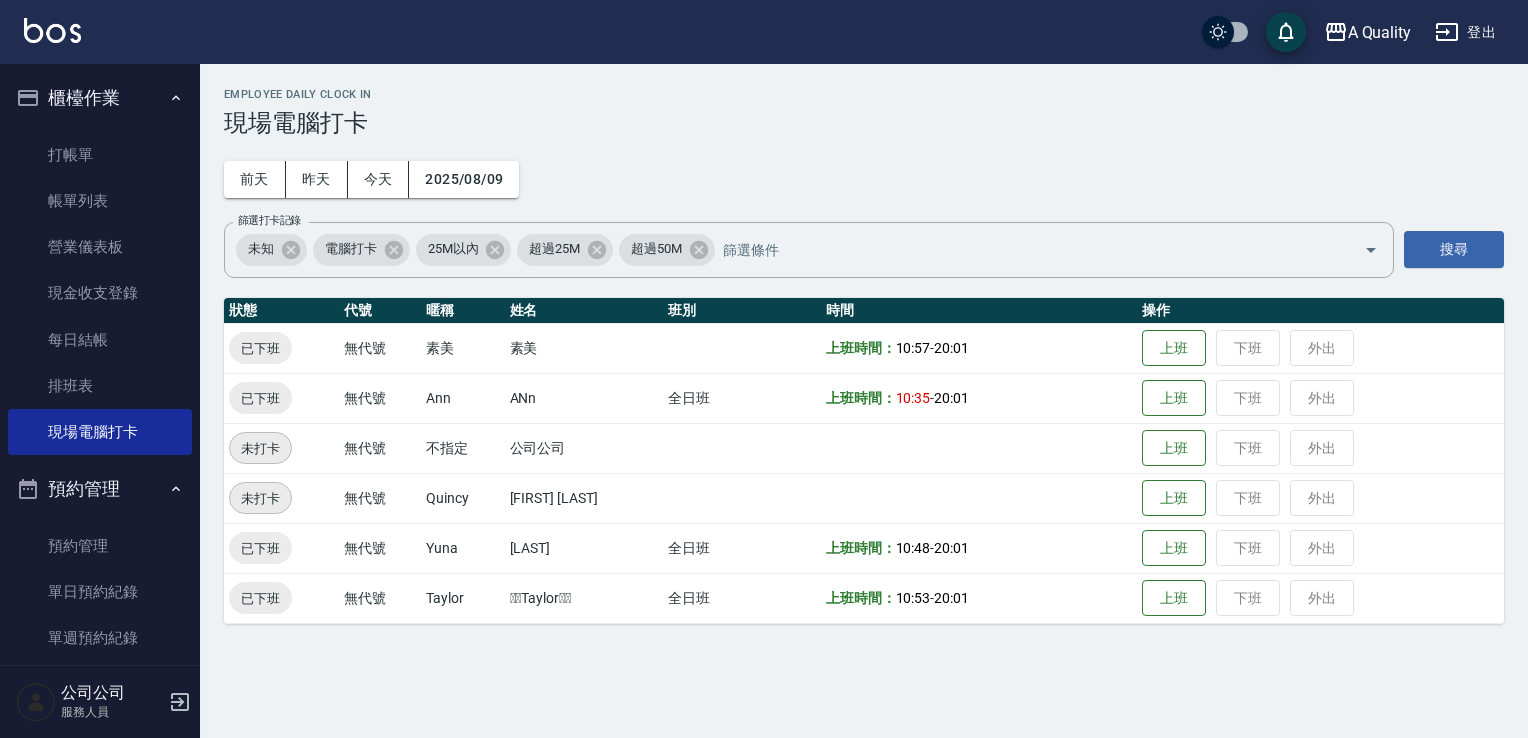 click on "上班 下班 外出" at bounding box center [1320, 348] 